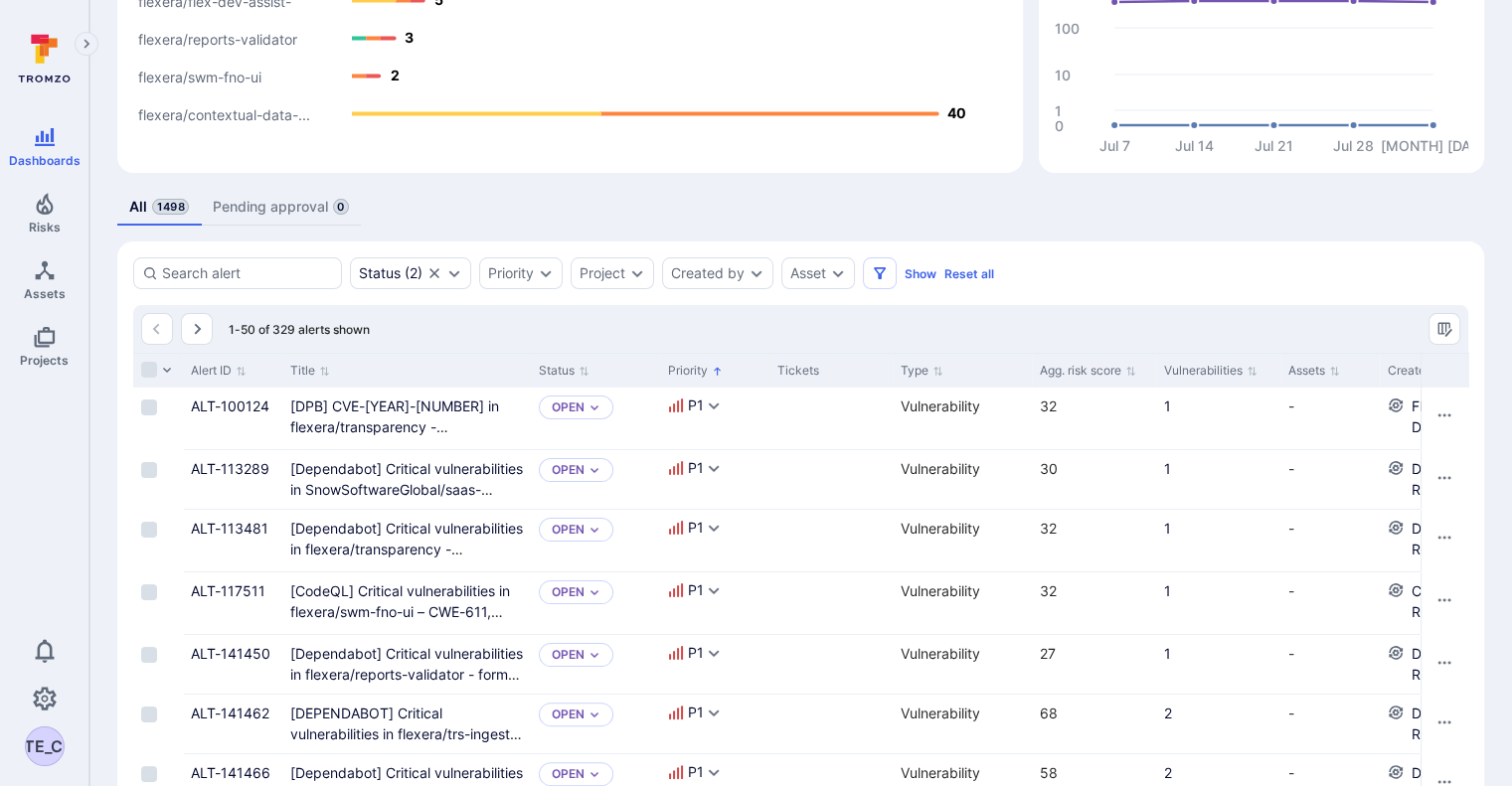 scroll, scrollTop: 276, scrollLeft: 0, axis: vertical 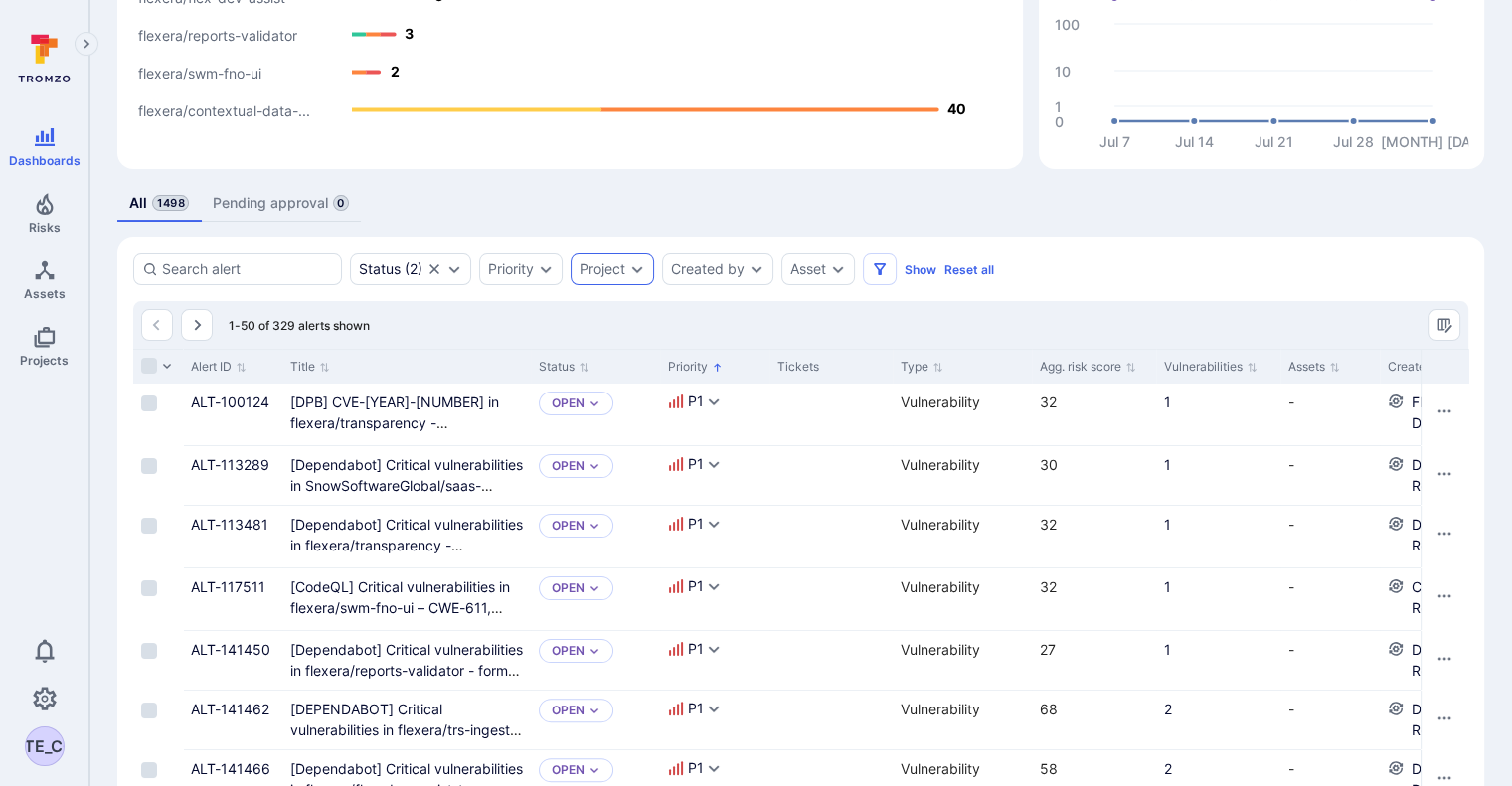 click on "Project" at bounding box center (602, 269) 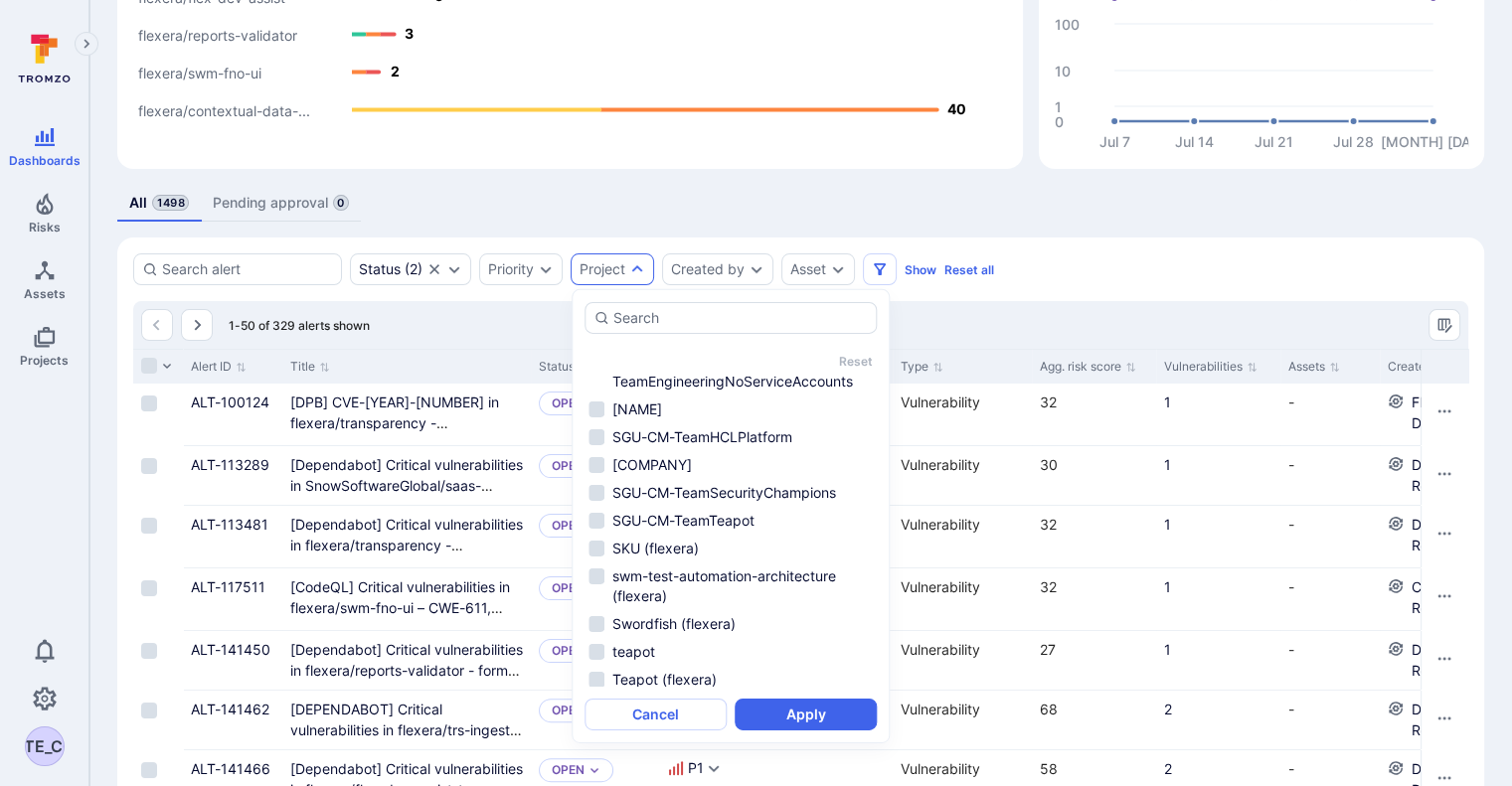 scroll, scrollTop: 1171, scrollLeft: 0, axis: vertical 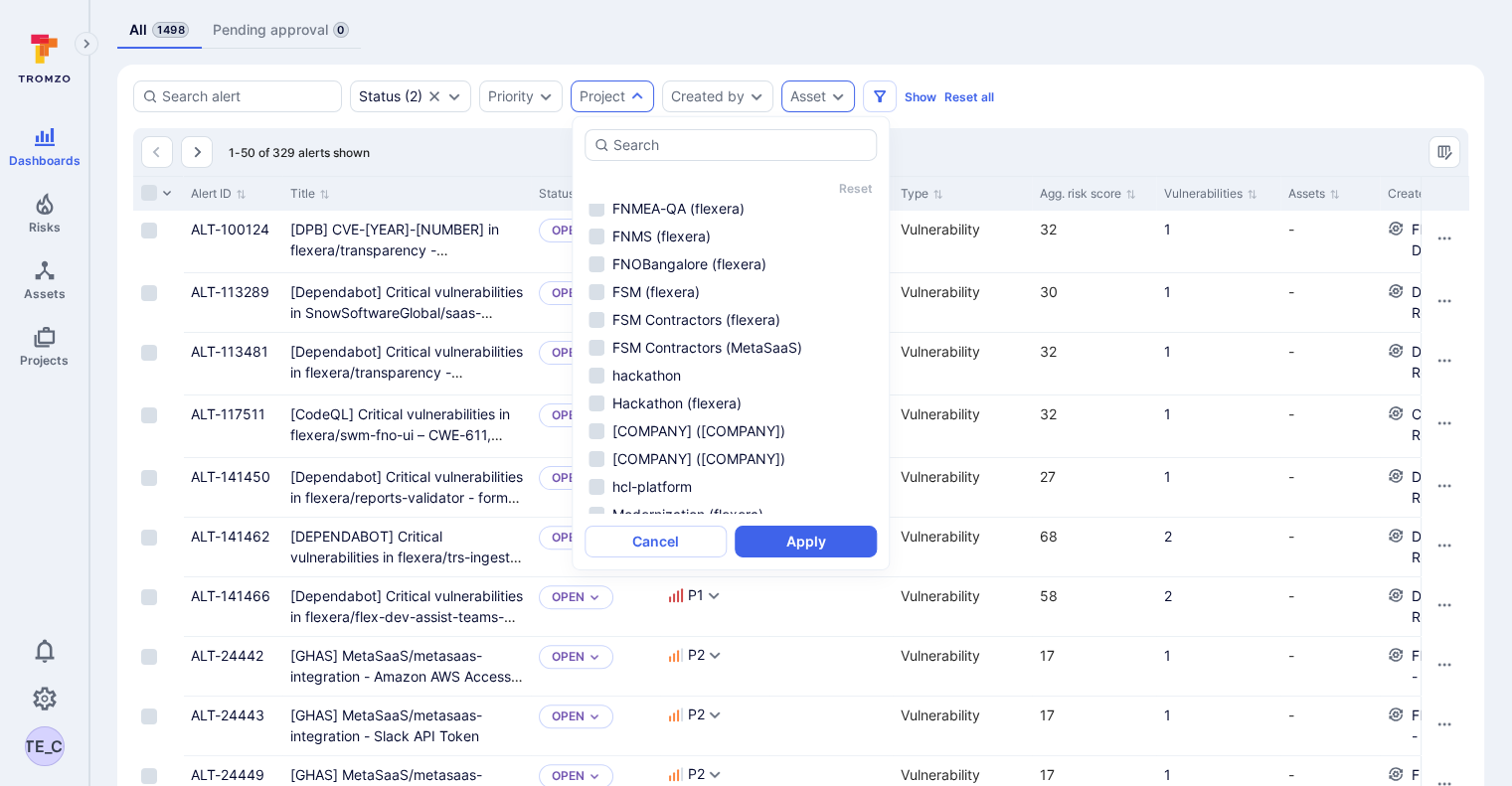 click on "Asset" at bounding box center [818, 96] 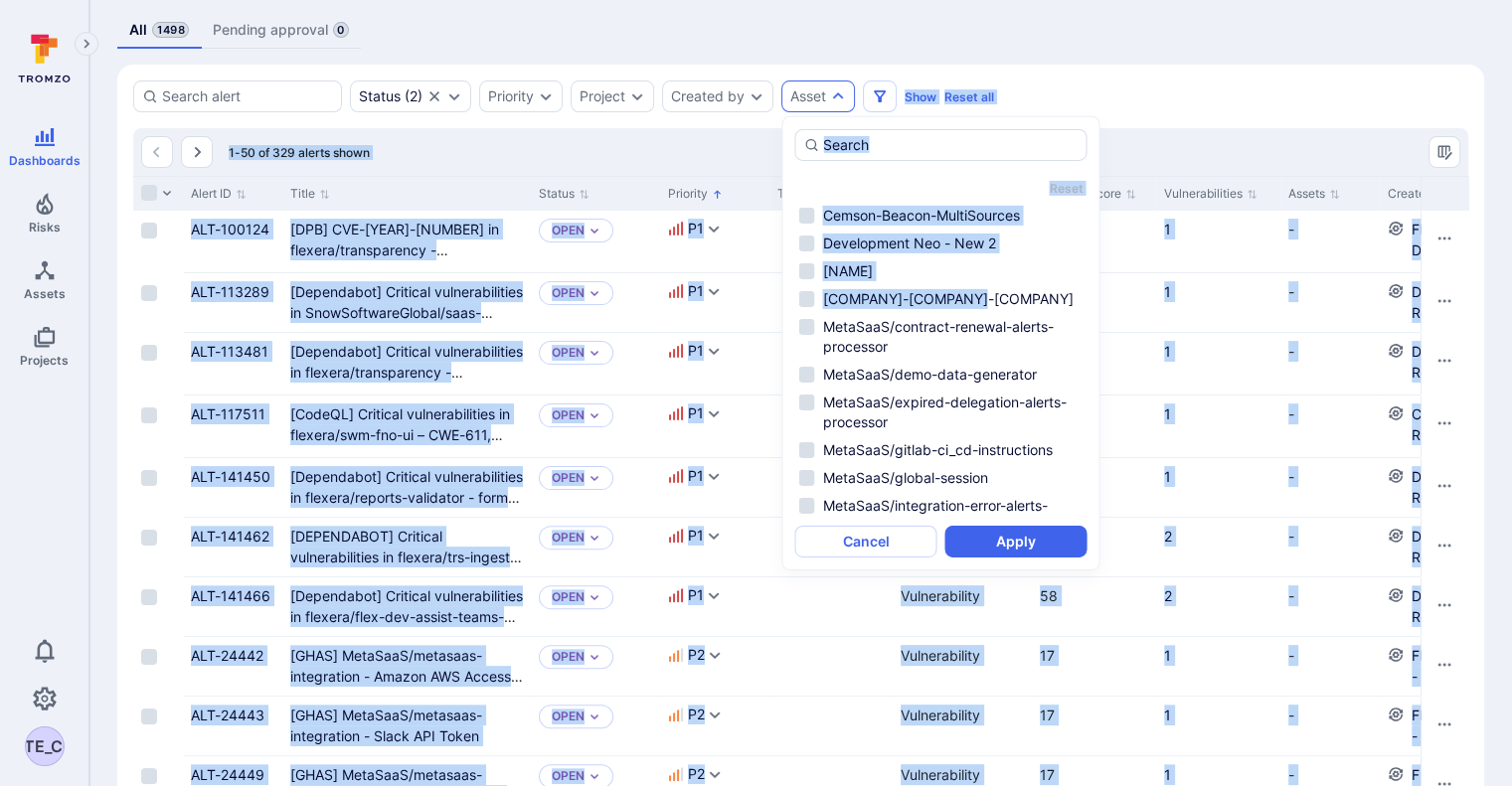 drag, startPoint x: 828, startPoint y: 100, endPoint x: 895, endPoint y: 191, distance: 113.004425 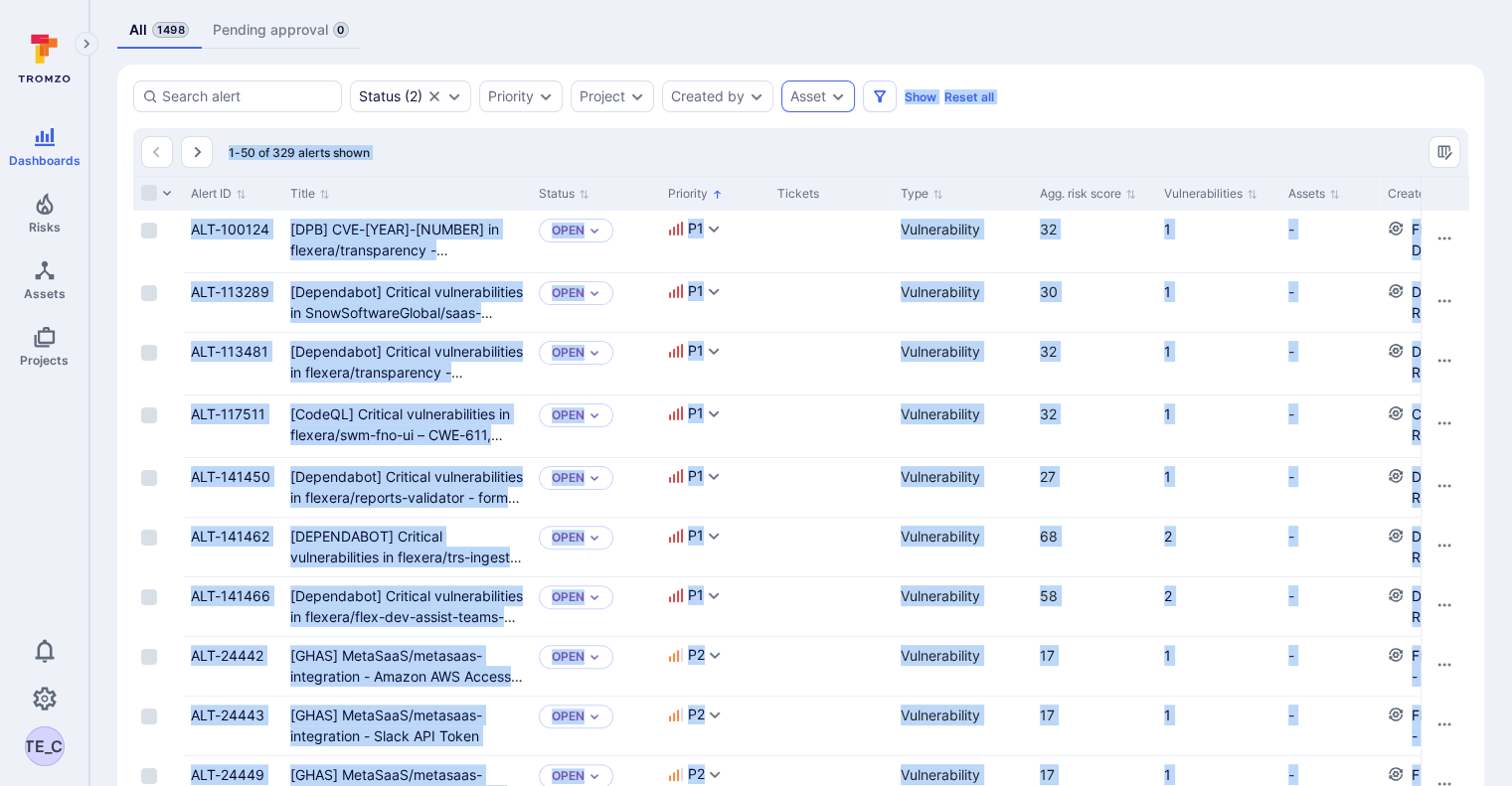 click on "Asset" at bounding box center (818, 96) 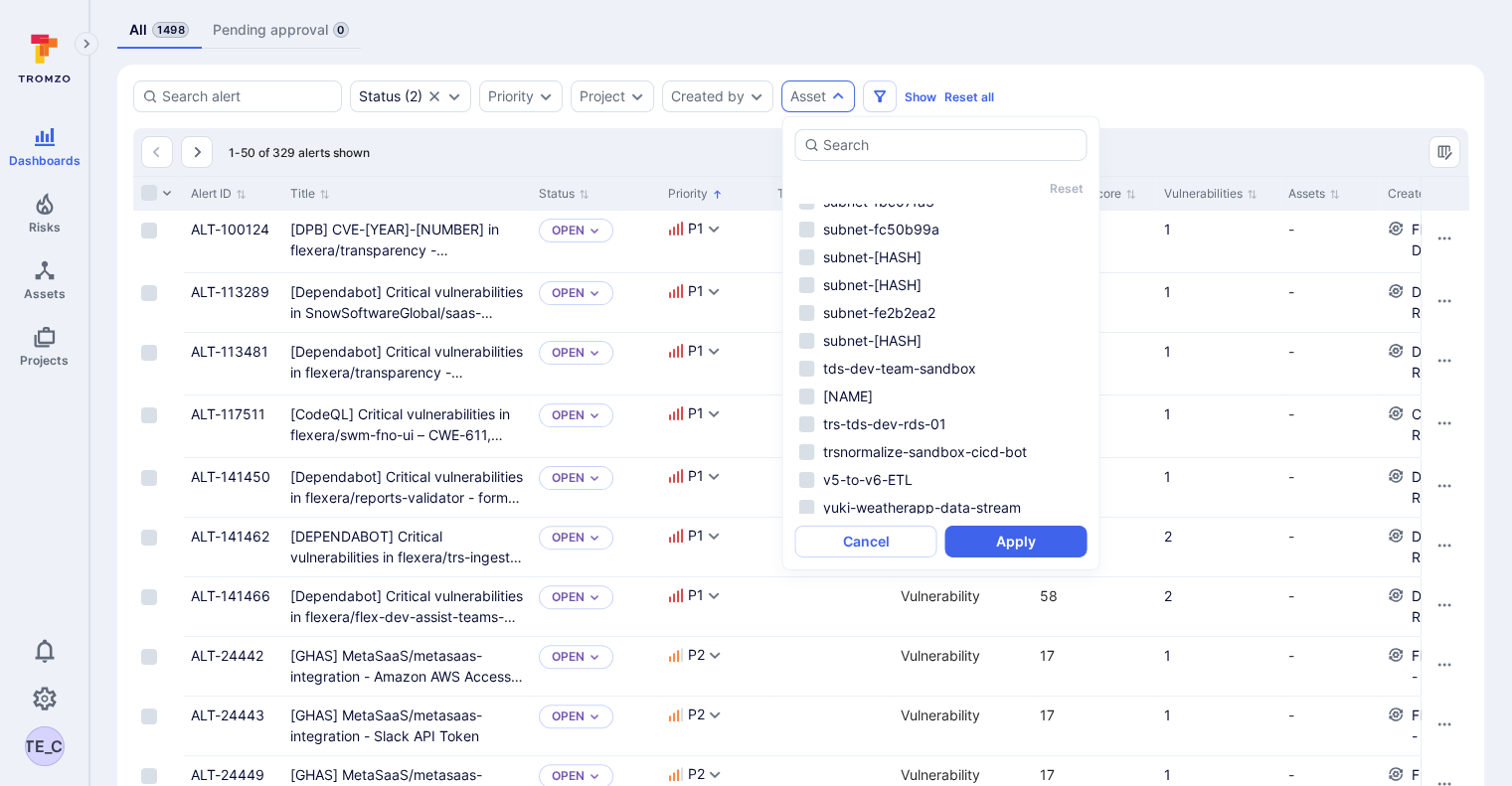 scroll, scrollTop: 12330, scrollLeft: 0, axis: vertical 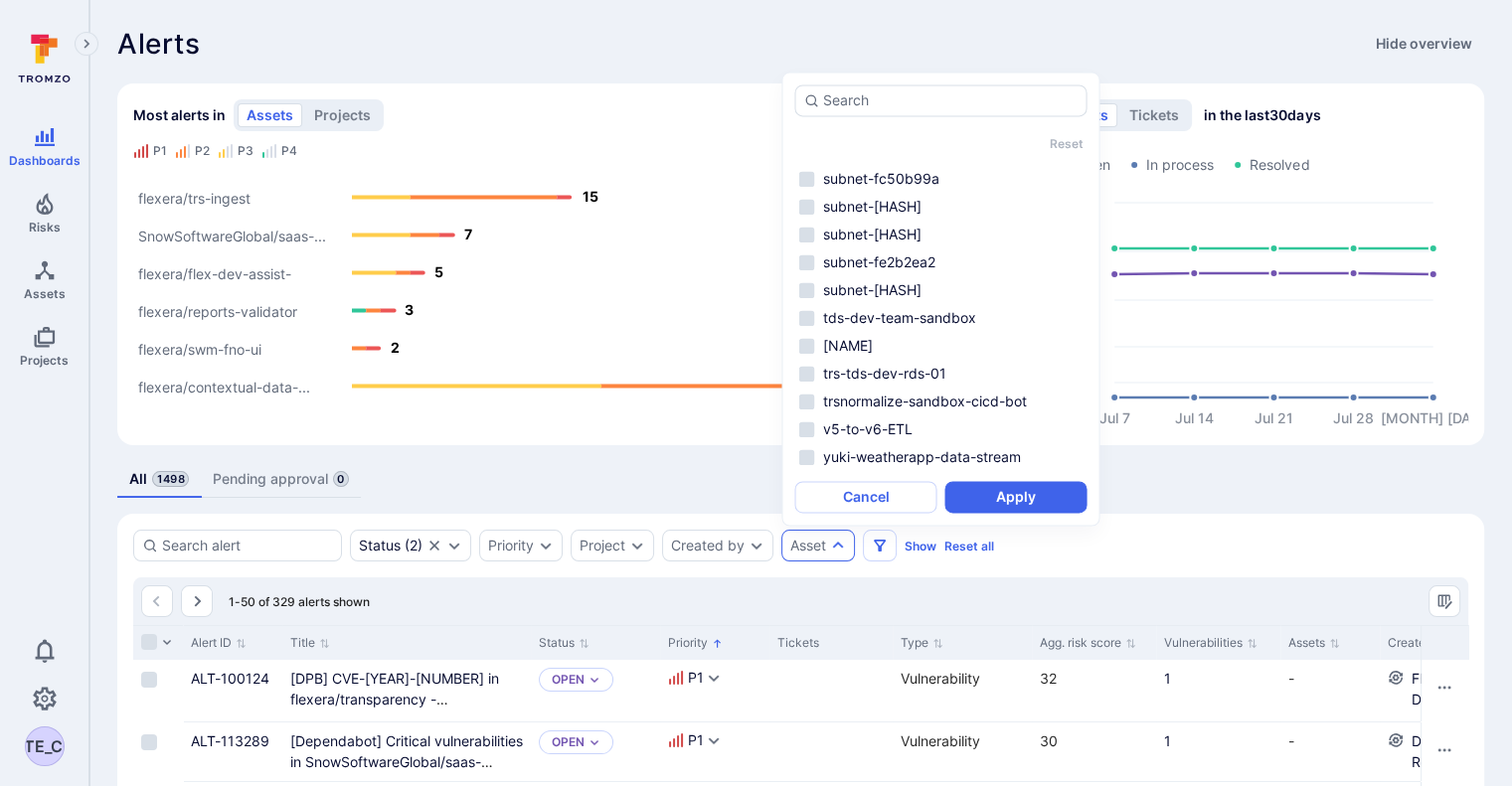click on "All 1498 Pending approval 0" at bounding box center (800, 479) 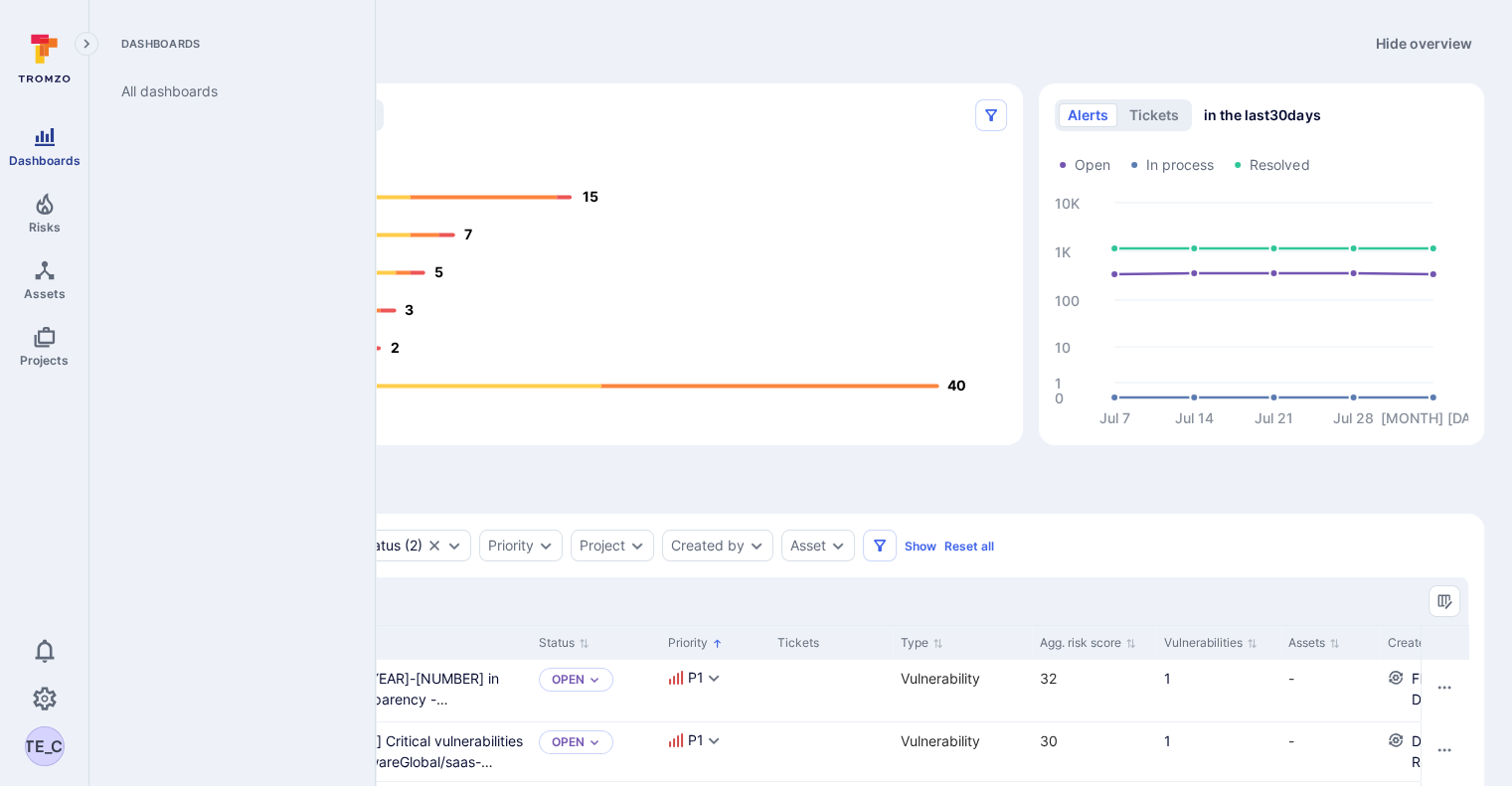click 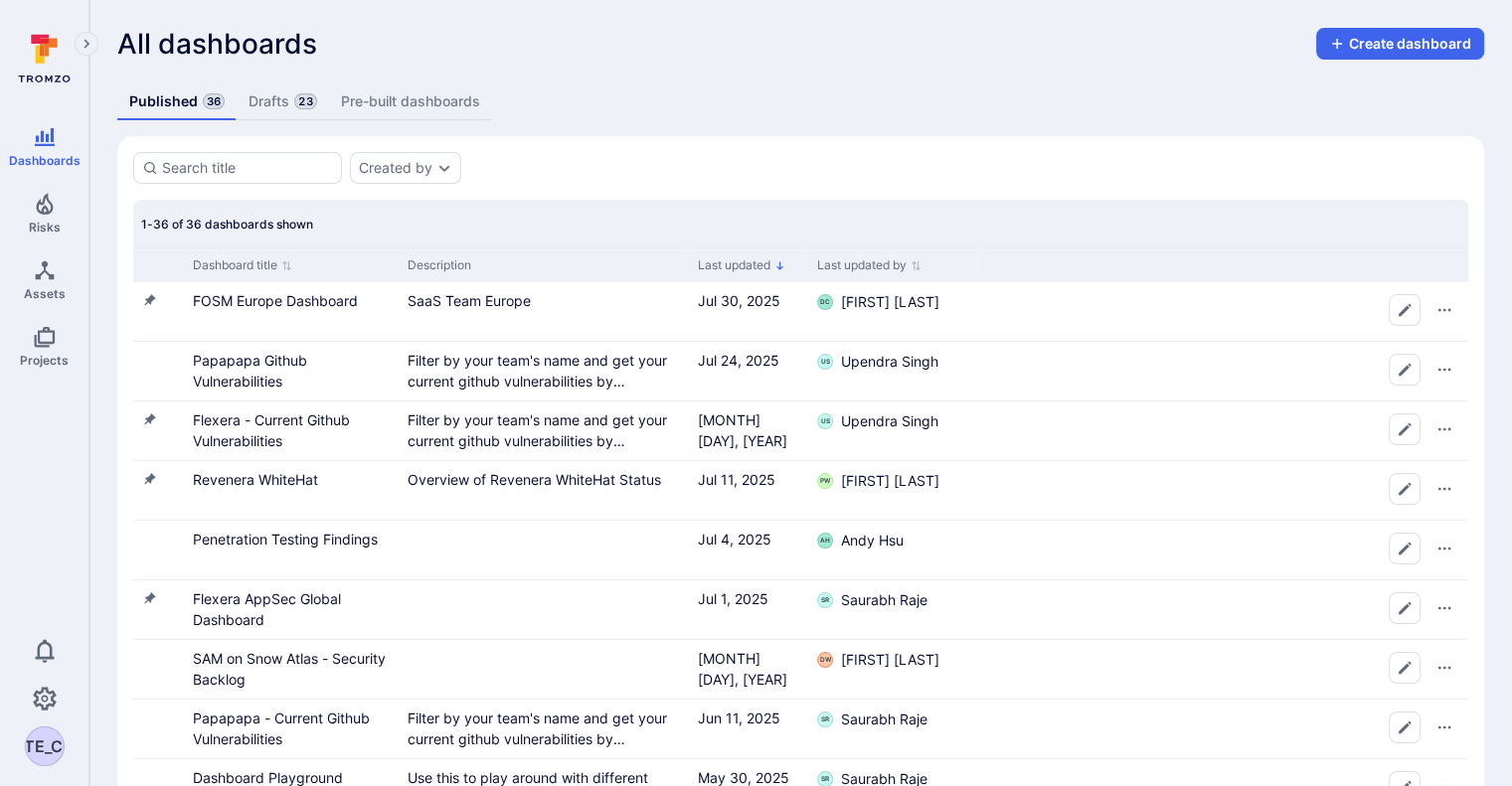 click 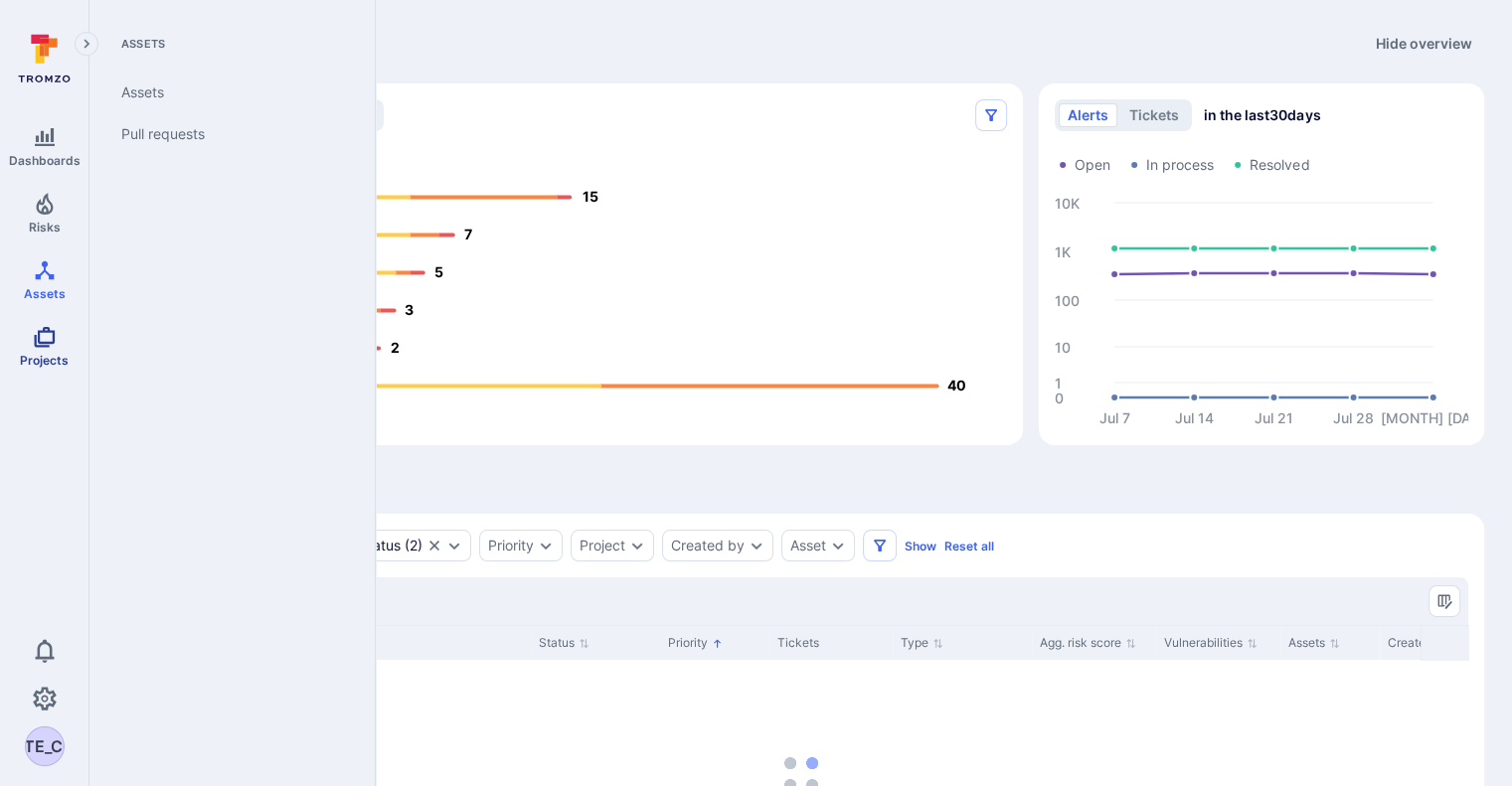 click on "Projects" at bounding box center [44, 360] 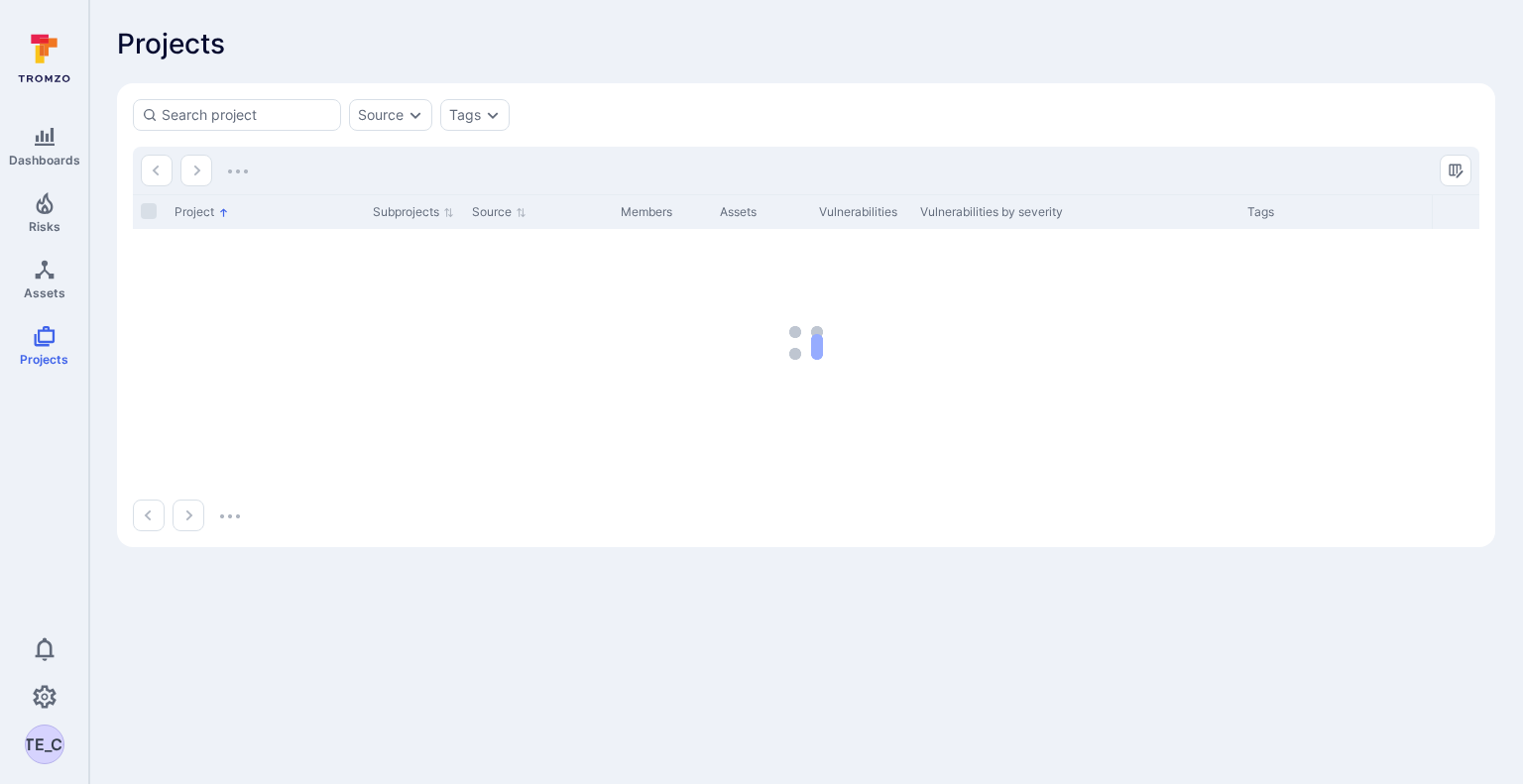 click on "Projects Source Tags Project Subprojects Source Members Assets Vulnerabilities Vulnerabilities by severity Tags Description Alerts Primary contact Manager Project email" at bounding box center (806, 287) 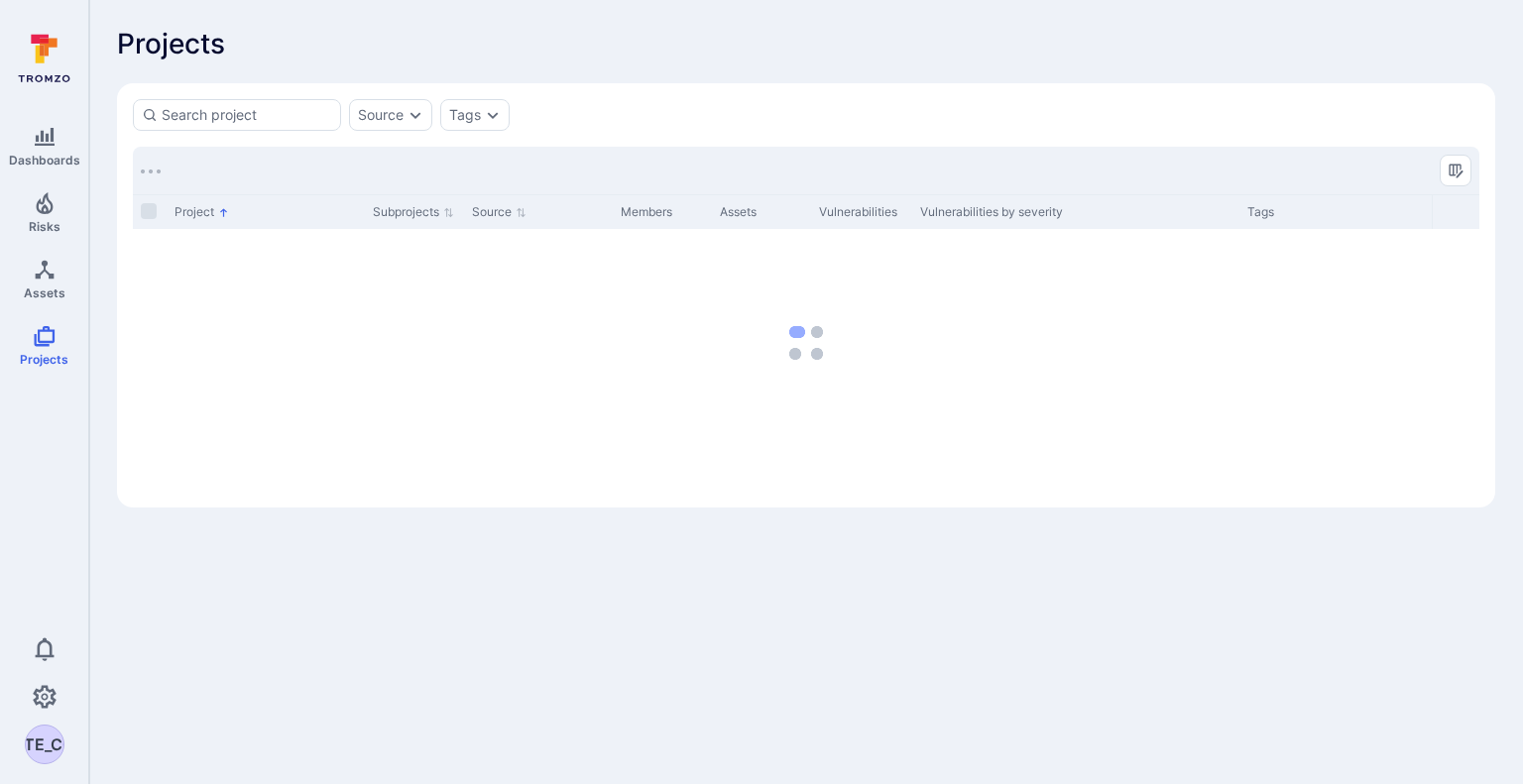 click on "[STATE_CODE]" at bounding box center (45, 744) 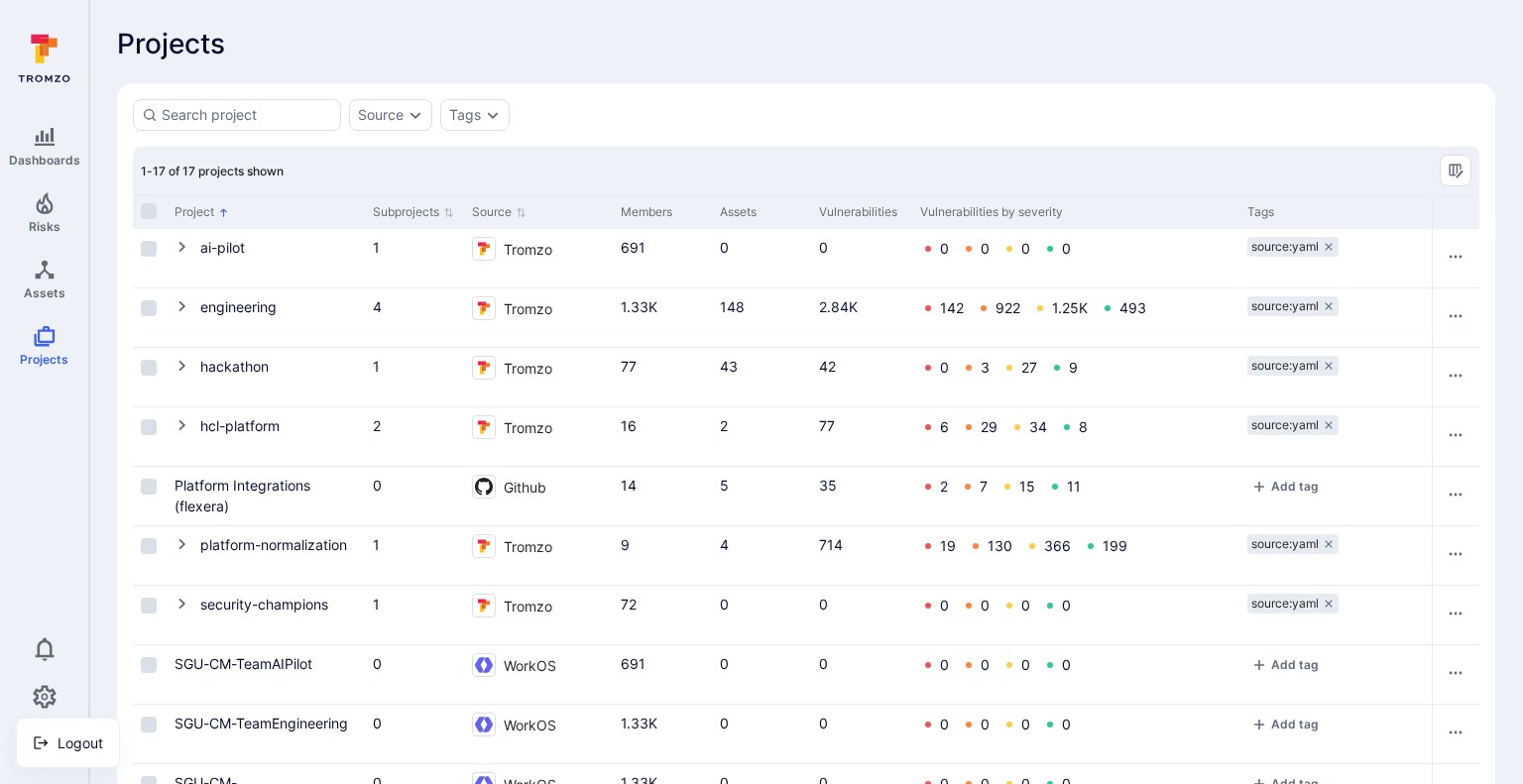 click at bounding box center [762, 392] 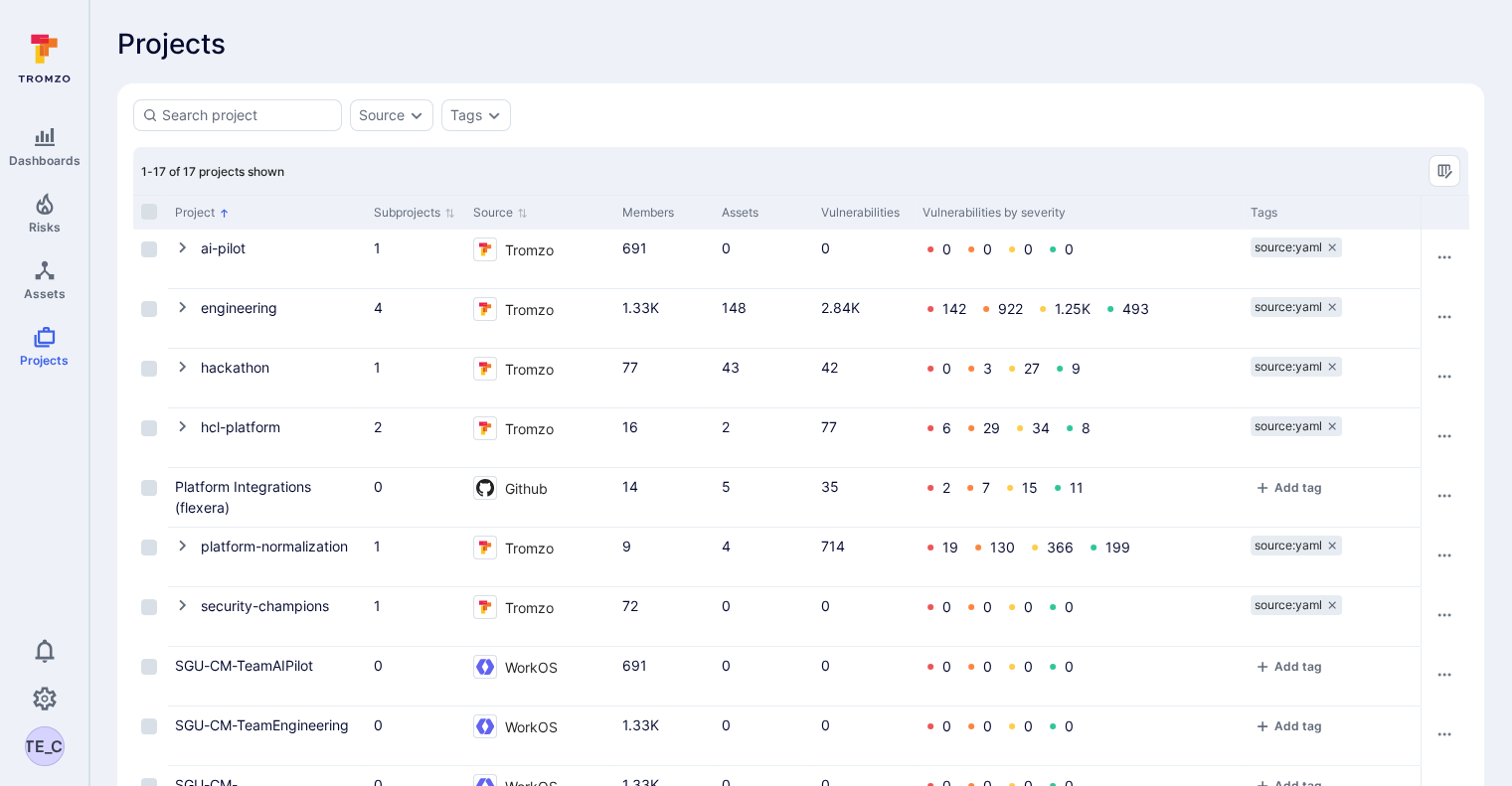 click on "0 RS" at bounding box center [44, 699] 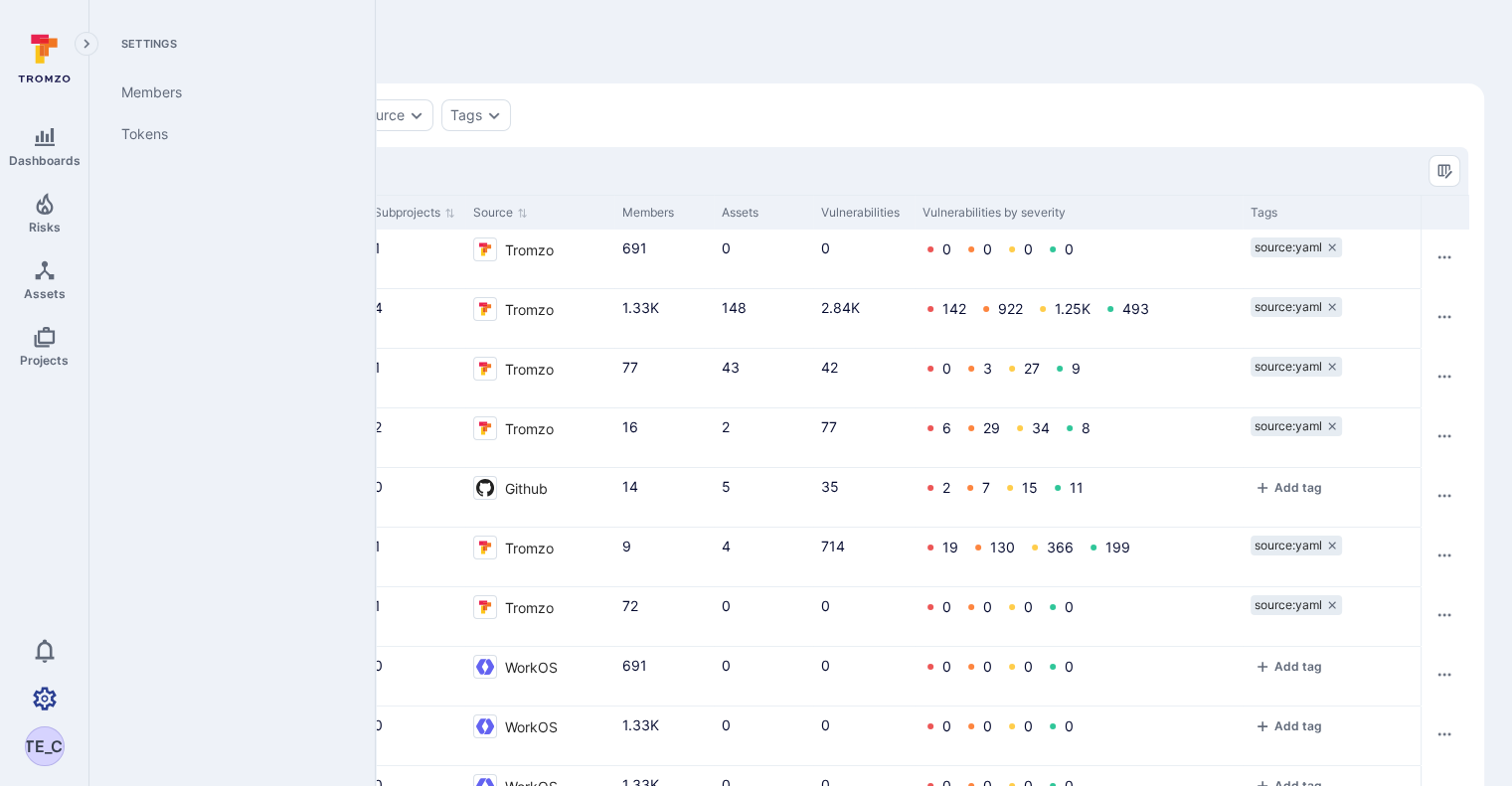 click 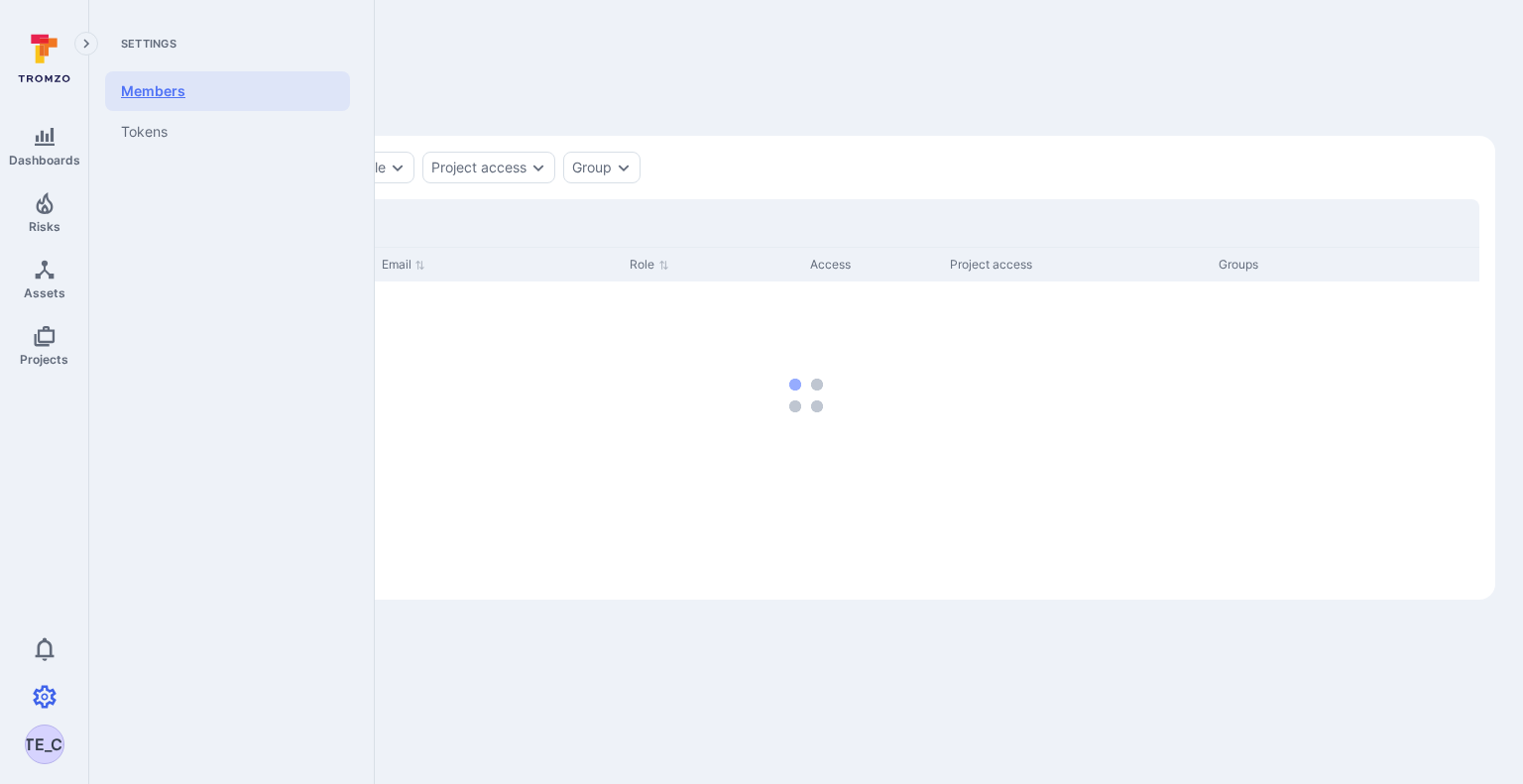 click on "Members" at bounding box center (227, 91) 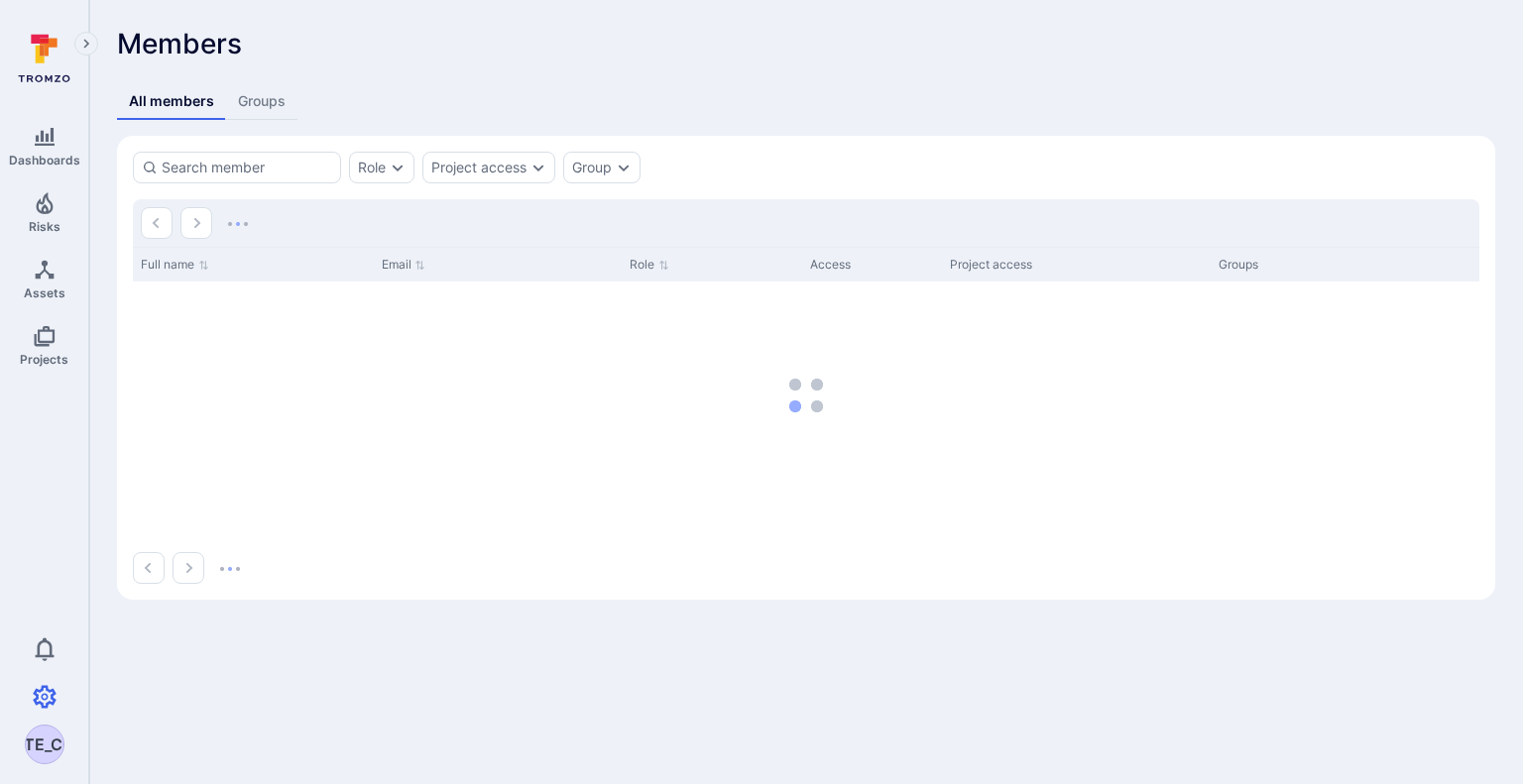 click on "Members All members Groups Role Project access Group Full name Email Role Access Project access Groups" at bounding box center [806, 313] 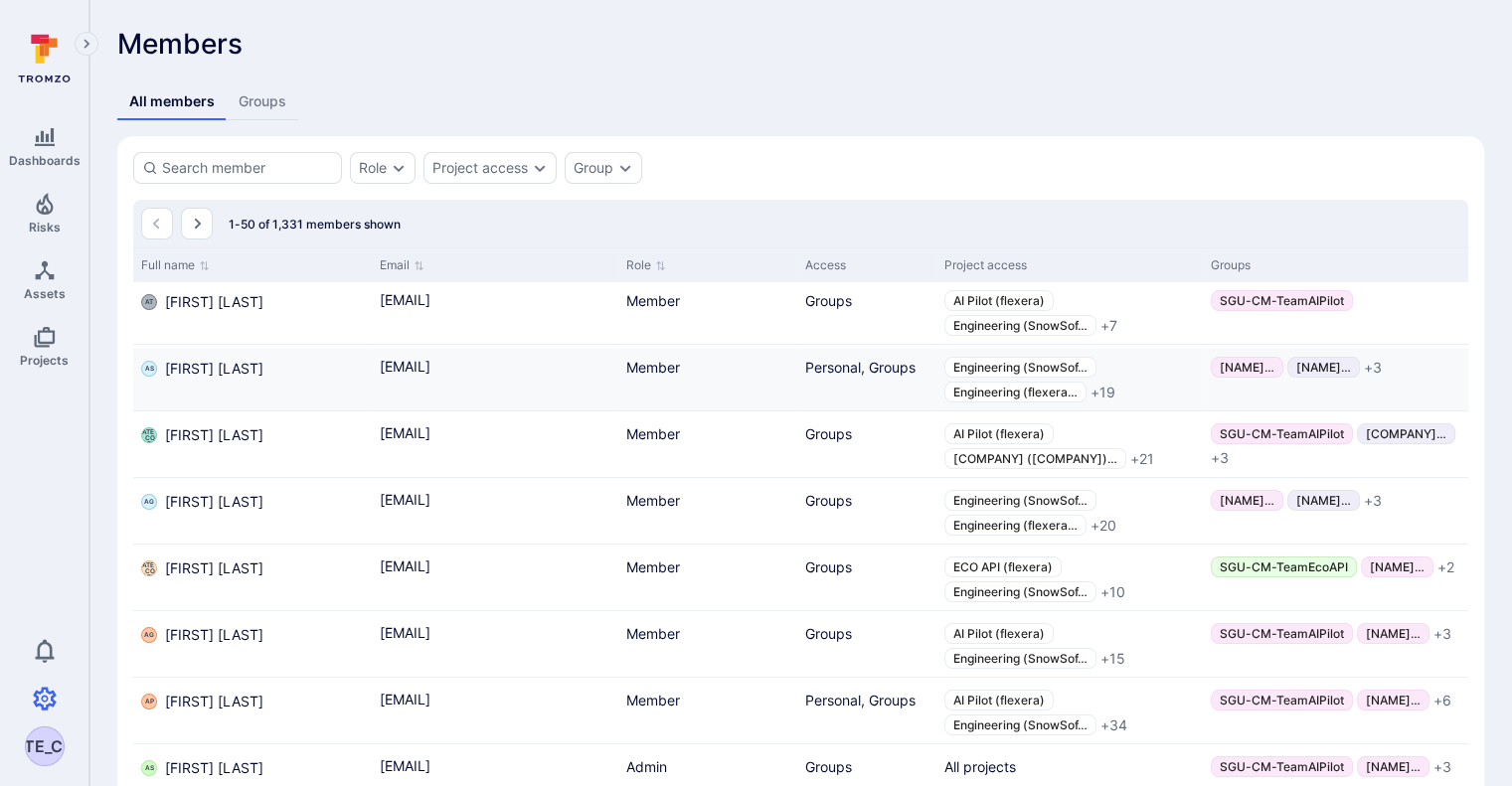 scroll, scrollTop: 0, scrollLeft: 0, axis: both 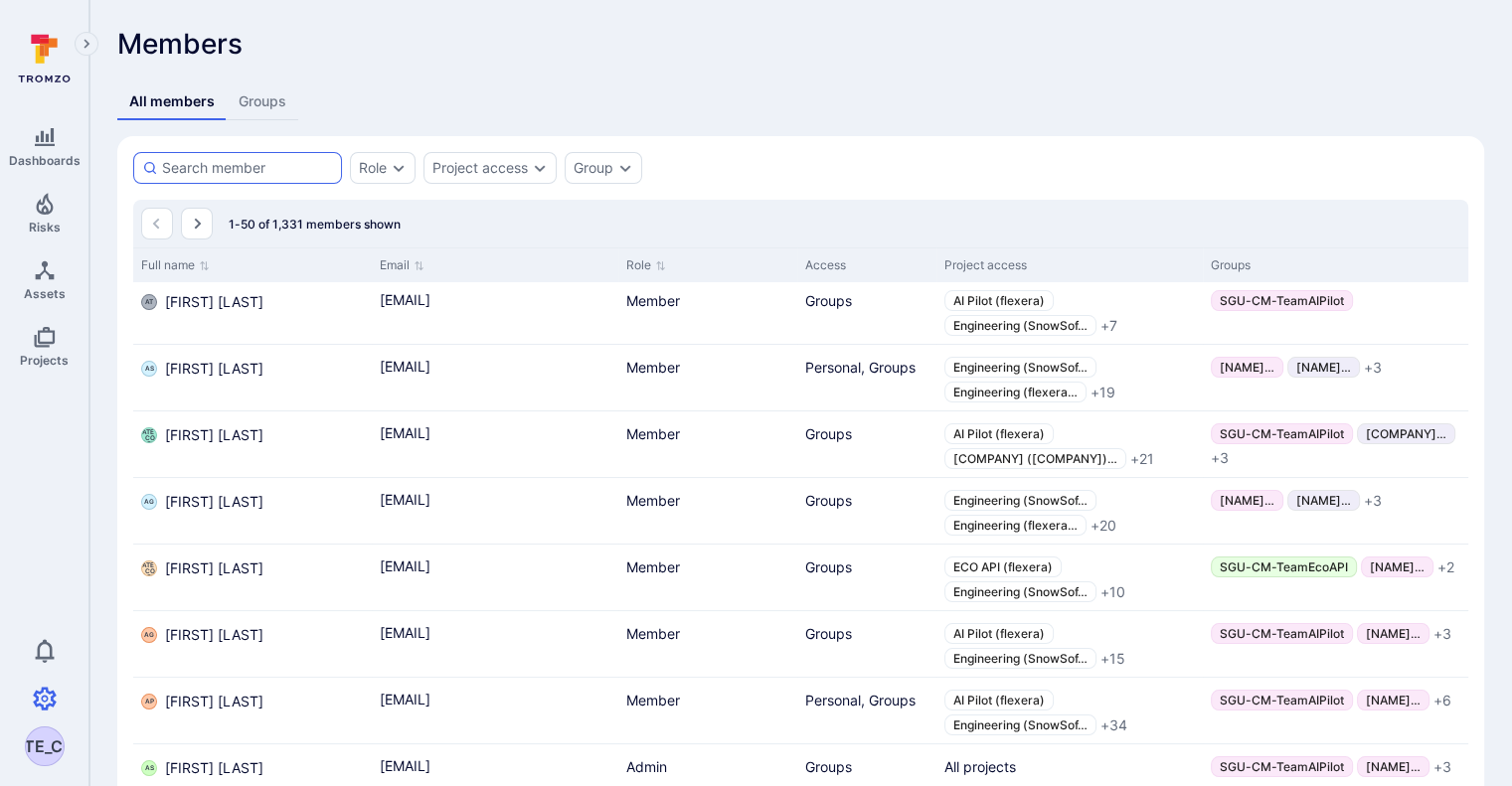 click 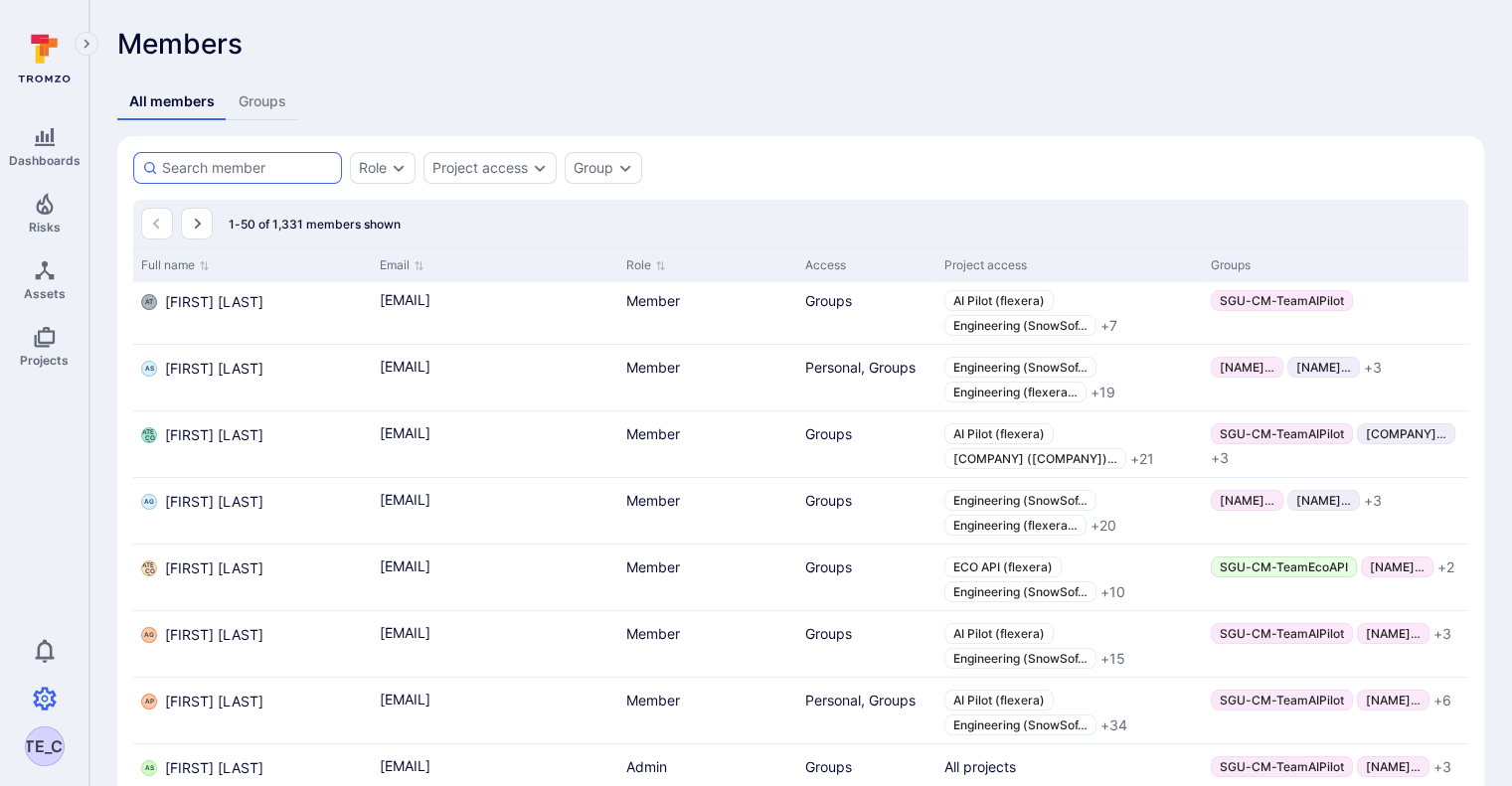 click at bounding box center (248, 168) 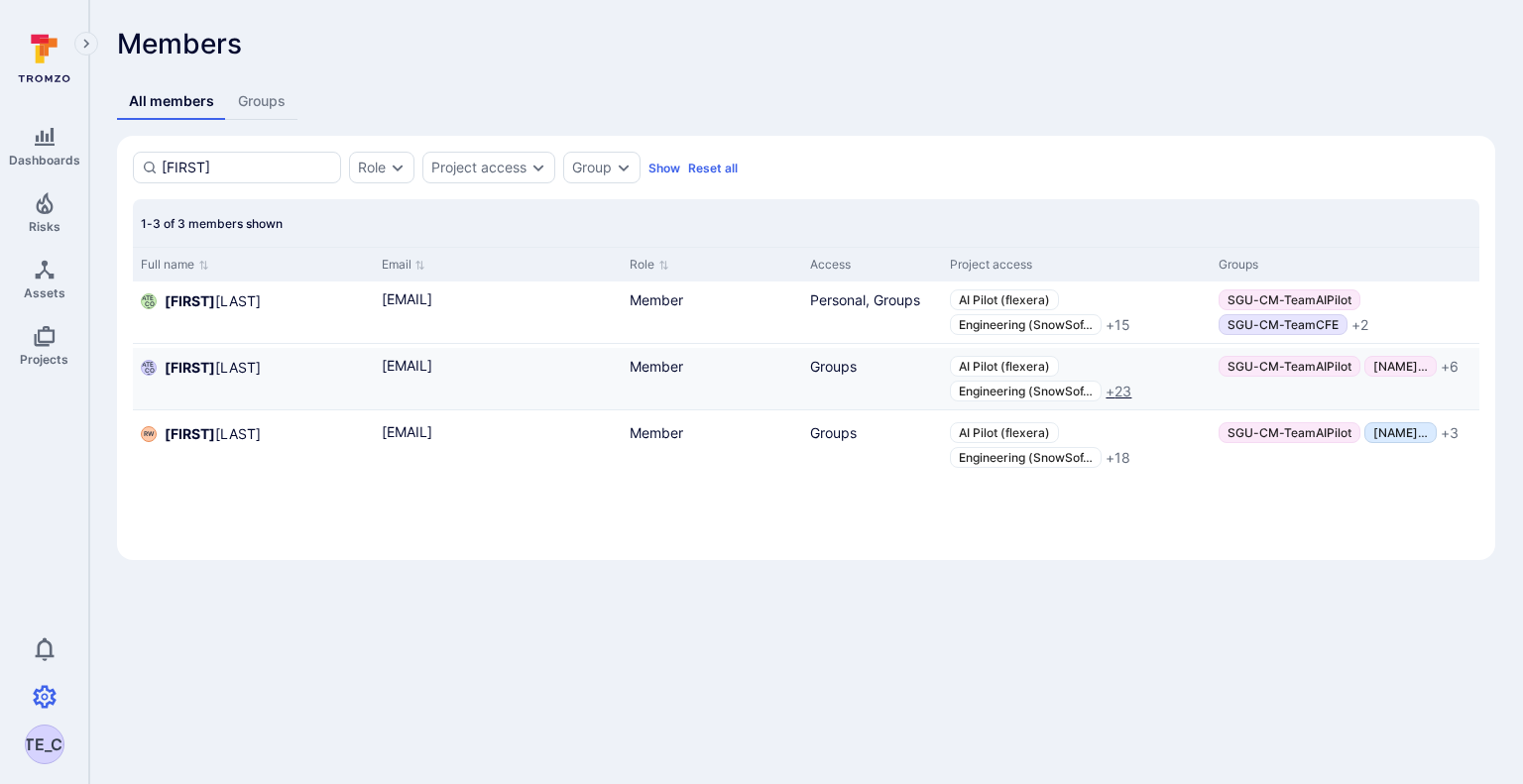 type on "[FIRST]" 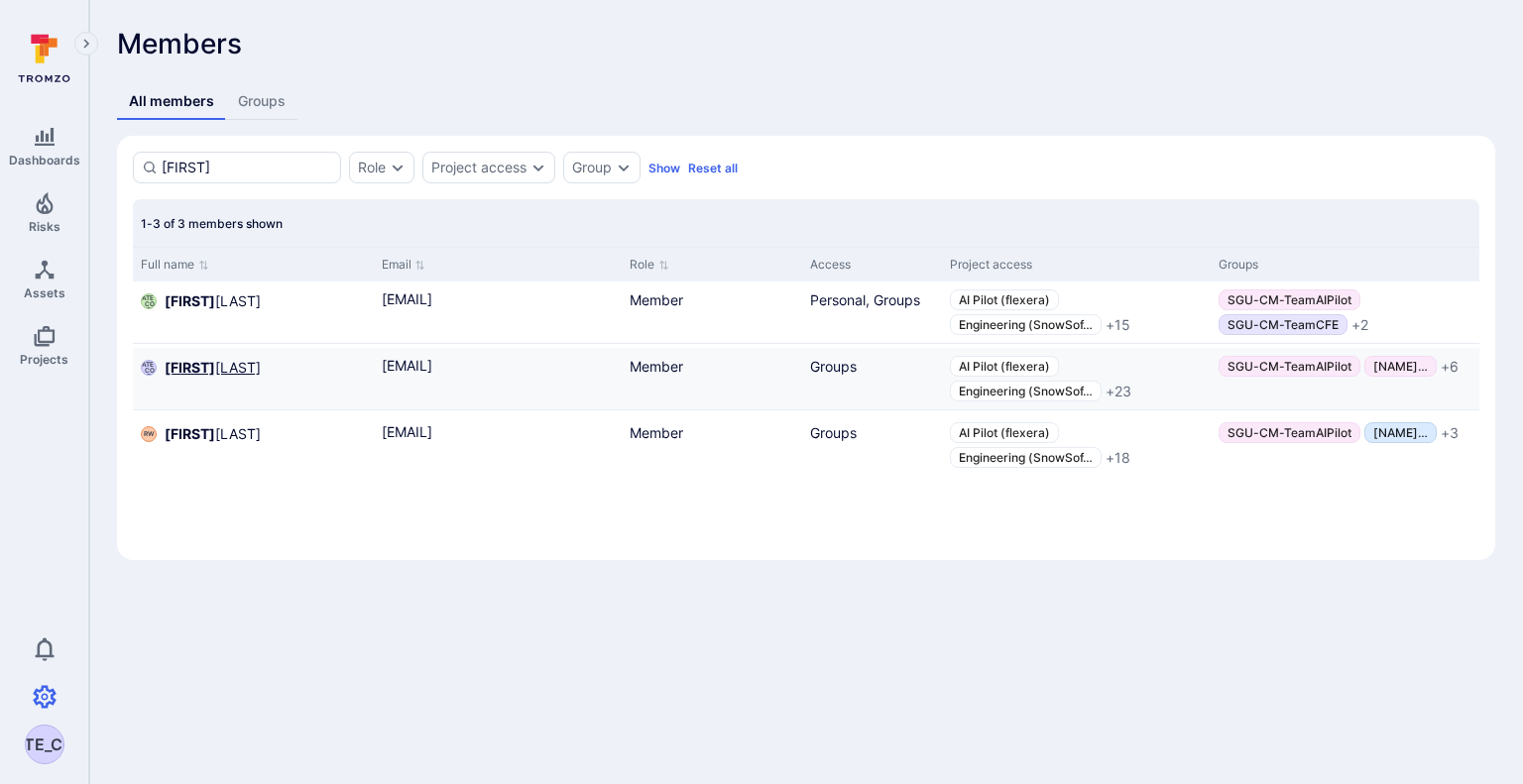click on "[FIRST] [LAST]" at bounding box center (212, 368) 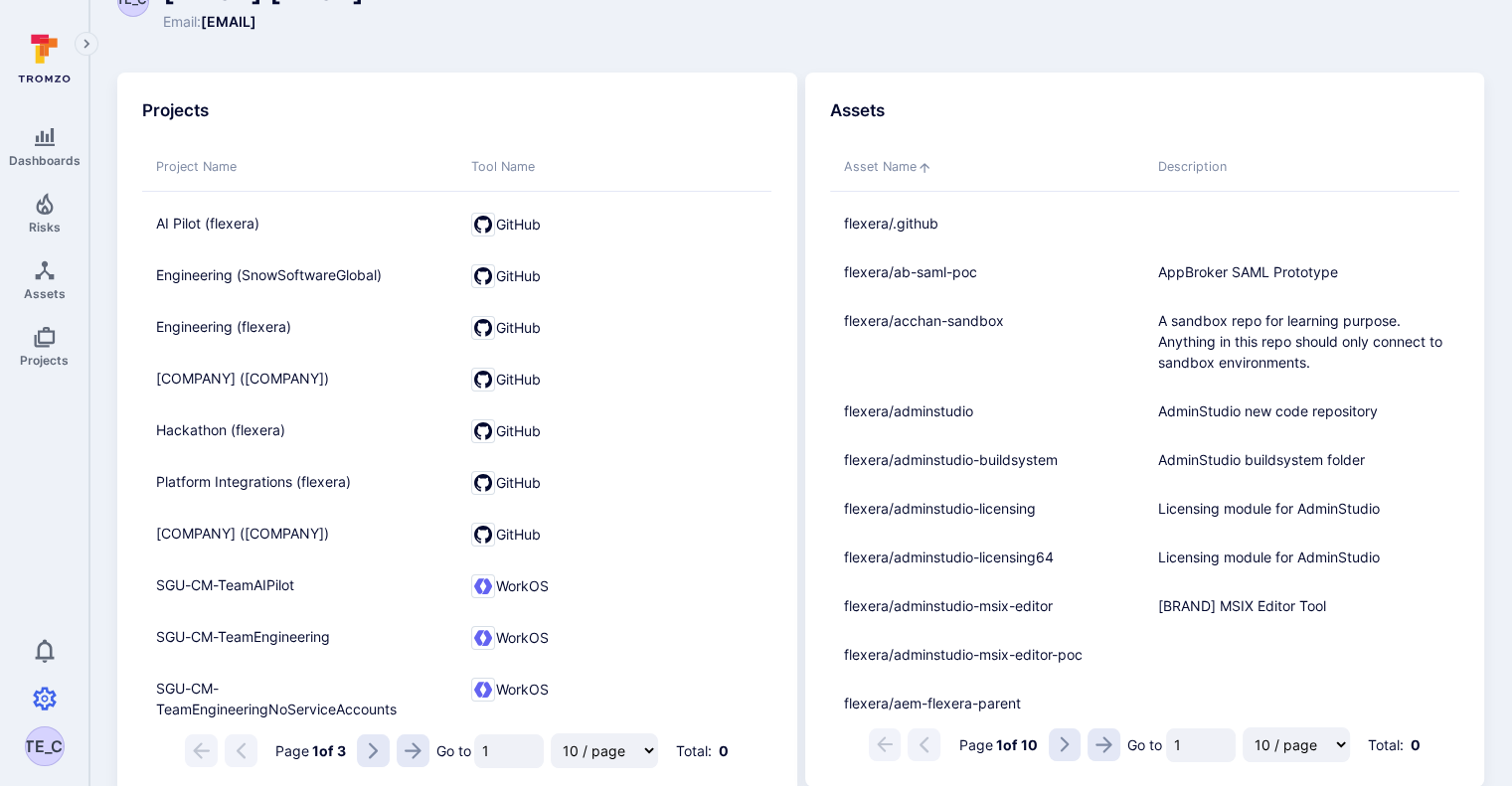 scroll, scrollTop: 0, scrollLeft: 0, axis: both 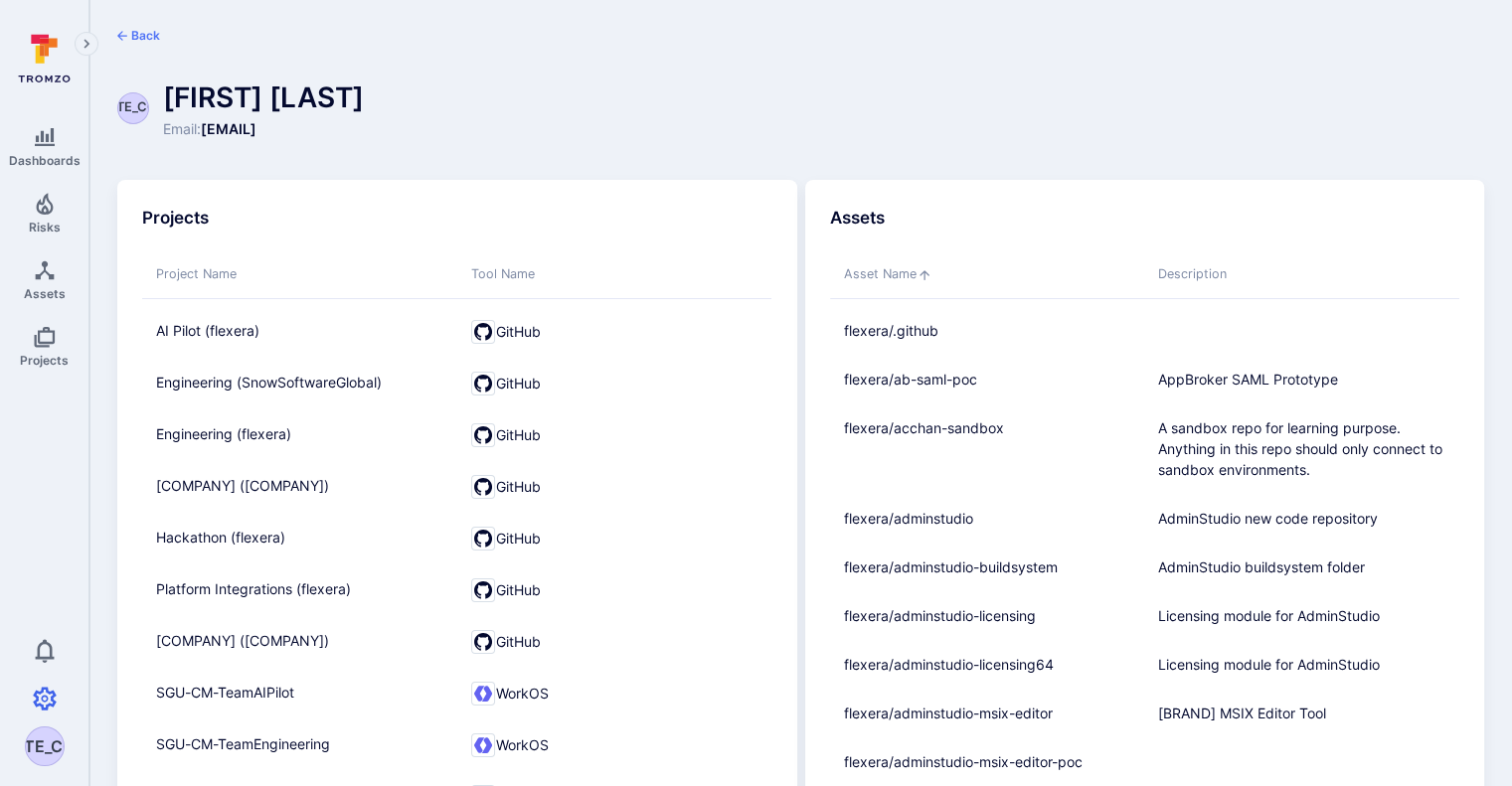 click on "Assets Asset Name Description [COMPANY]/.github [COMPANY]/[COMPANY] AppBroker SAML Prototype [COMPANY]/[COMPANY]  A sandbox repo for learning purpose. Anything in this repo should only connect to sandbox environments.  [COMPANY]/[COMPANY] [COMPANY] build system folder [COMPANY]/[COMPANY] Licensing module for [COMPANY] [COMPANY]/[COMPANY] Licensing module for [COMPANY] [COMPANY]/[COMPANY] [COMPANY] [COMPANY] Editor Tool [COMPANY]/[COMPANY] [COMPANY]/[COMPANY] Page   1  of 10 Go to 1 10 / page 25 / page 50 / page 100 / page Total:   0" at bounding box center (1141, 536) 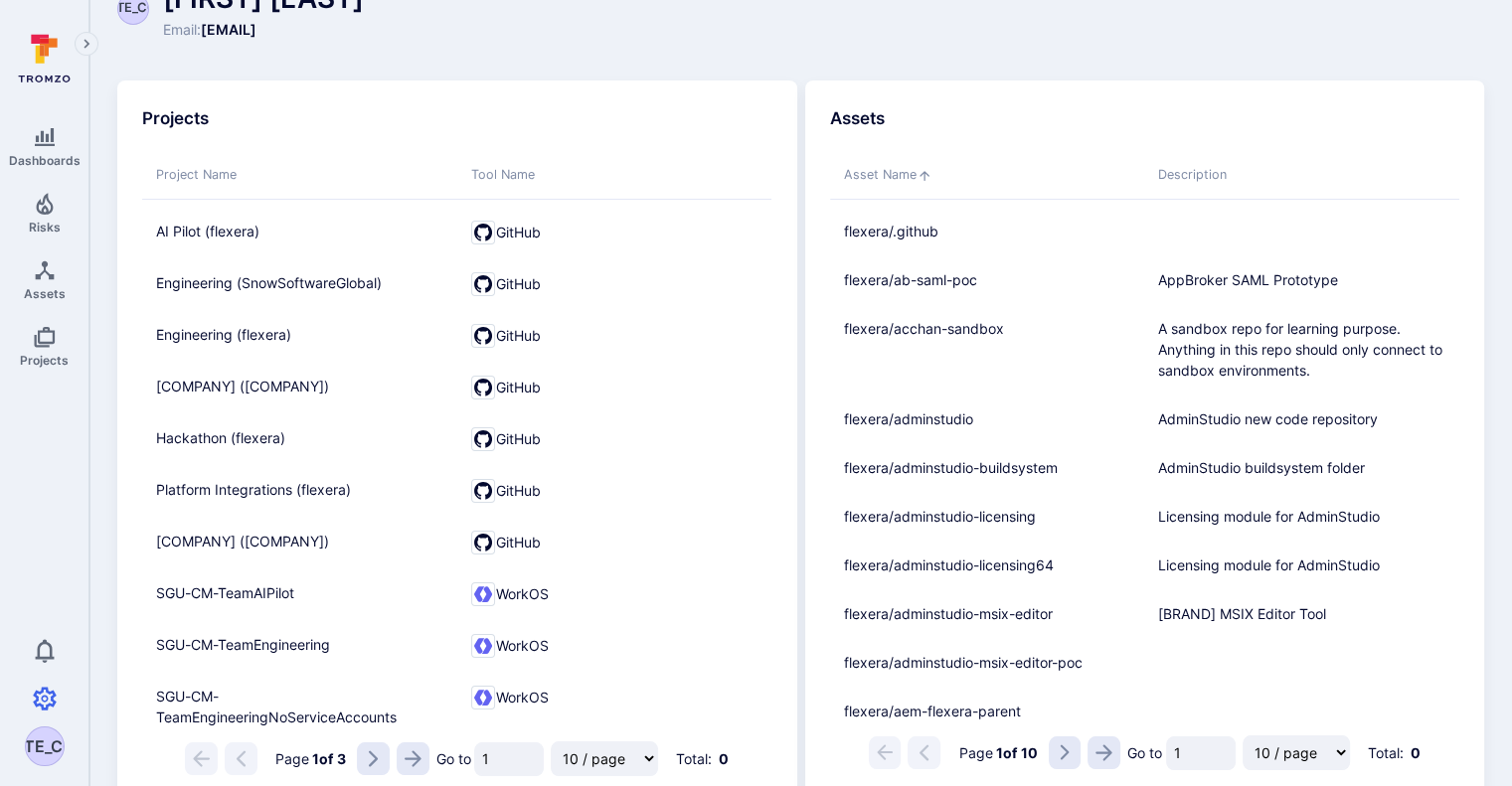 scroll, scrollTop: 211, scrollLeft: 0, axis: vertical 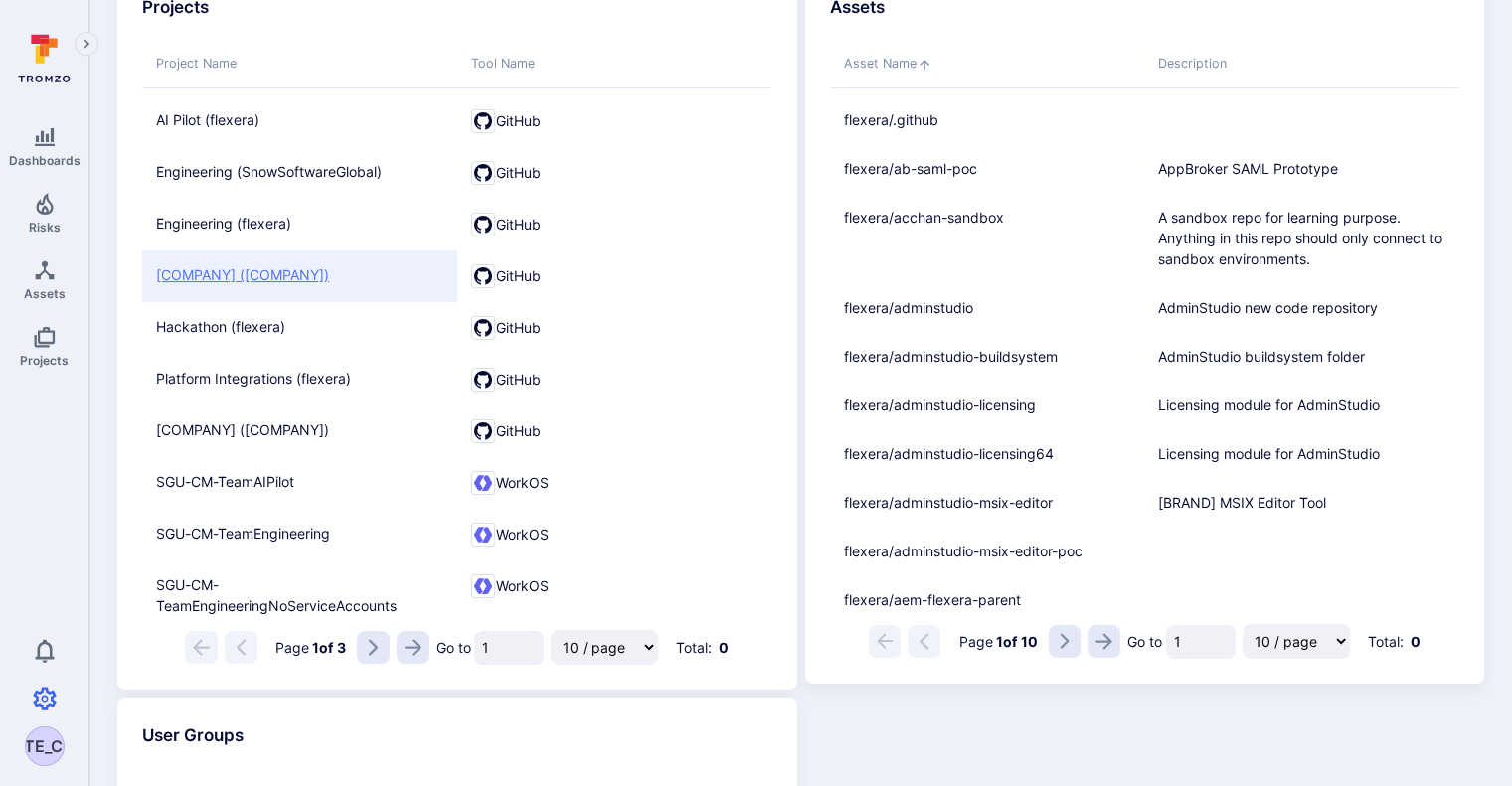 click on "[COMPANY] ([COMPANY])" at bounding box center (299, 274) 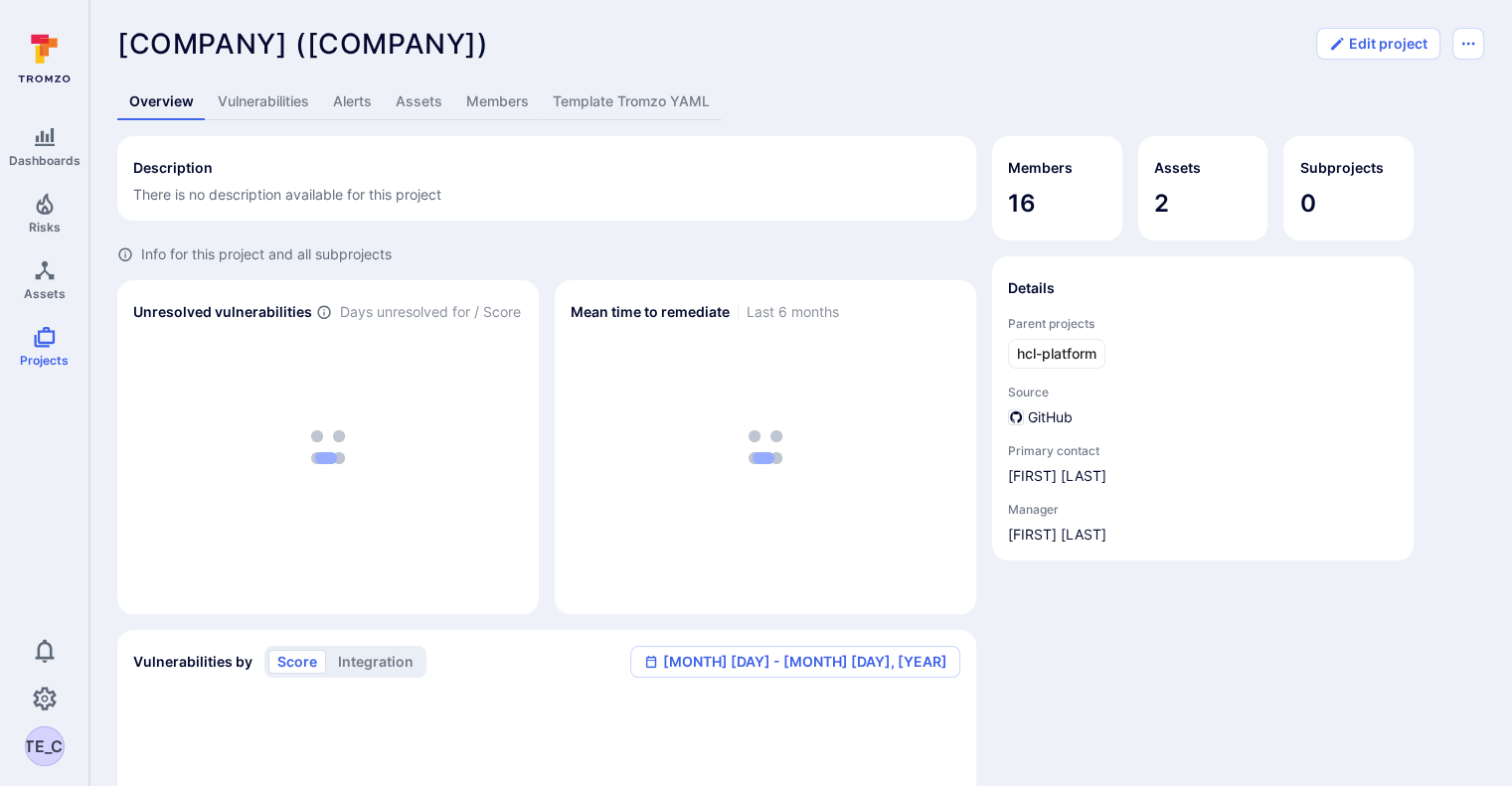 click on "Assets" at bounding box center [419, 101] 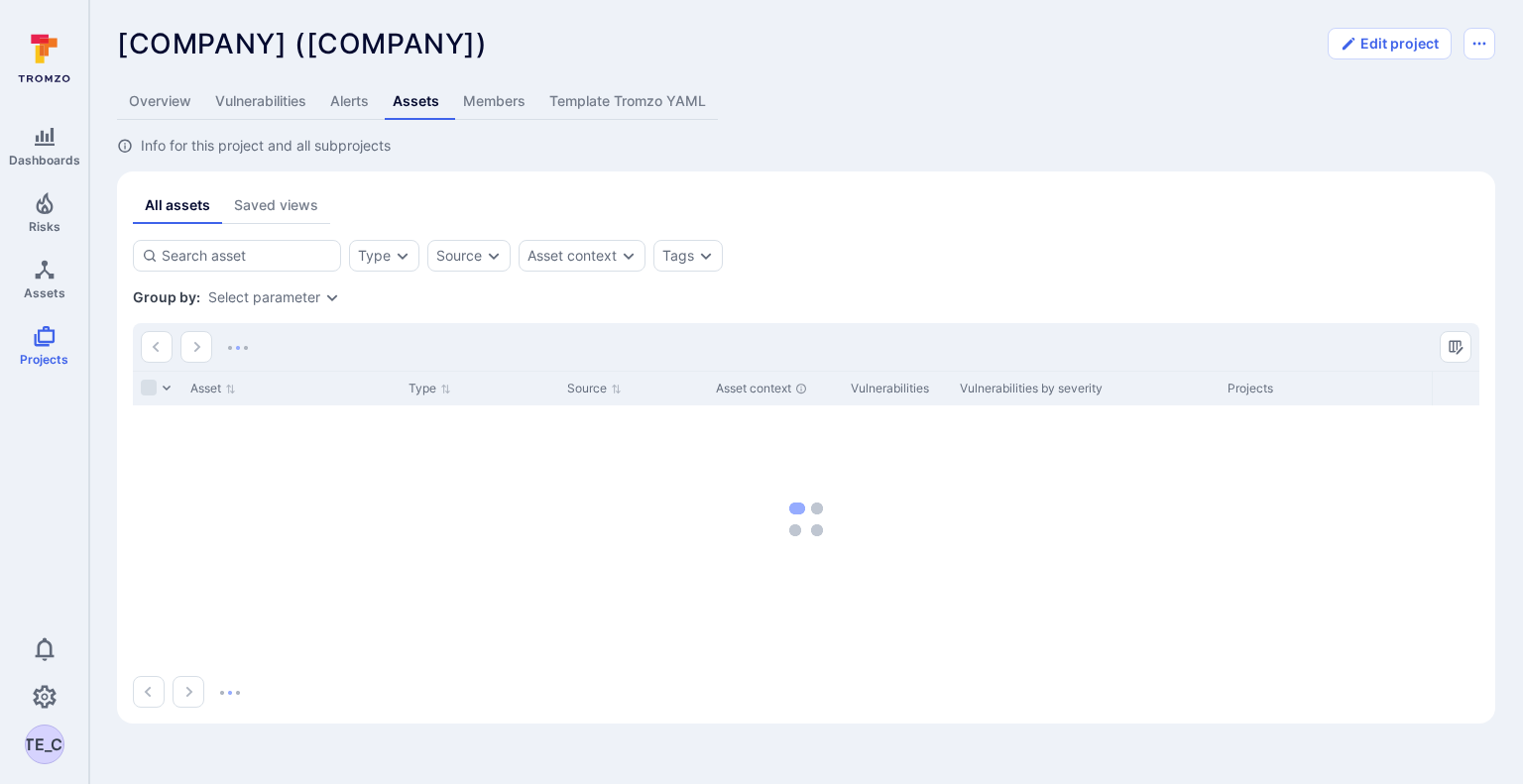 click on "[COMPANY] ([COMPANY]) ... Show more" at bounding box center (716, 44) 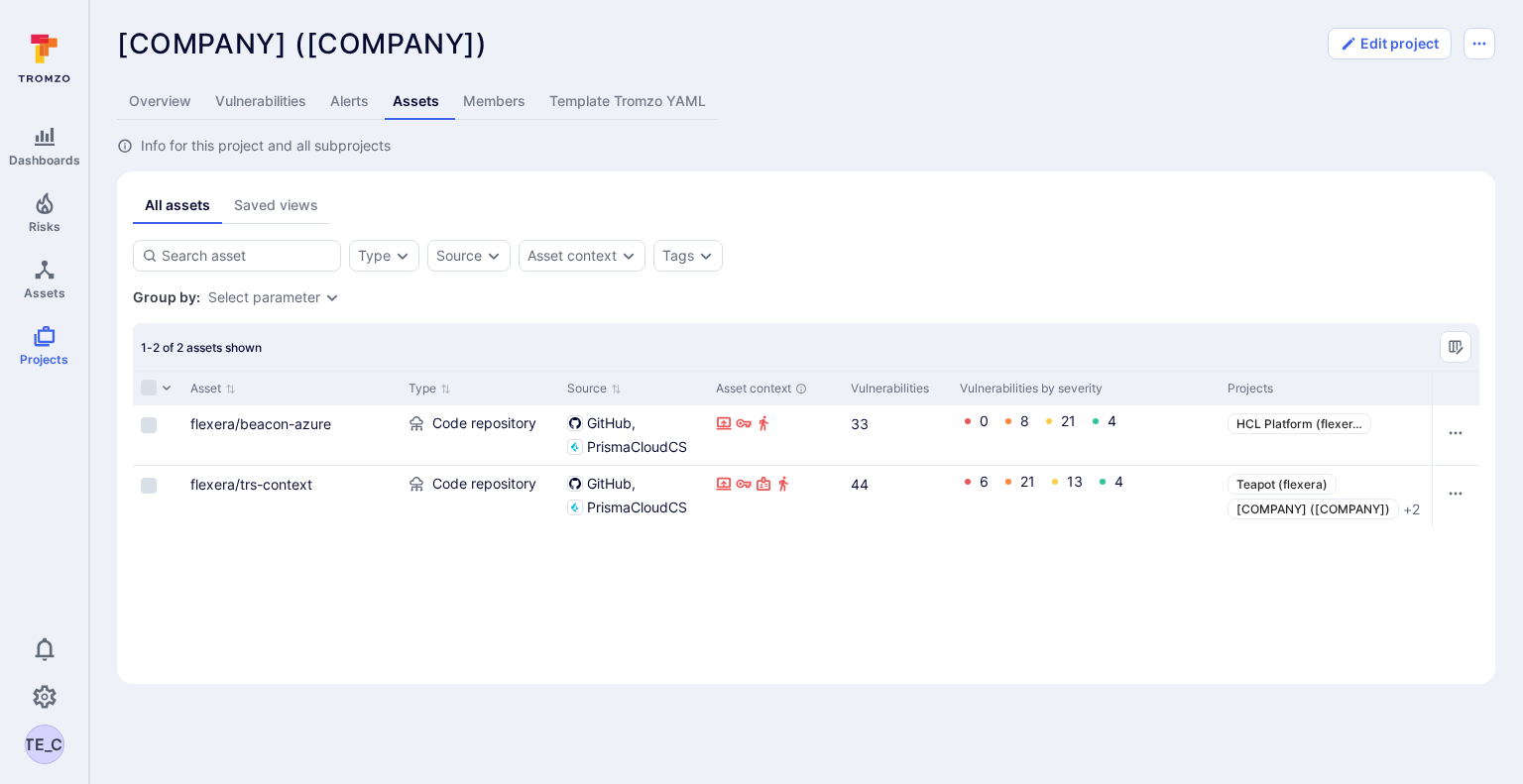 click on "Overview Vulnerabilities Alerts Assets Members Template Tromzo YAML" at bounding box center (806, 101) 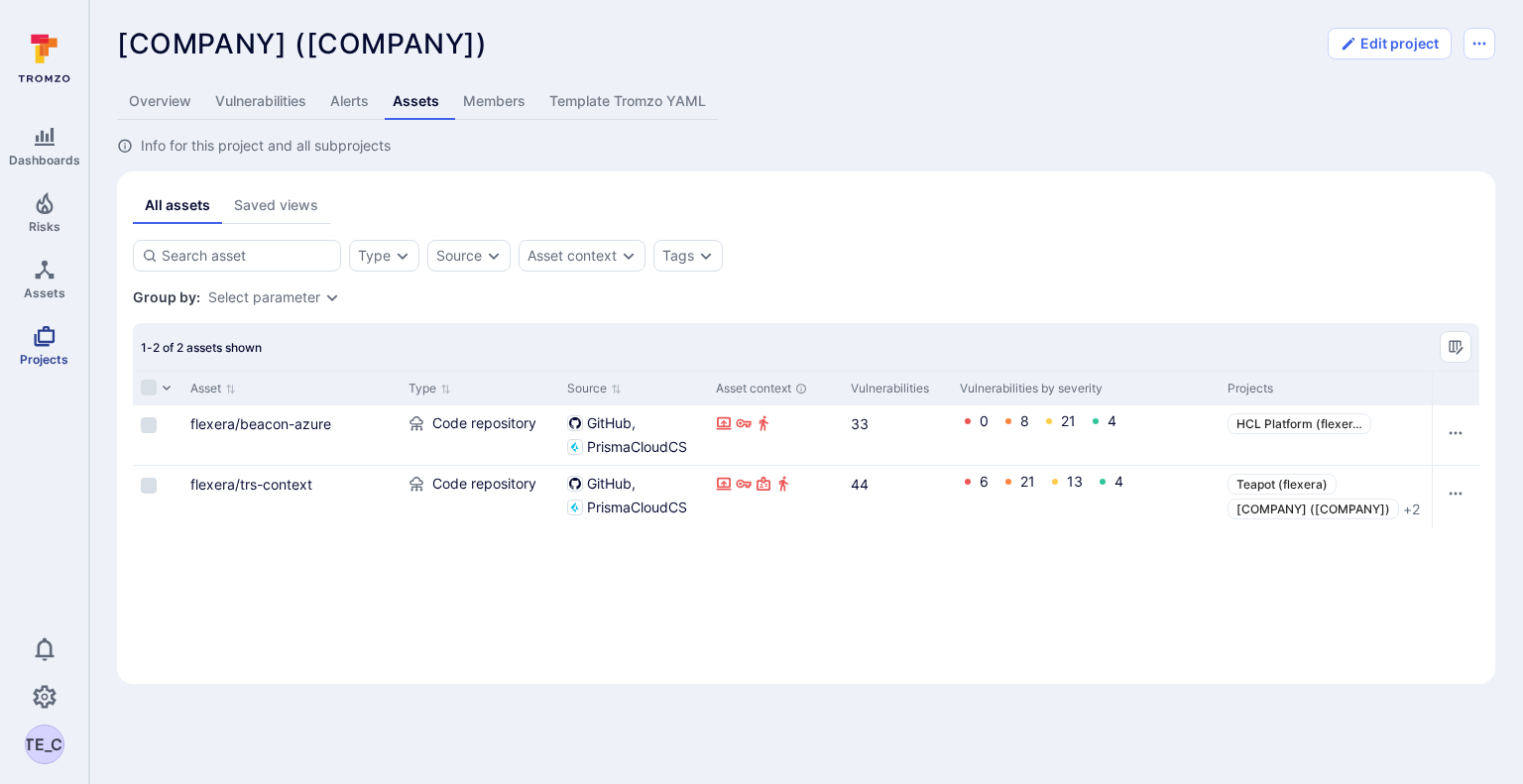 click 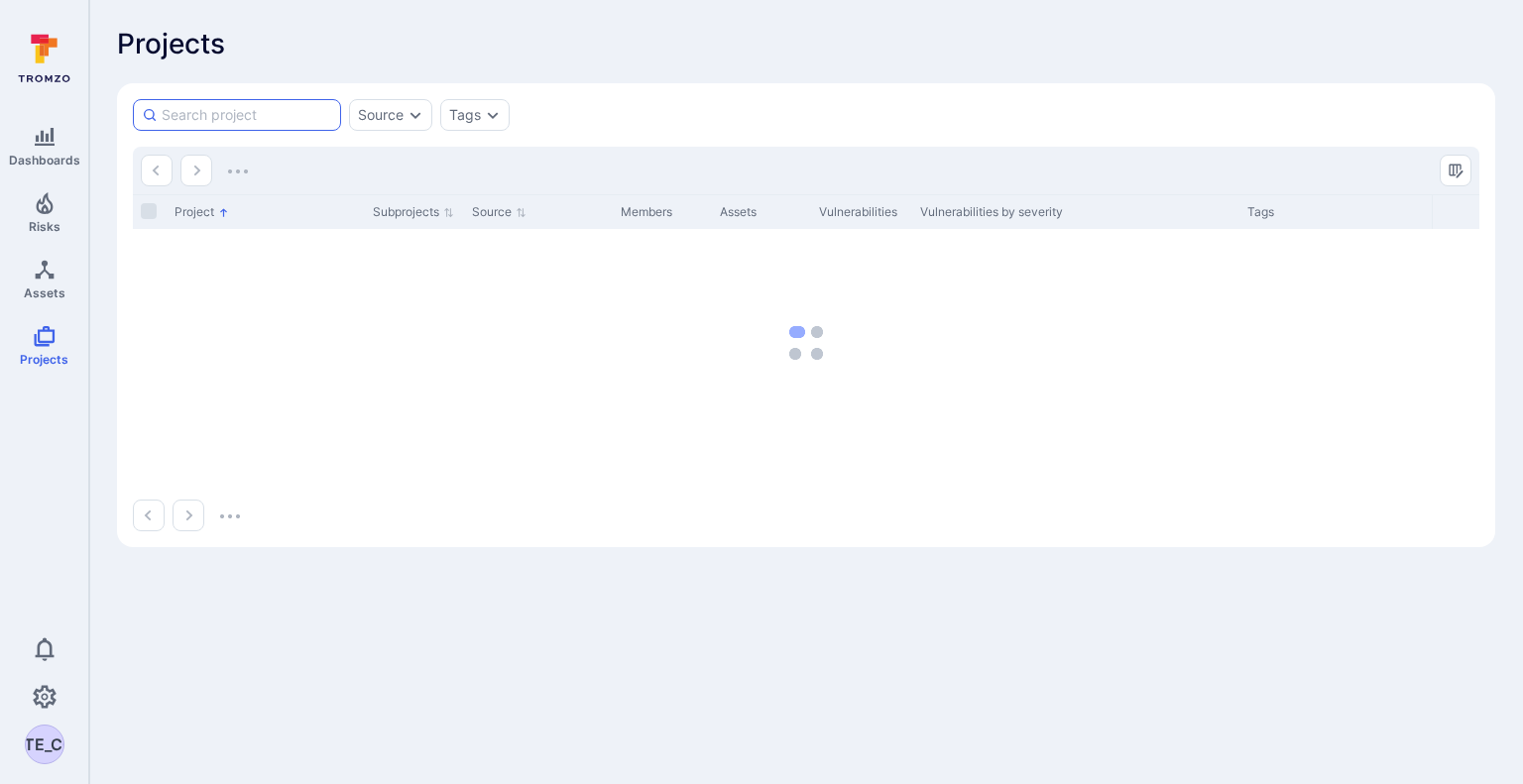 click at bounding box center [247, 115] 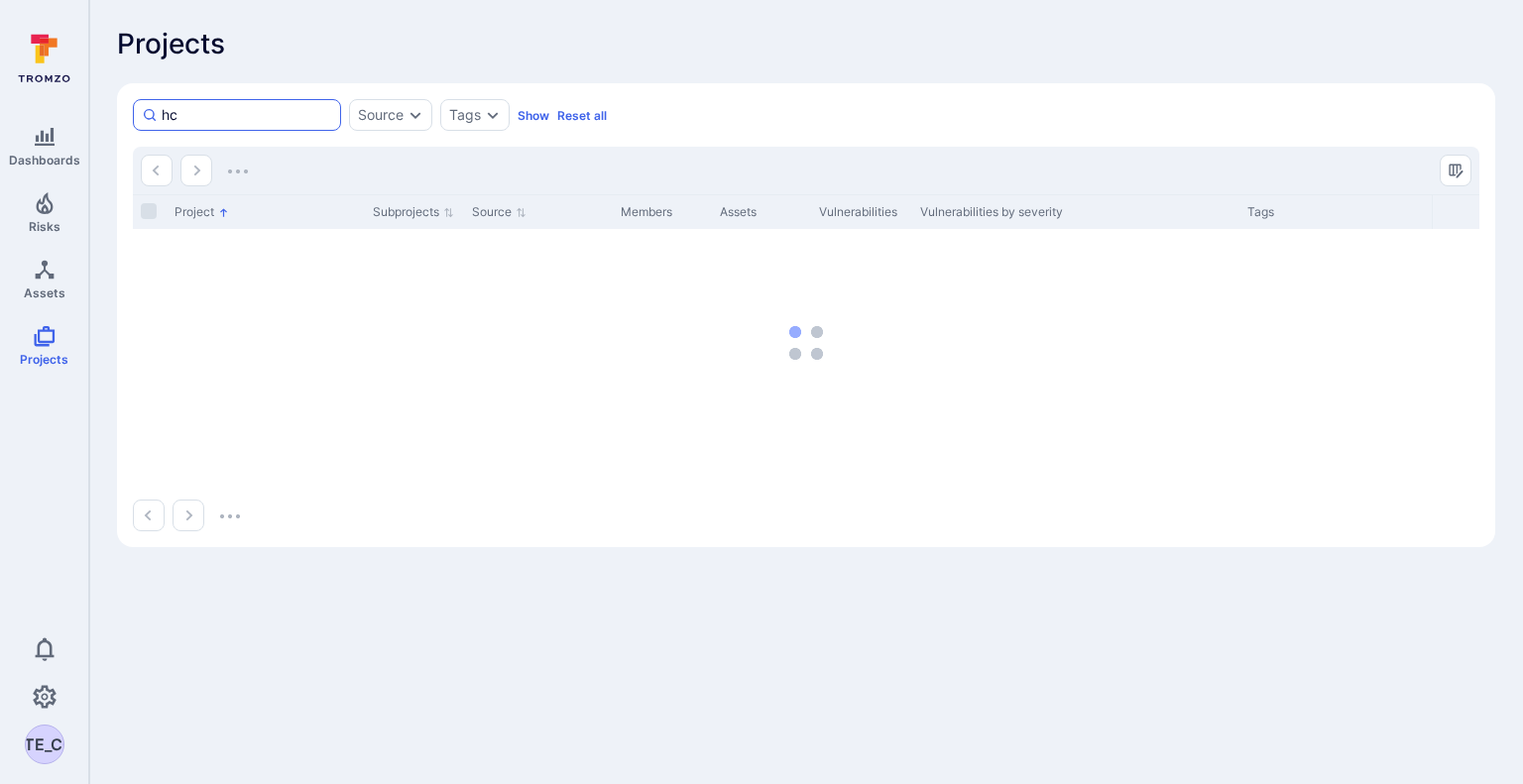 type on "h" 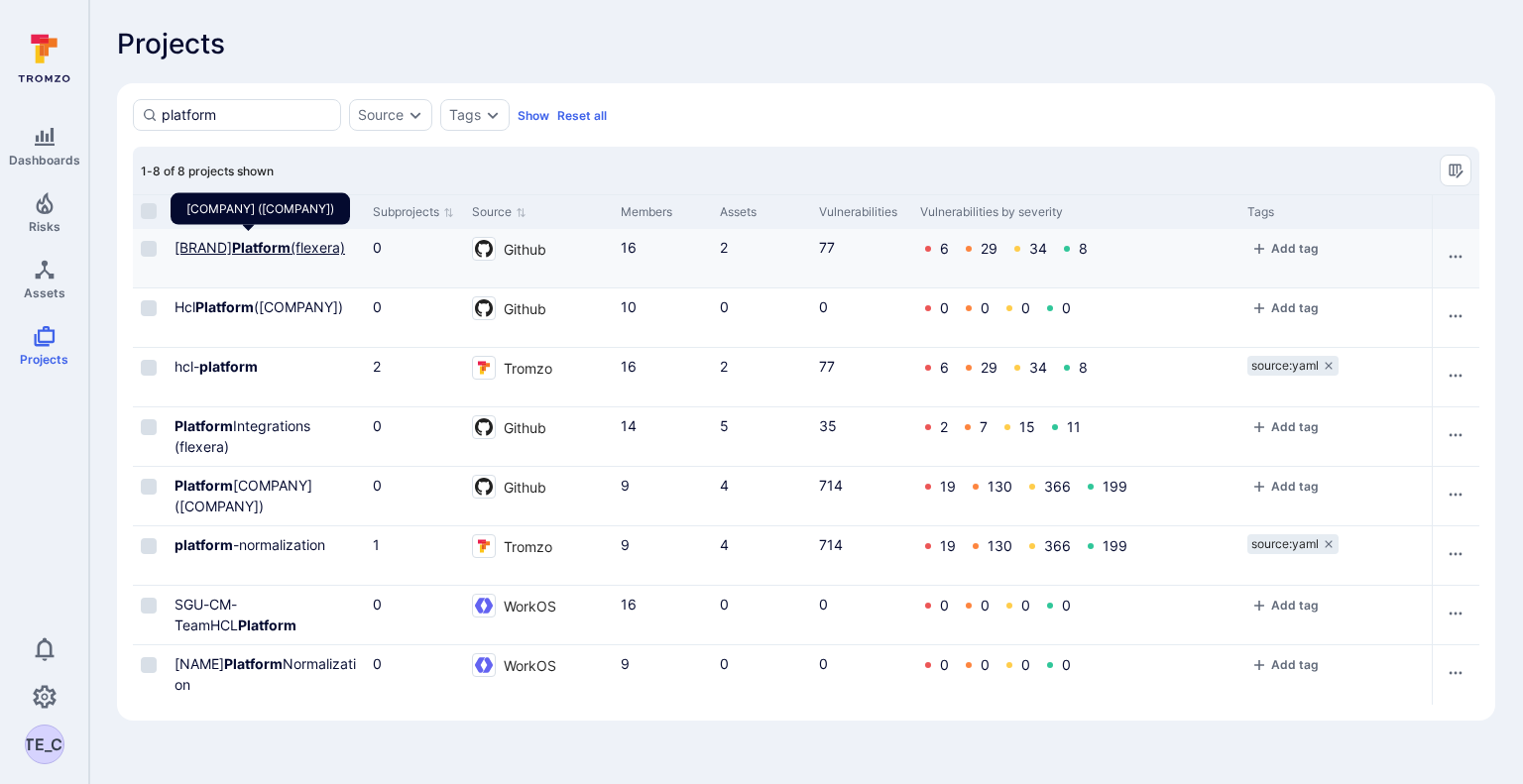 type on "platform" 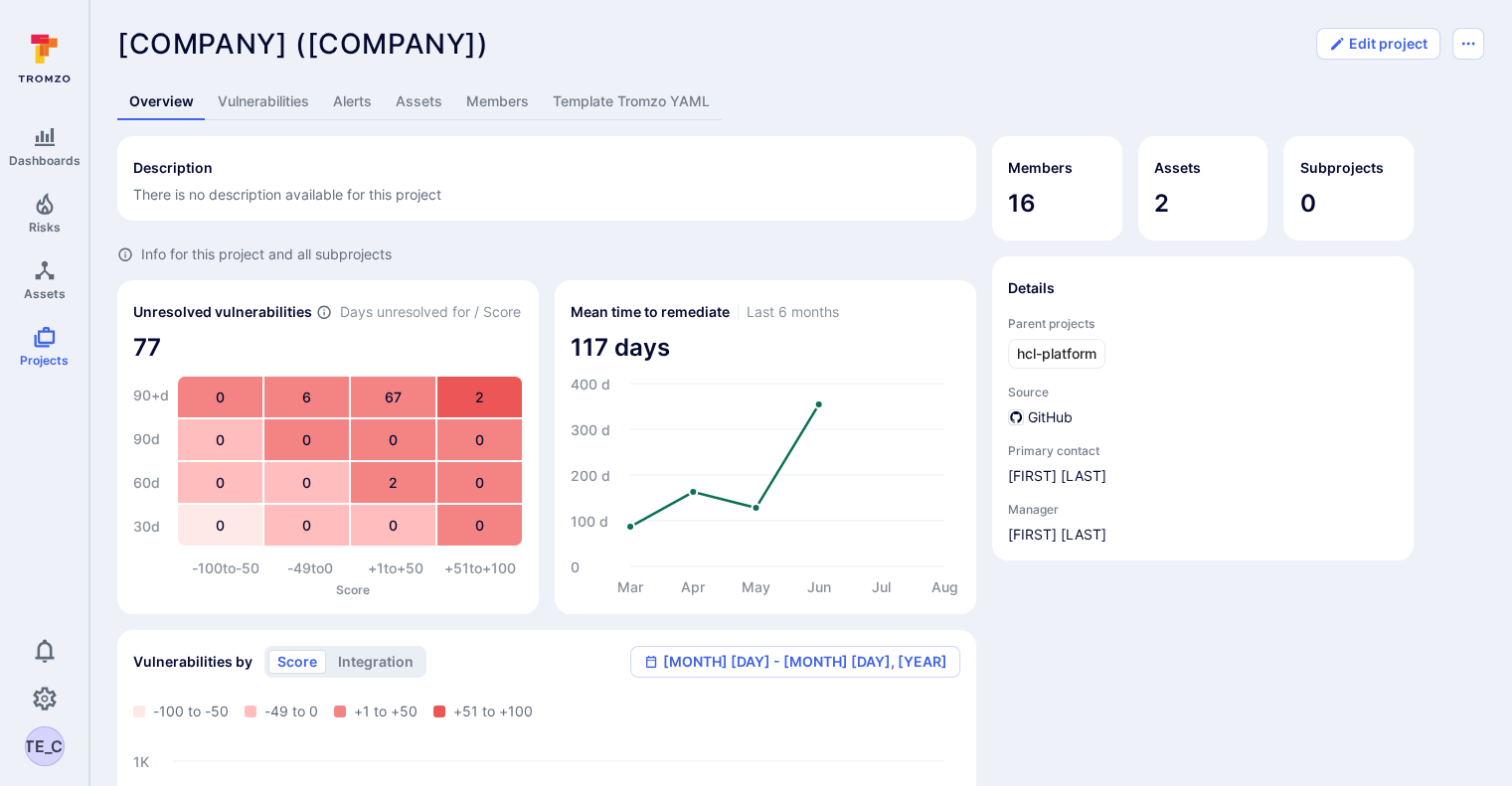 click on "Assets" at bounding box center (419, 101) 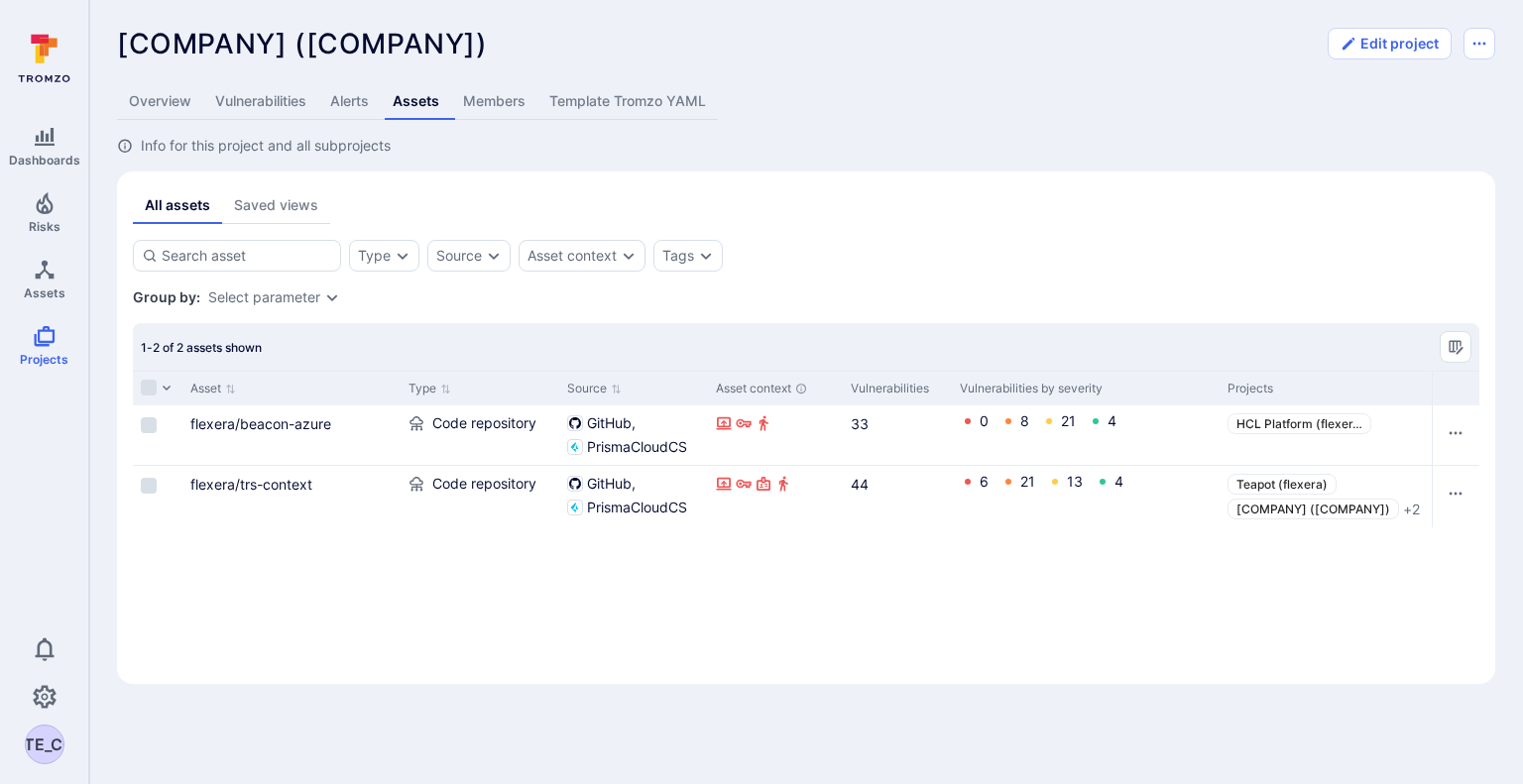 click on "Asset Type Source Asset context Vulnerabilities Vulnerabilities by severity Projects Tags Description Alerts Primary contact Manager Project email   flexera/beacon-azure Code repository GitHub PrismaCloudCS 33 0 8 21 4 HCL Platform (flexer … Tromzo:repo:data:cre … github_code_scanning … + 3 github, sca:dependabot, secrets:github, sast:codeql beacon deployed in azure 0 6 12 0 flexera/trs-context Code repository GitHub PrismaCloudCS 44 6 21 13 4 Teapot (flexera) HCL Teapot (flexera) + 2 Tromzo:active Tromzo:priority + 9 github, sca:dependabot, secrets:github, sast:codeql Repository for the contextual data service for itv 0 3 2 0" at bounding box center (806, 519) 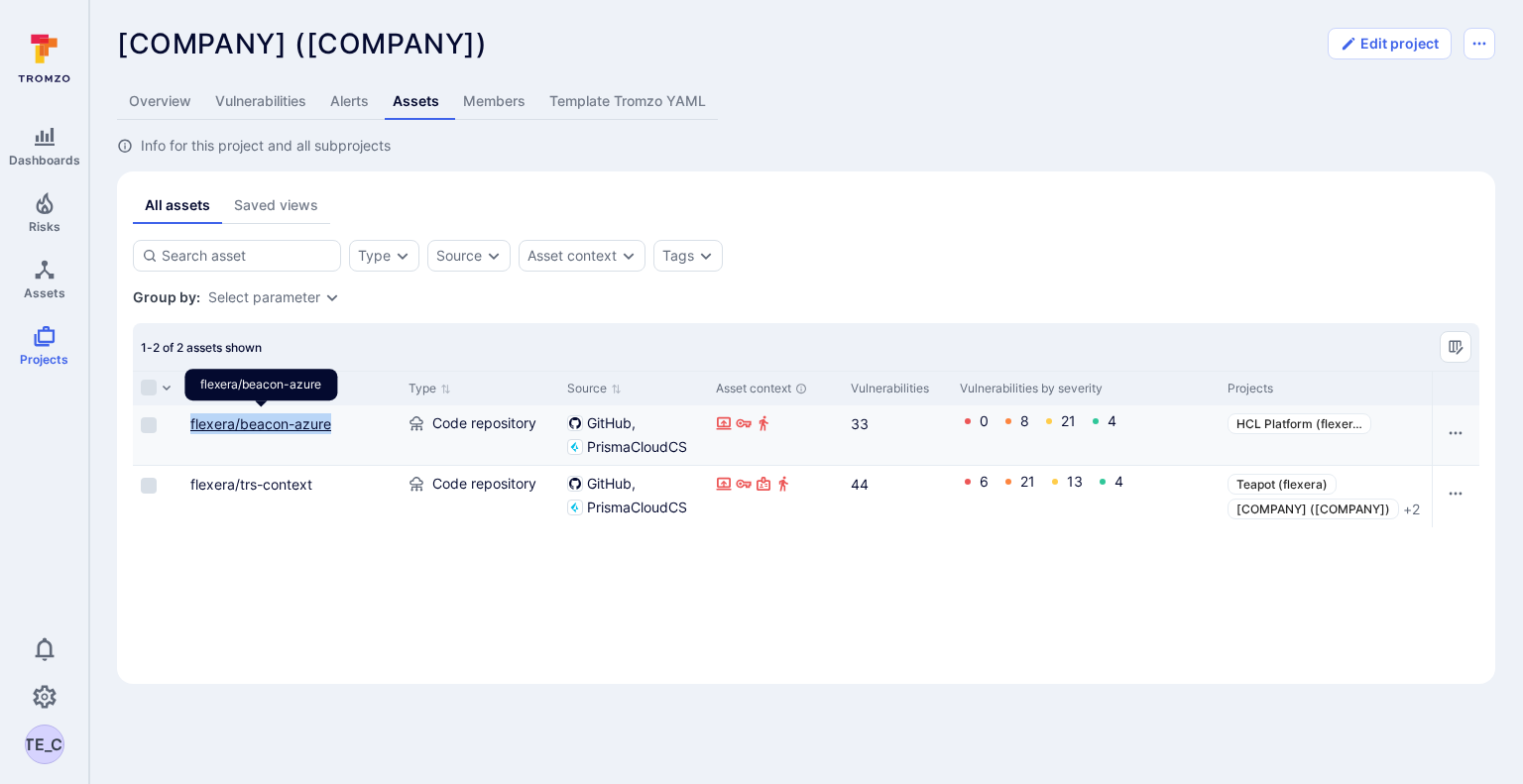 drag, startPoint x: 342, startPoint y: 433, endPoint x: 191, endPoint y: 420, distance: 151.5586 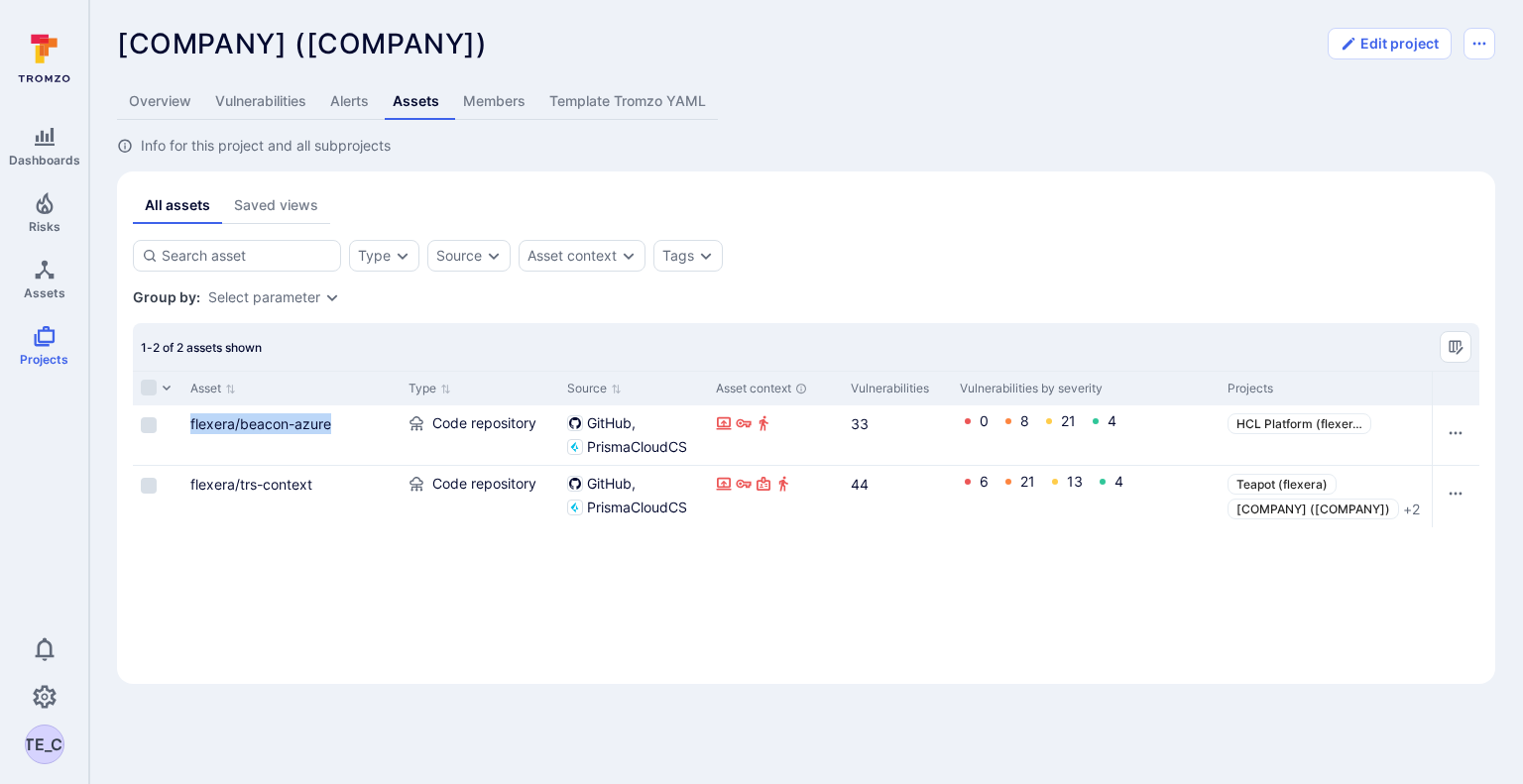 click on "Overview" at bounding box center [160, 101] 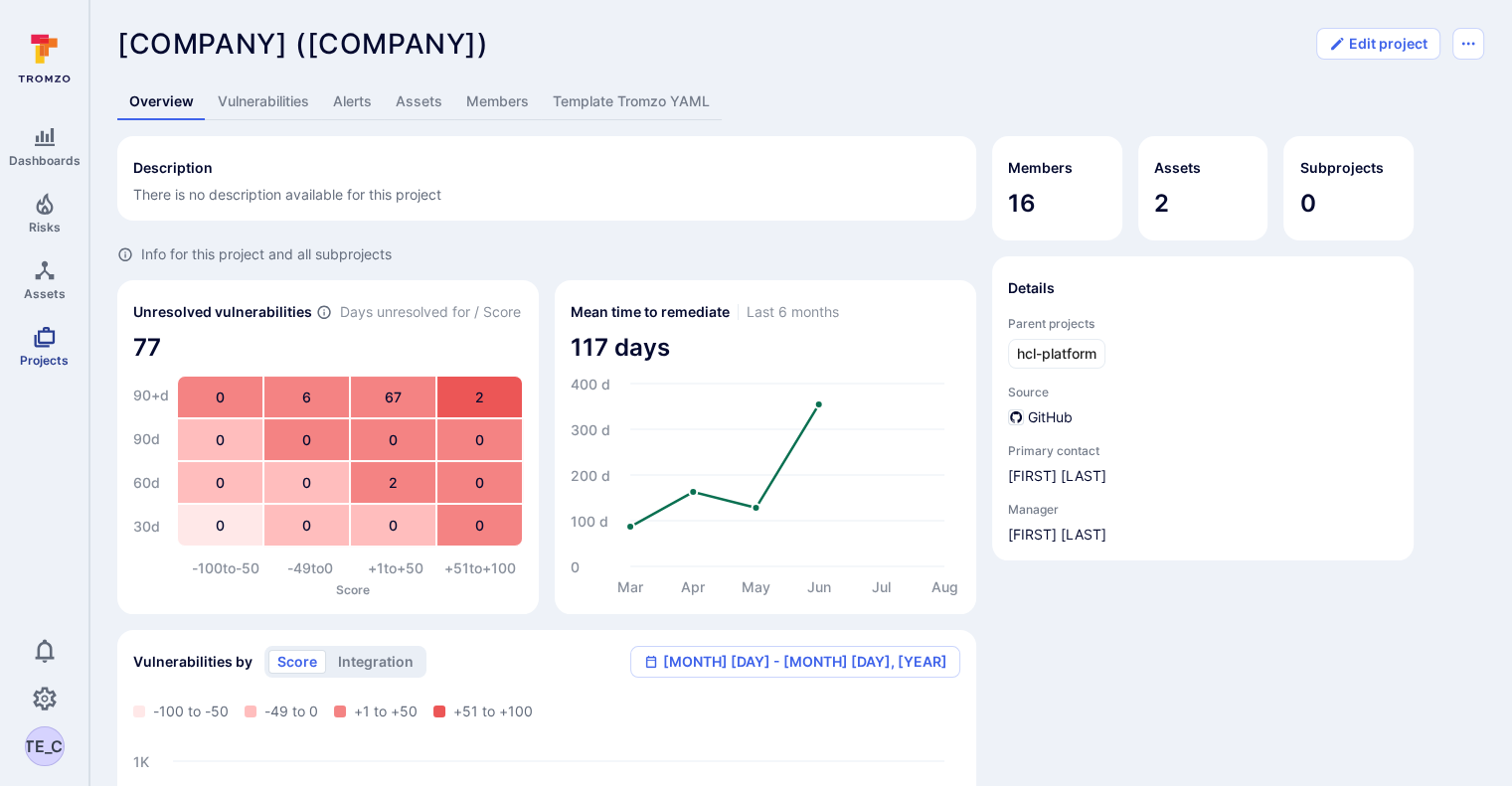 click 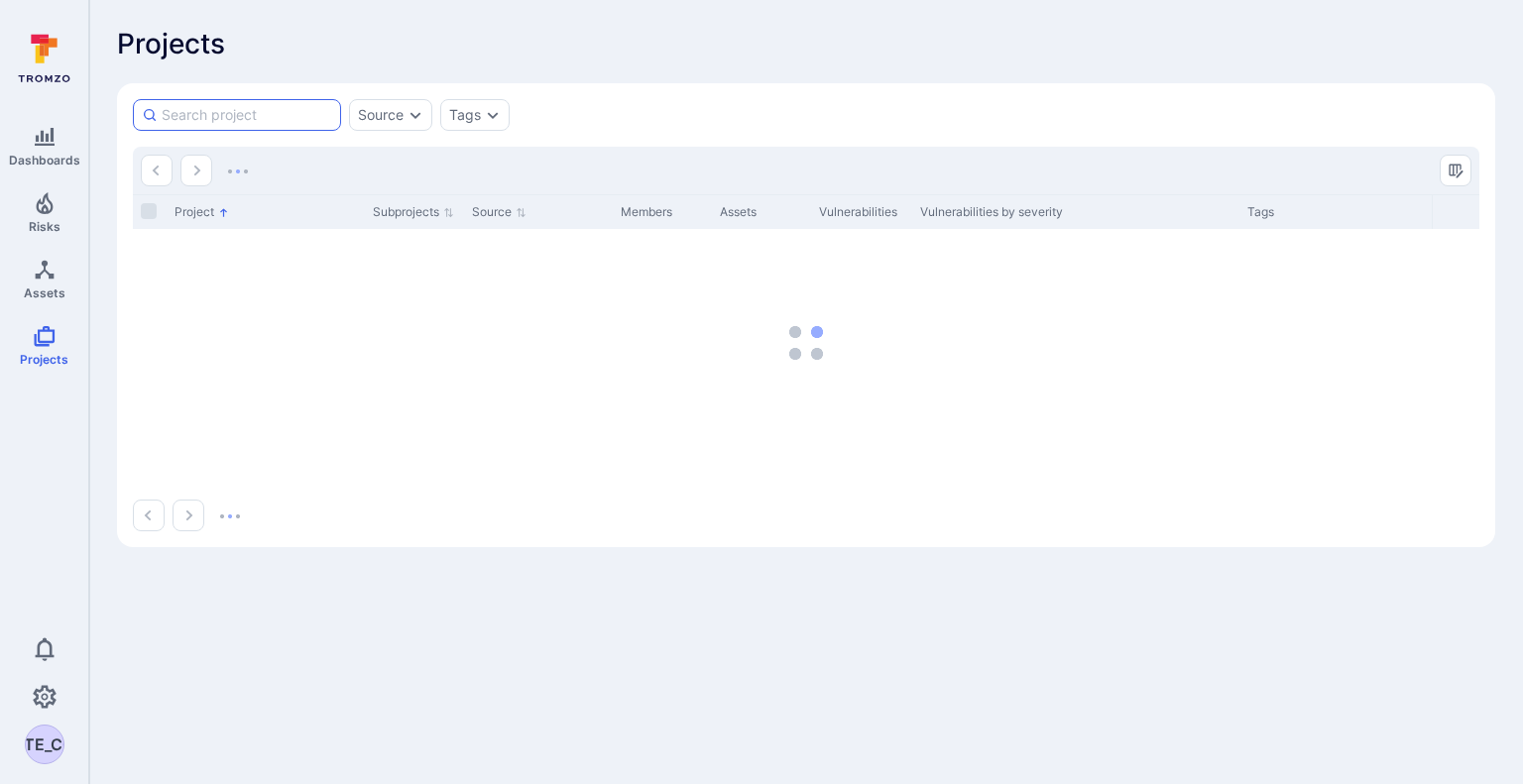 click at bounding box center (247, 115) 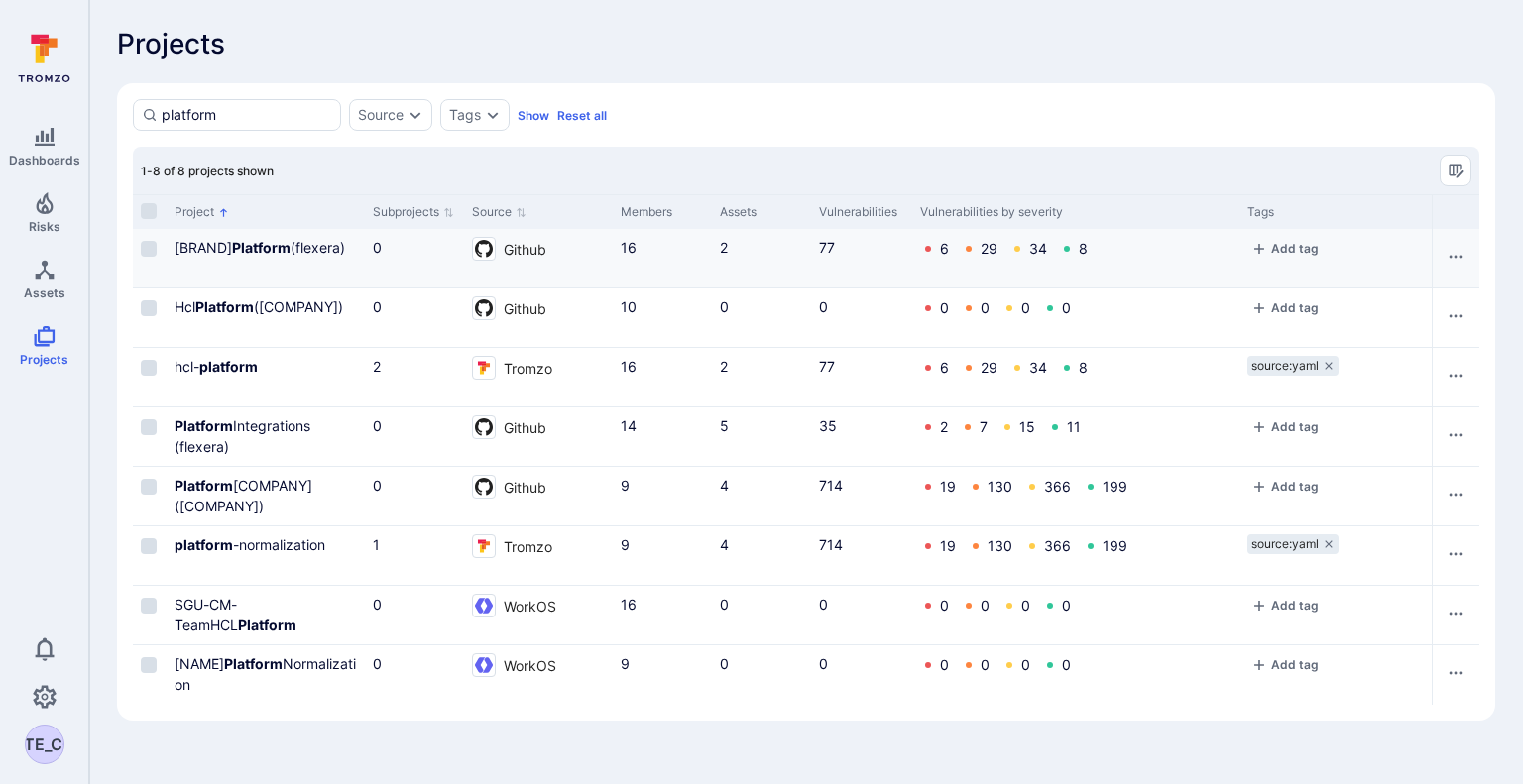 type on "platform" 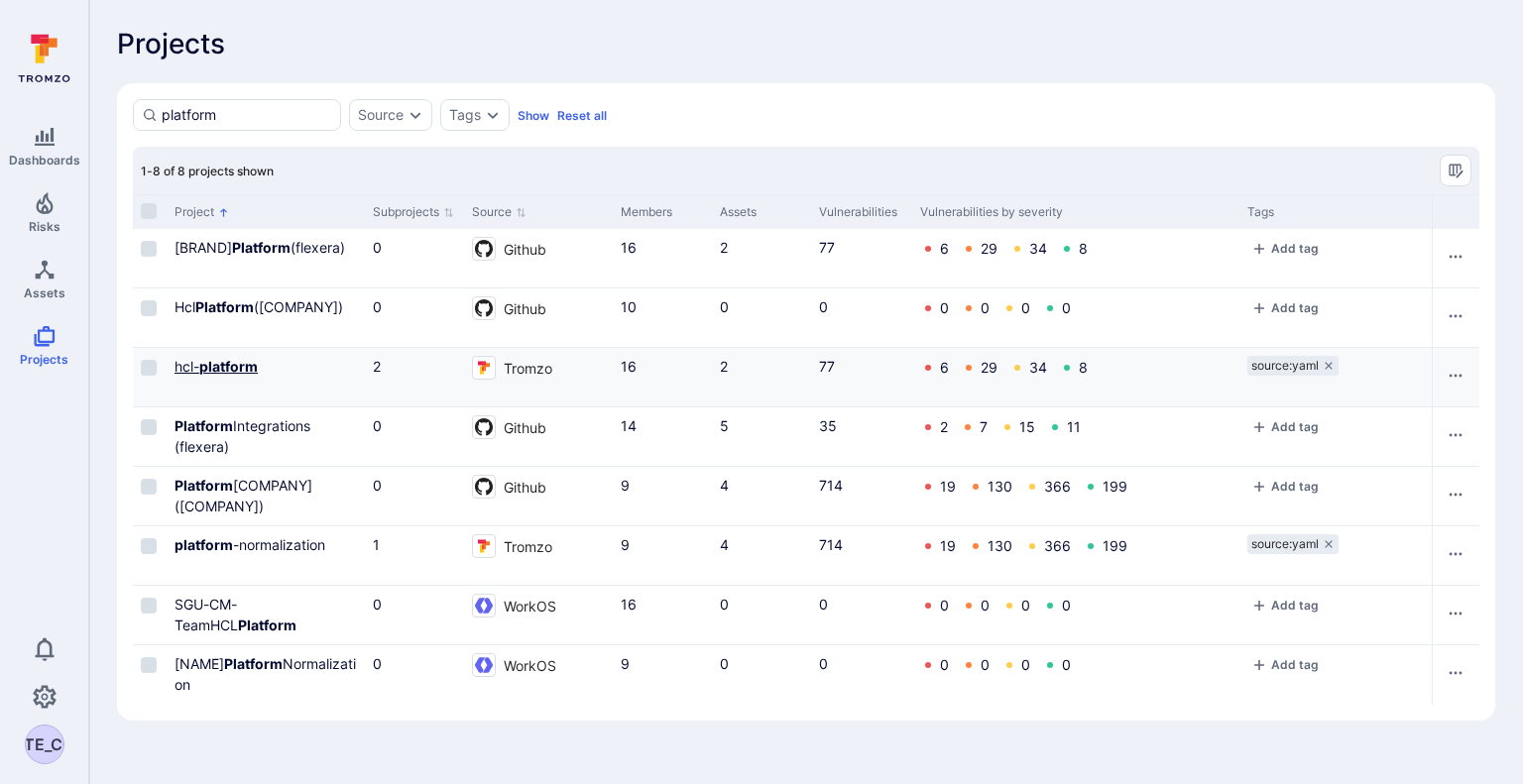 click on "platform" at bounding box center (228, 366) 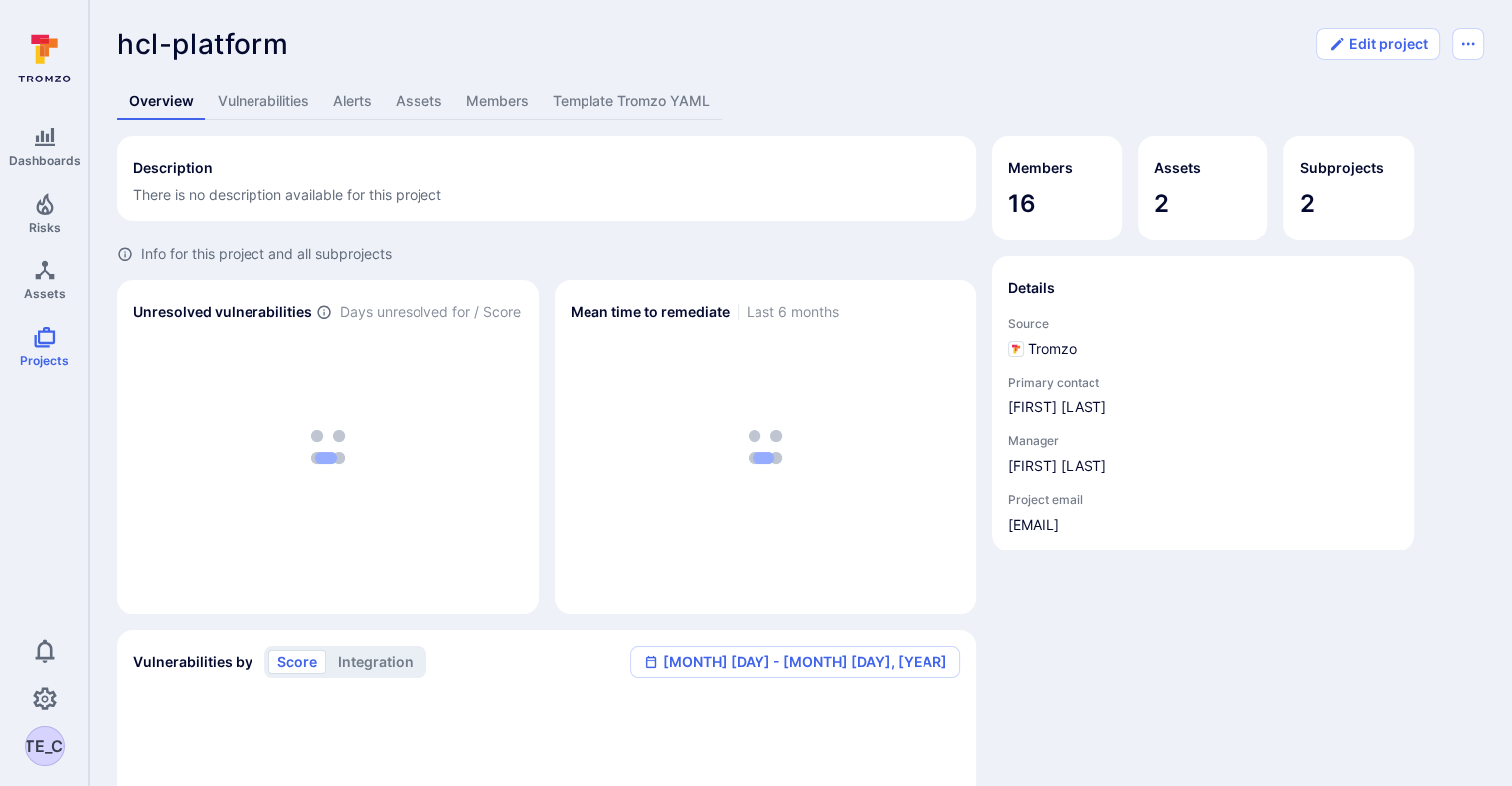 click on "Assets" at bounding box center [419, 101] 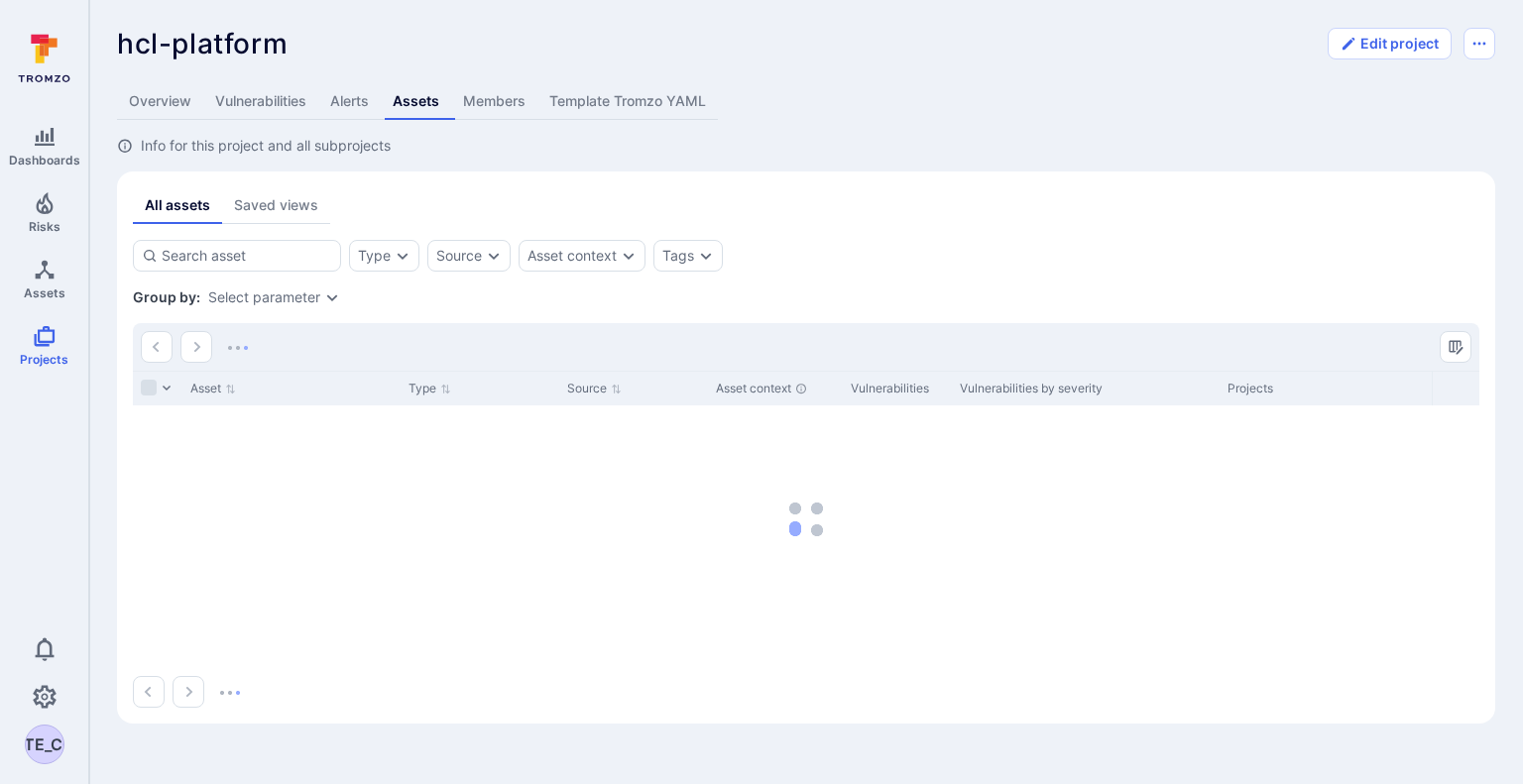 click on "Type Source Asset context Tags Save view Group by: Select parameter Asset Type Source Asset context Vulnerabilities Vulnerabilities by severity Projects Tags Scan Coverage Description Alerts No saved views created yet Create saved views by applying filters or groups and make them accessible to everyone in your organization" at bounding box center (806, 376) 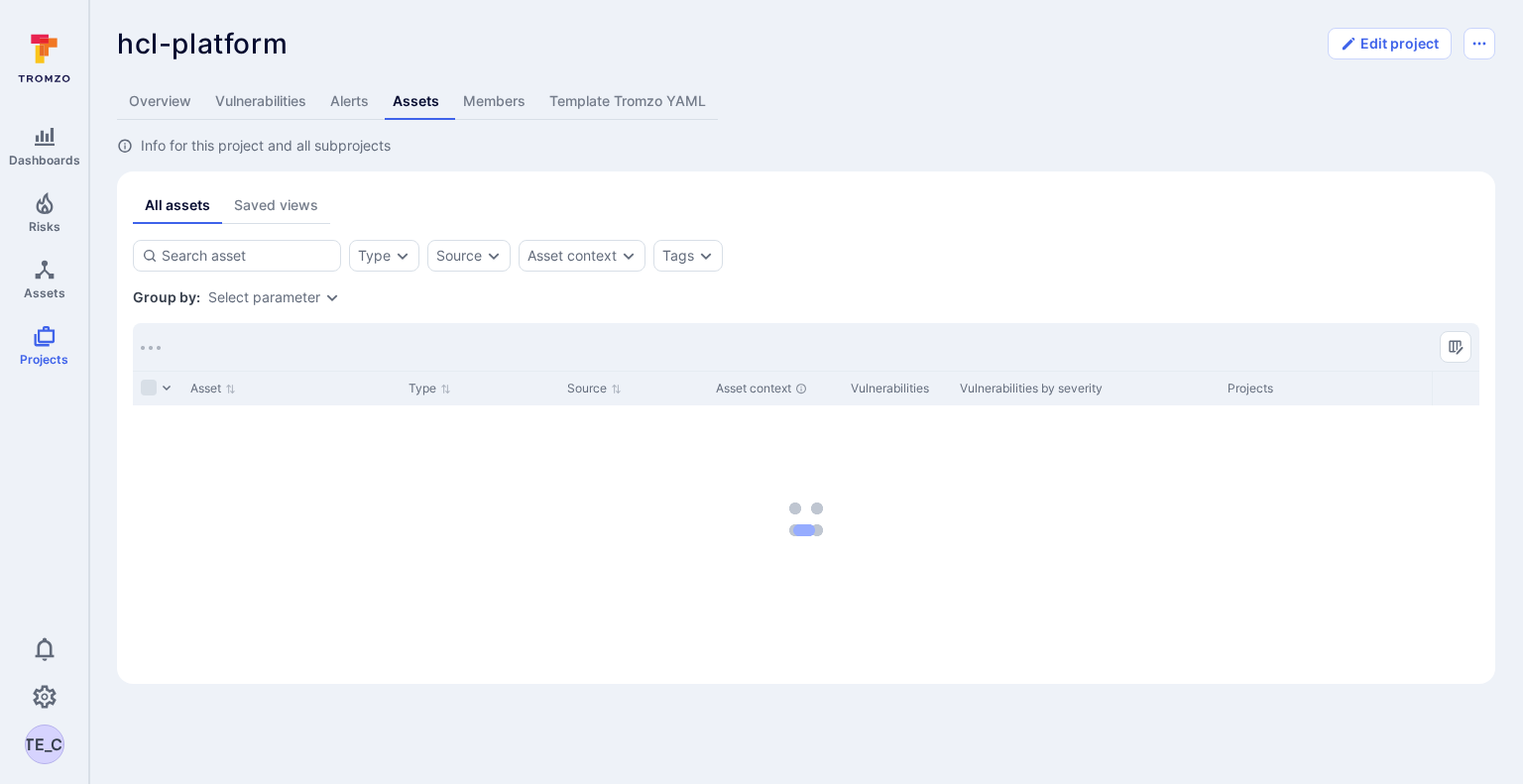 click on "Type Source Asset context Tags Save view Group by: Select parameter Asset Type Source Asset context Vulnerabilities Vulnerabilities by severity Projects Tags Scan Coverage Description Alerts No saved views created yet Create saved views by applying filters or groups and make them accessible to everyone in your organization" at bounding box center [806, 356] 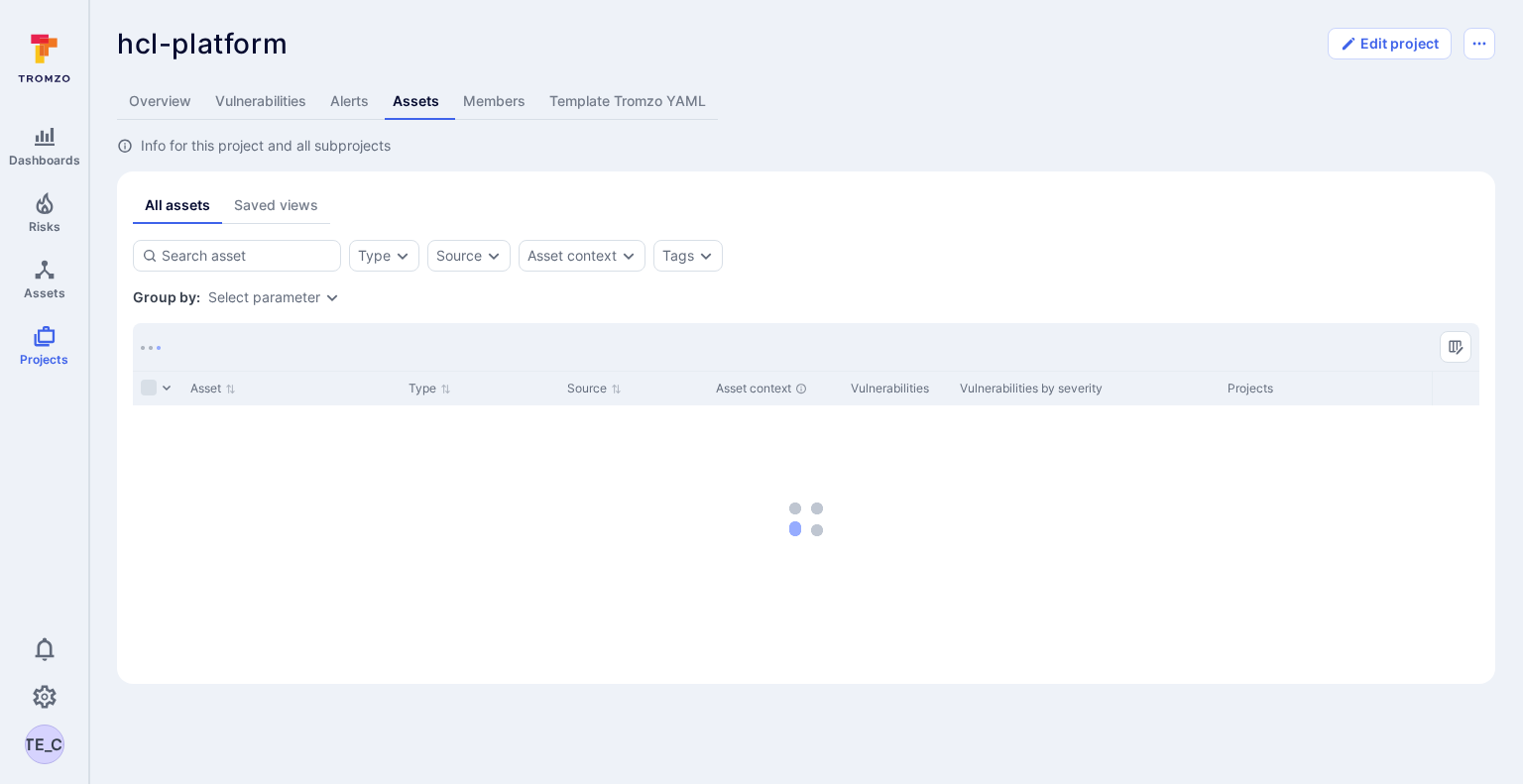 click on "Type Source Asset context Tags Save view Group by: Select parameter Asset Type Source Asset context Vulnerabilities Vulnerabilities by severity Projects Tags Scan Coverage Description Alerts No saved views created yet Create saved views by applying filters or groups and make them accessible to everyone in your organization" at bounding box center (806, 356) 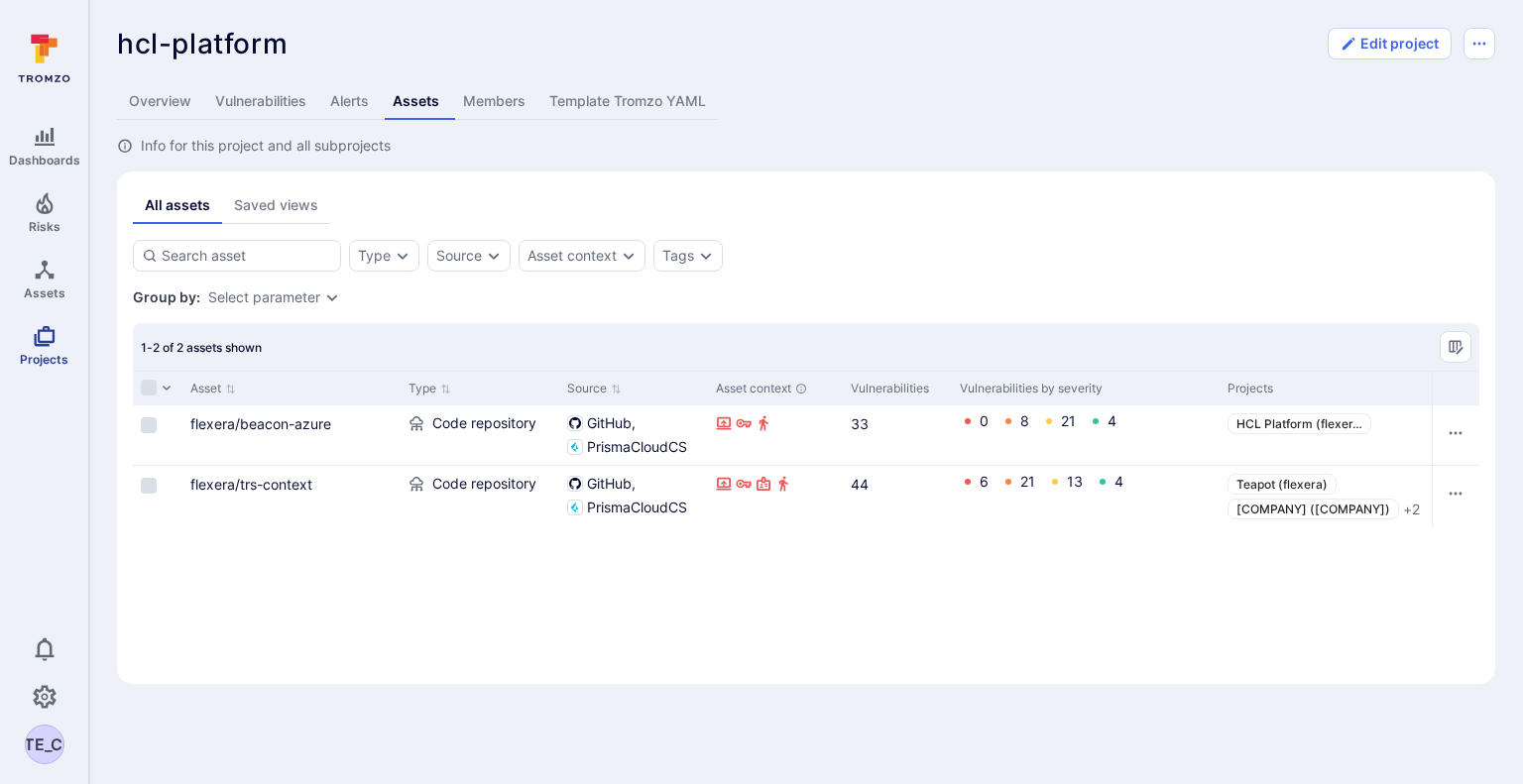 click 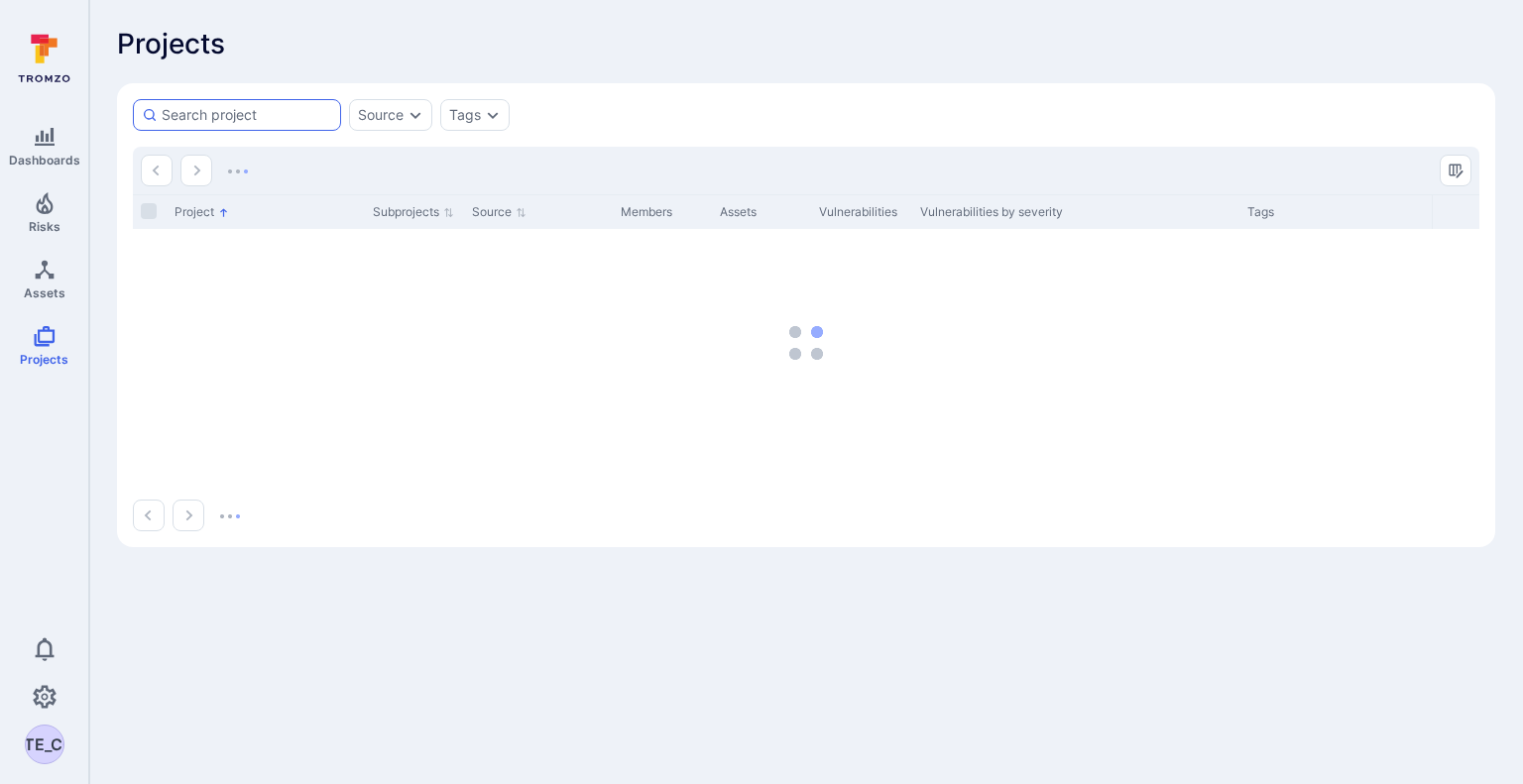 click 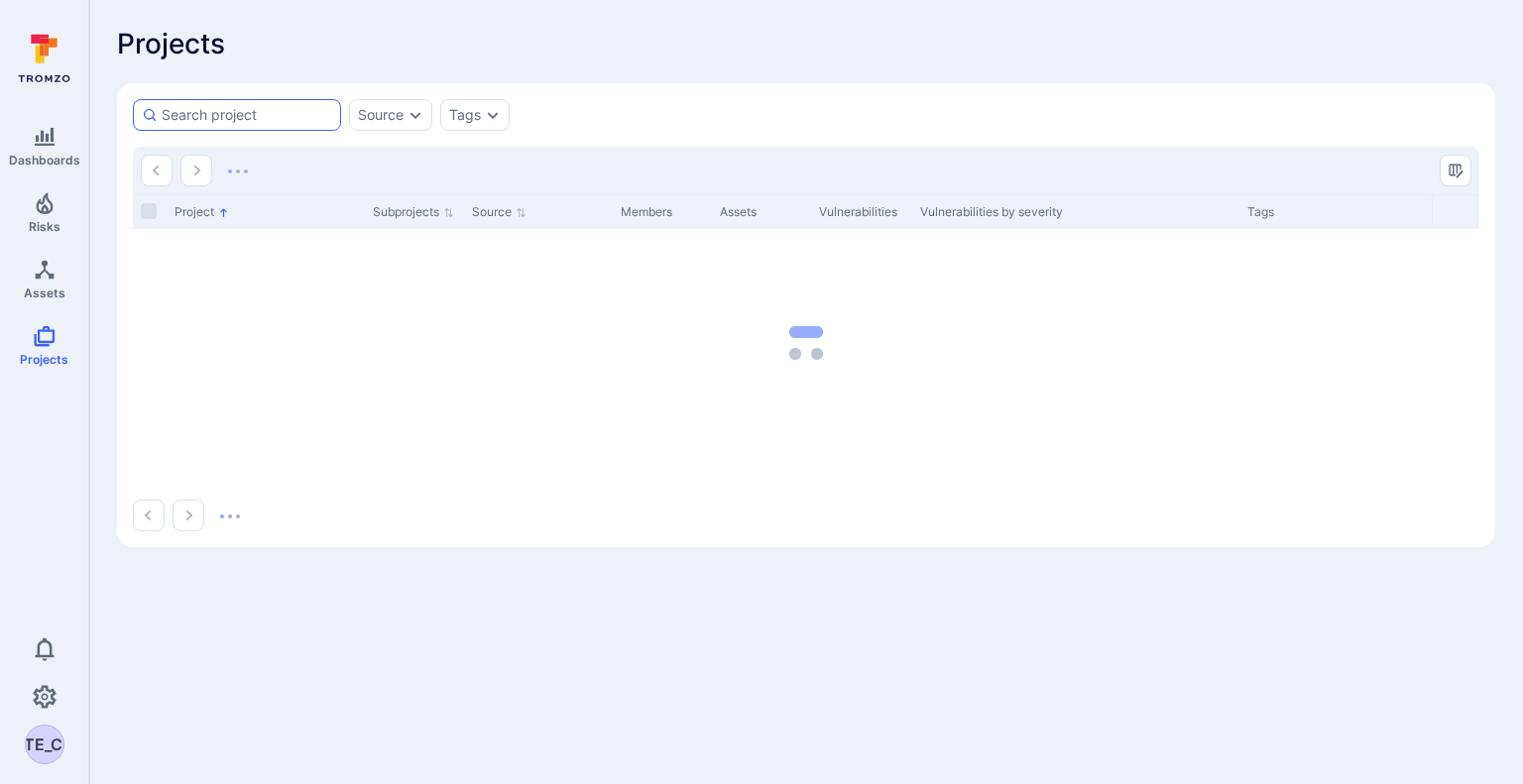 click at bounding box center (247, 115) 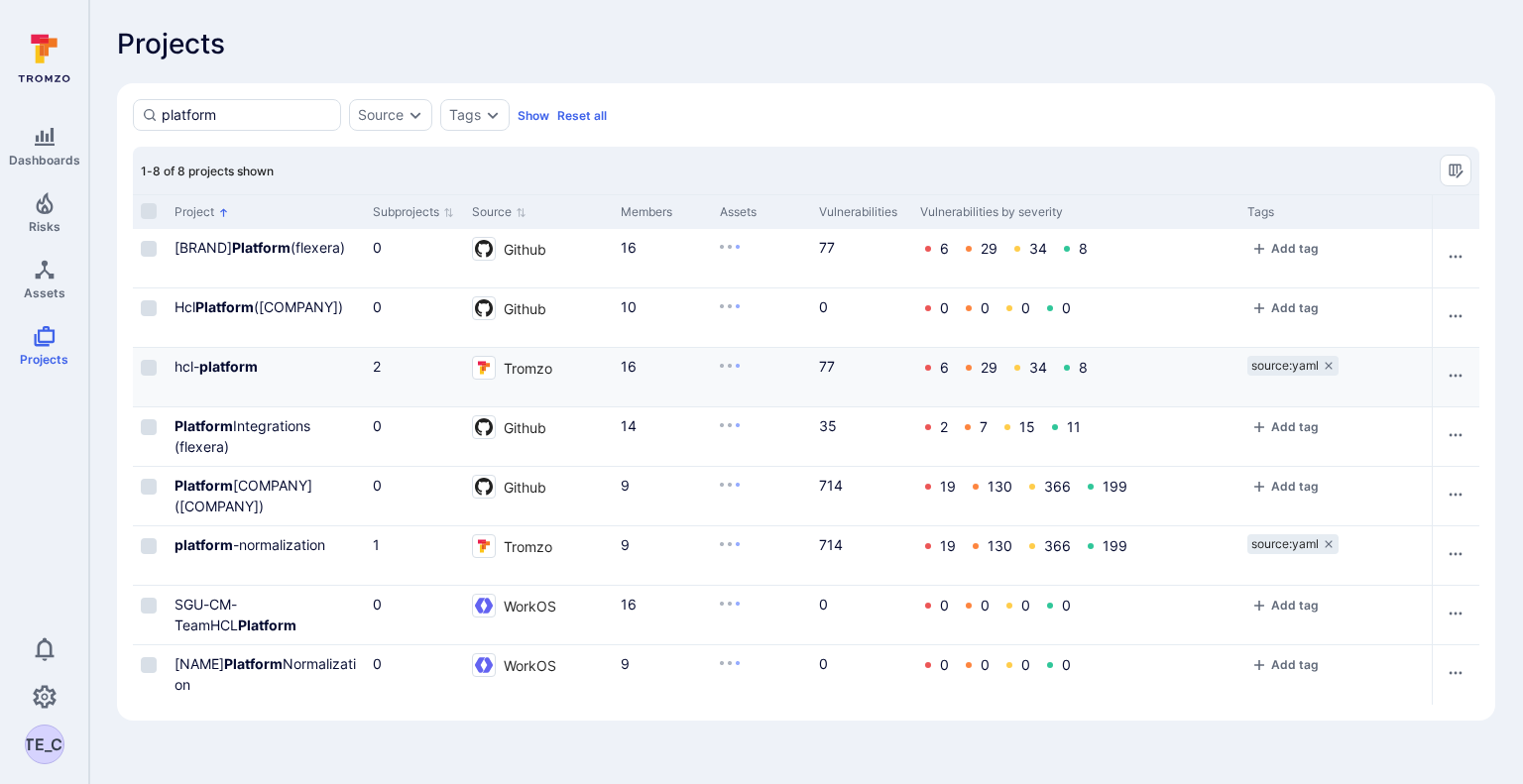 type on "platform" 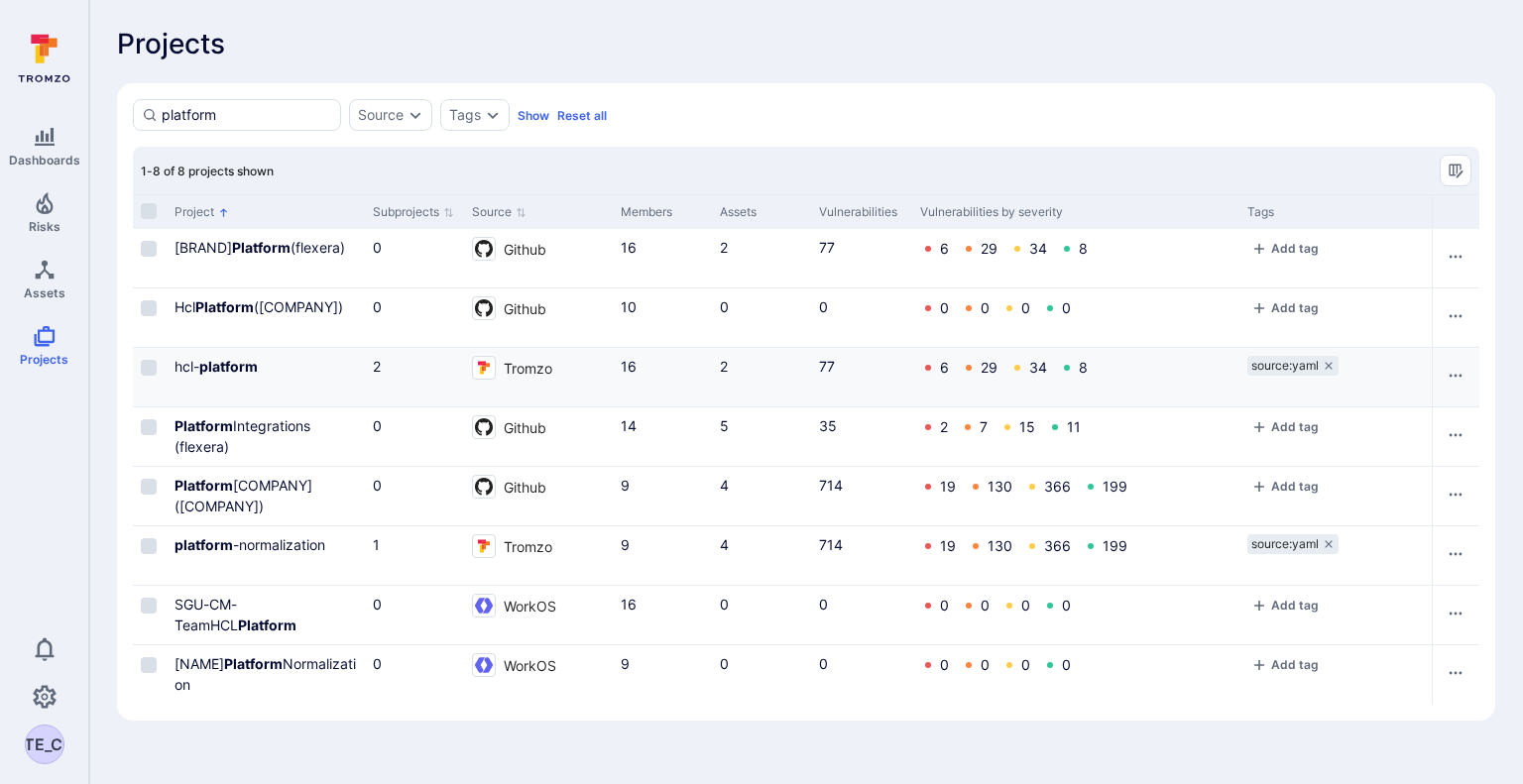 click on "hcl" at bounding box center (266, 366) 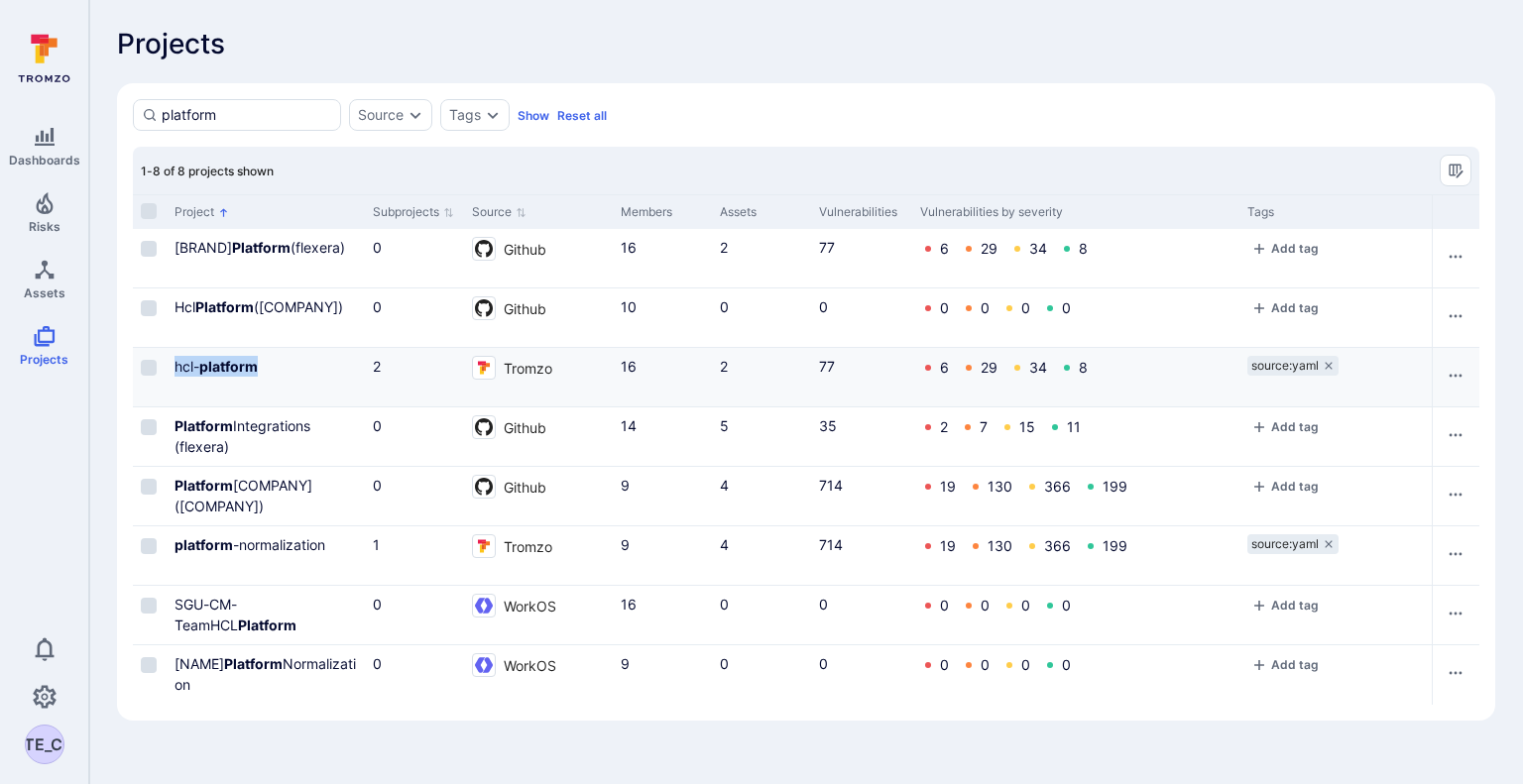 drag, startPoint x: 274, startPoint y: 369, endPoint x: 171, endPoint y: 375, distance: 103.174609 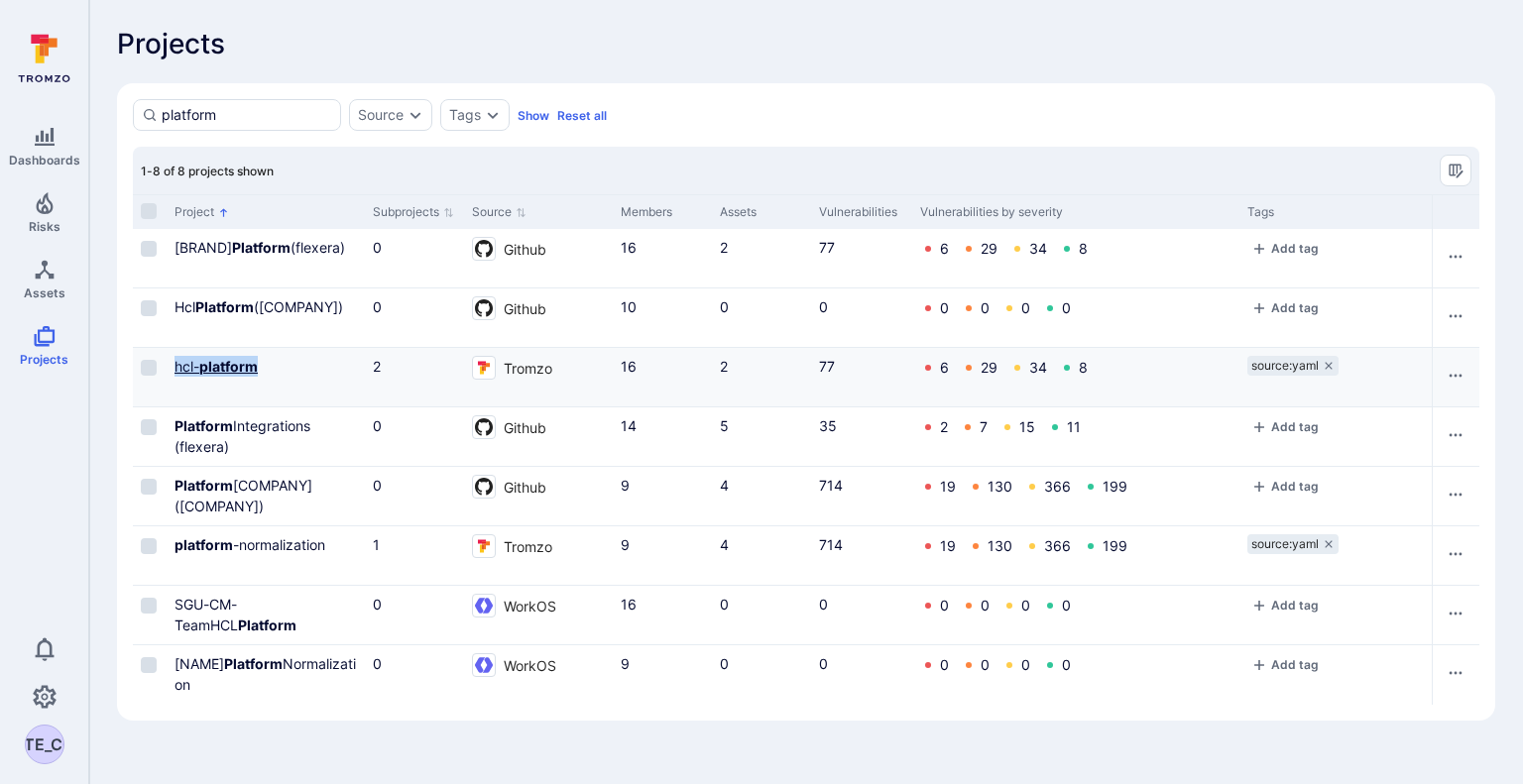 click on "platform" at bounding box center [228, 366] 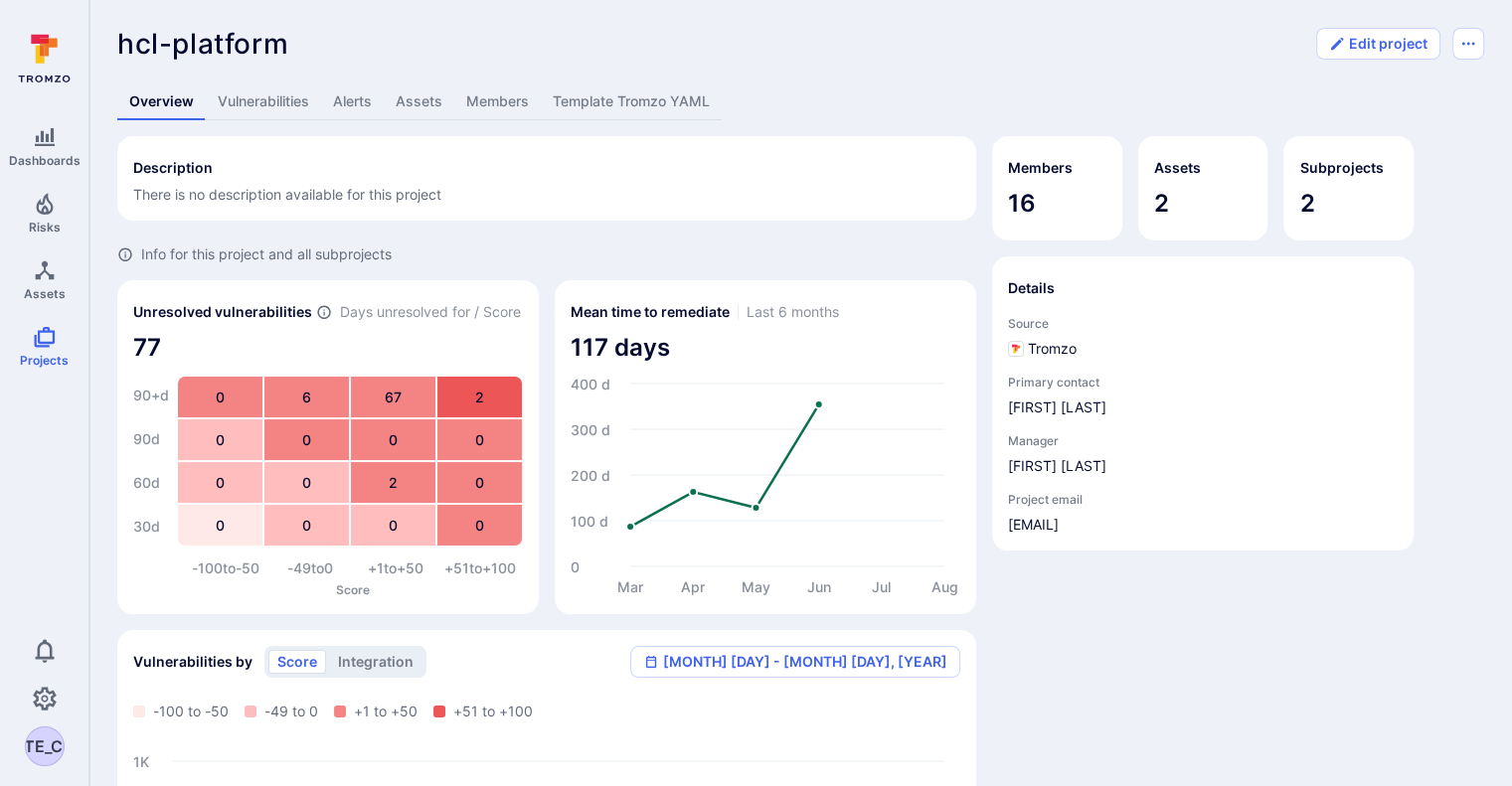 click on "Assets" at bounding box center [419, 101] 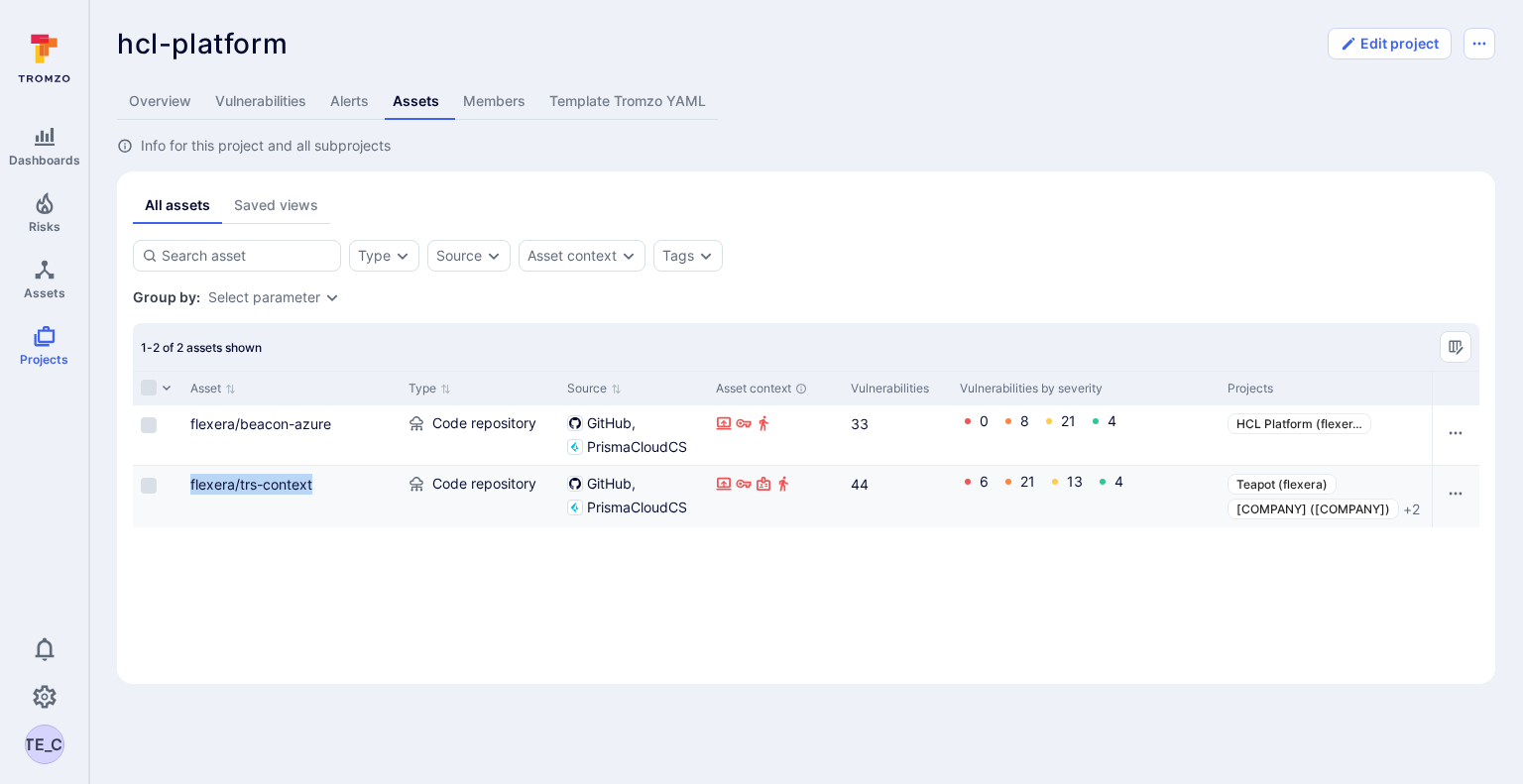 drag, startPoint x: 333, startPoint y: 479, endPoint x: 186, endPoint y: 482, distance: 147.0306 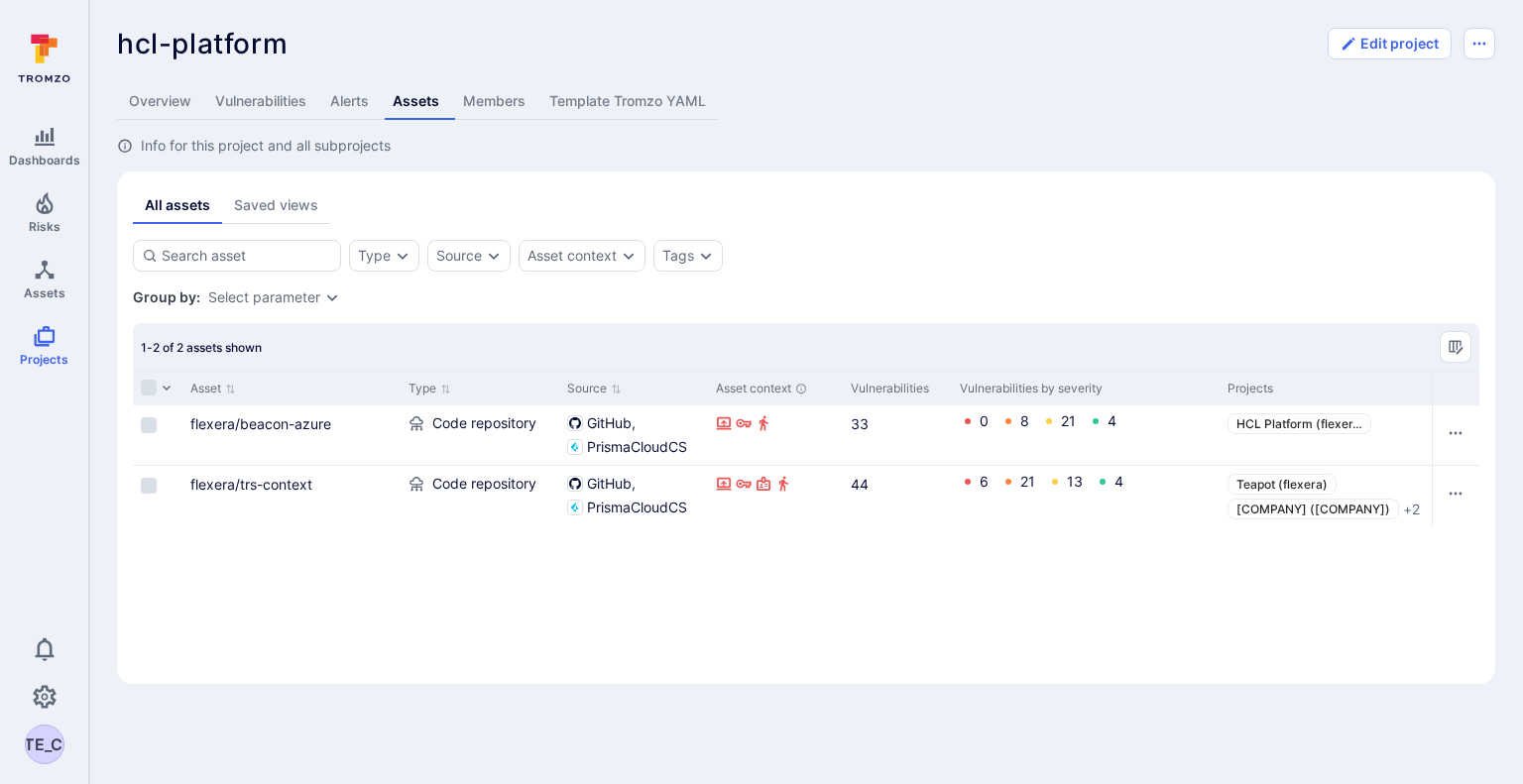 click on "Asset Type Source Asset context Vulnerabilities Vulnerabilities by severity Projects Tags Description Alerts Primary contact Manager Project email   flexera/beacon-azure Code repository GitHub PrismaCloudCS 33 0 8 21 4 HCL Platform (flexer … Tromzo:repo:data:cre … github_code_scanning … + 3 github, sca:dependabot, secrets:github, sast:codeql beacon deployed in azure 0 6 12 0 flexera/trs-context Code repository GitHub PrismaCloudCS 44 6 21 13 4 Teapot (flexera) HCL Teapot (flexera) + 2 Tromzo:active Tromzo:priority + 9 github, sca:dependabot, secrets:github, sast:codeql Repository for the contextual data service for itv 0 3 2 0" at bounding box center (806, 519) 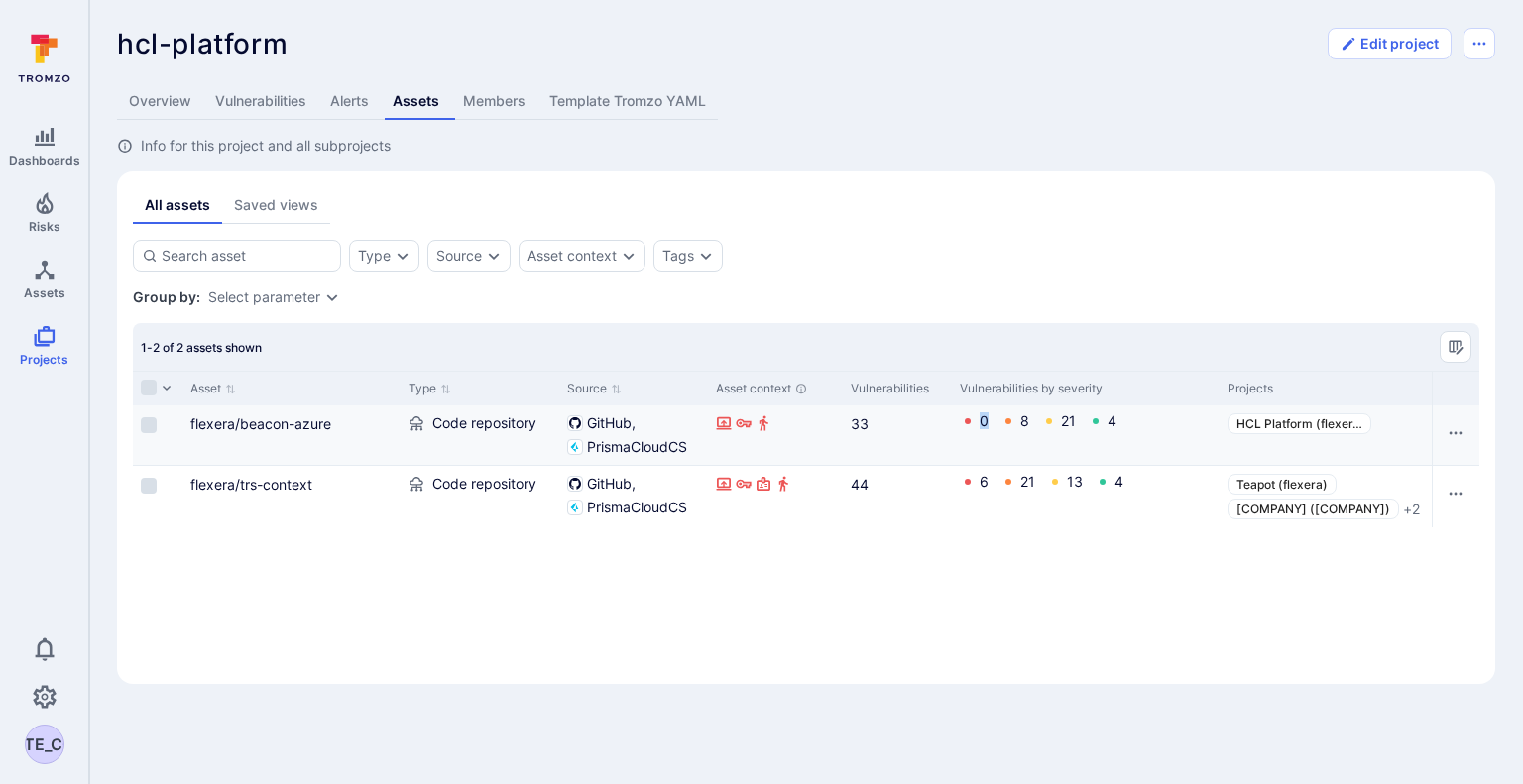 drag, startPoint x: 993, startPoint y: 418, endPoint x: 973, endPoint y: 421, distance: 20.22375 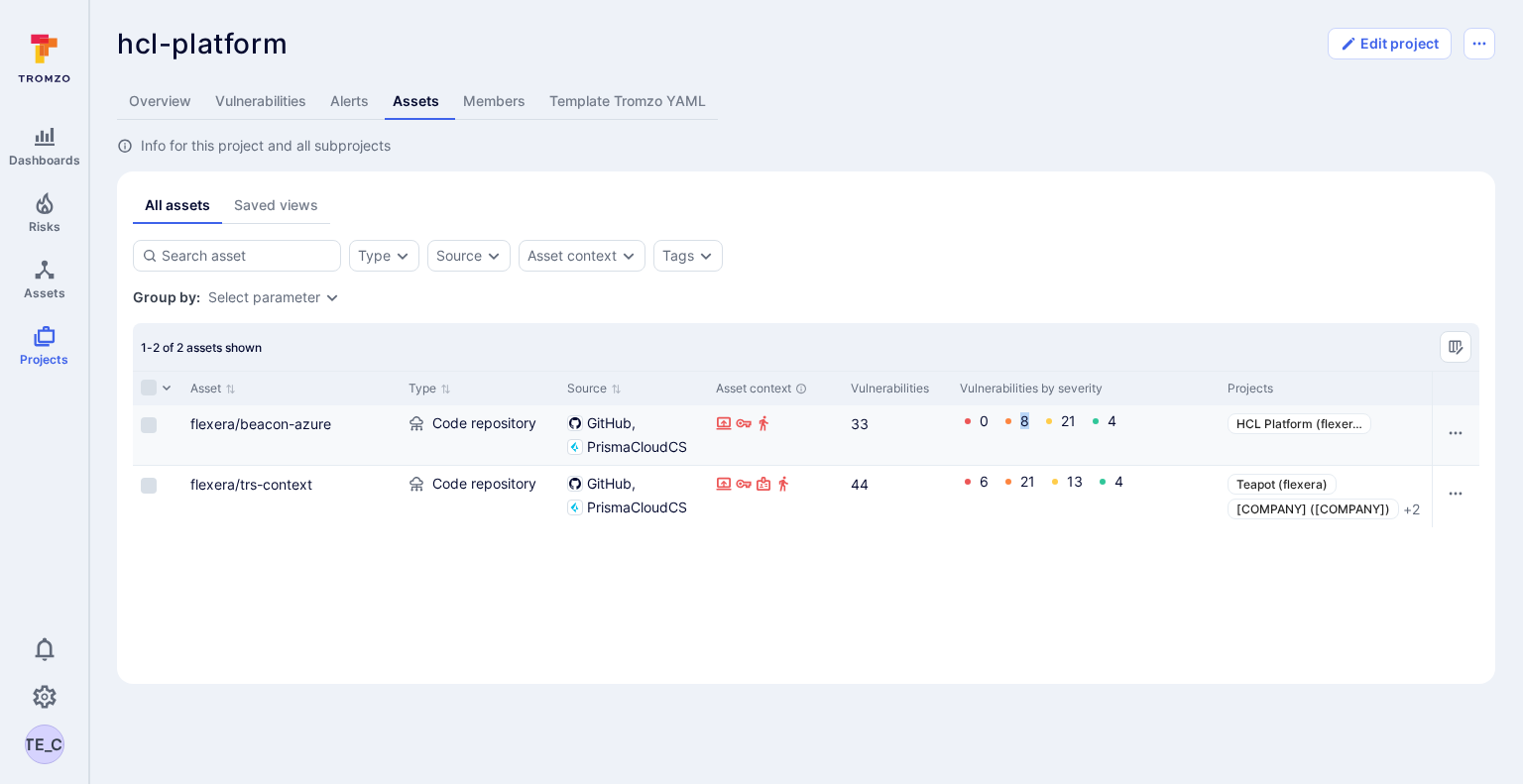 drag, startPoint x: 1013, startPoint y: 418, endPoint x: 1035, endPoint y: 418, distance: 22 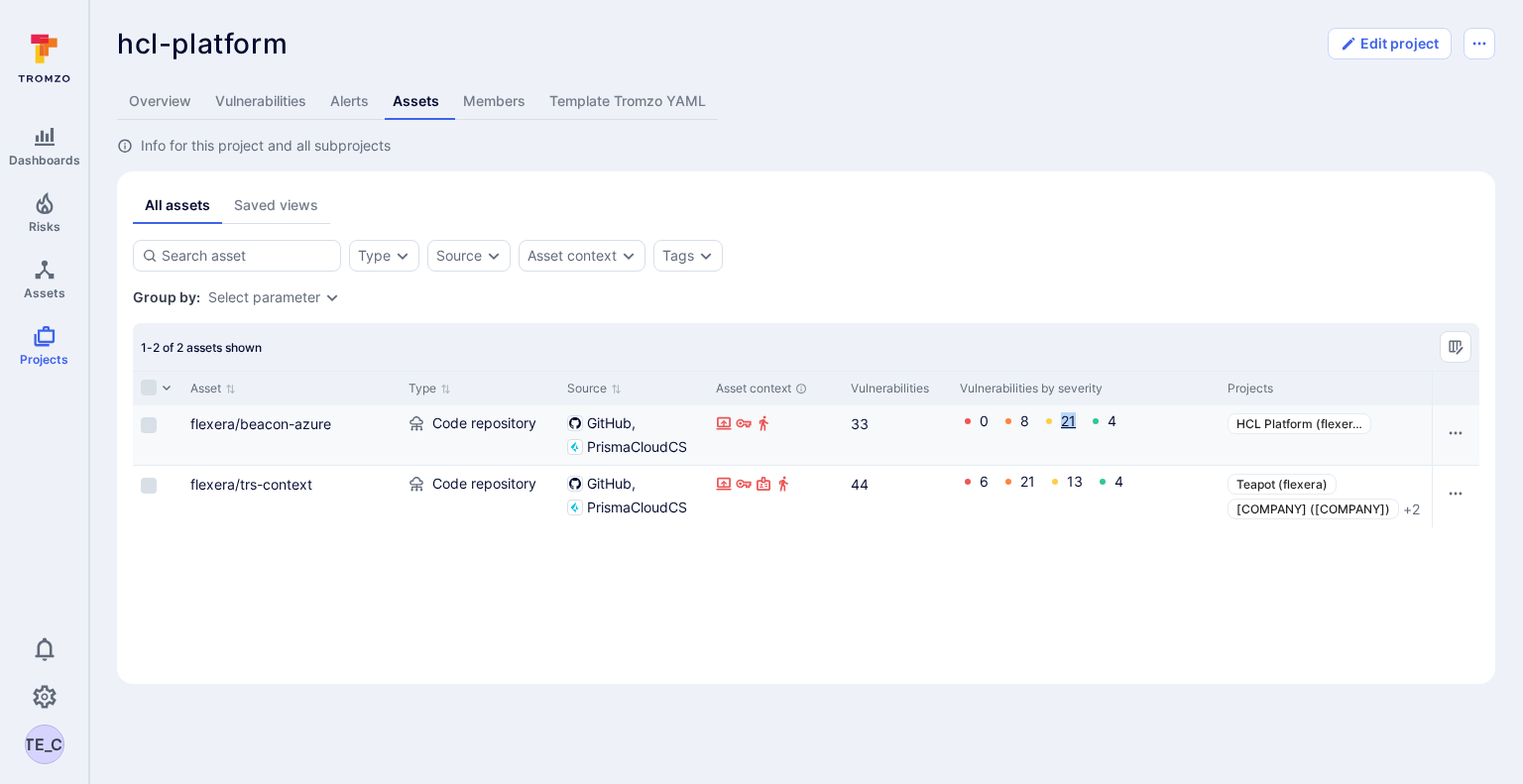drag, startPoint x: 1083, startPoint y: 414, endPoint x: 1063, endPoint y: 417, distance: 20.22375 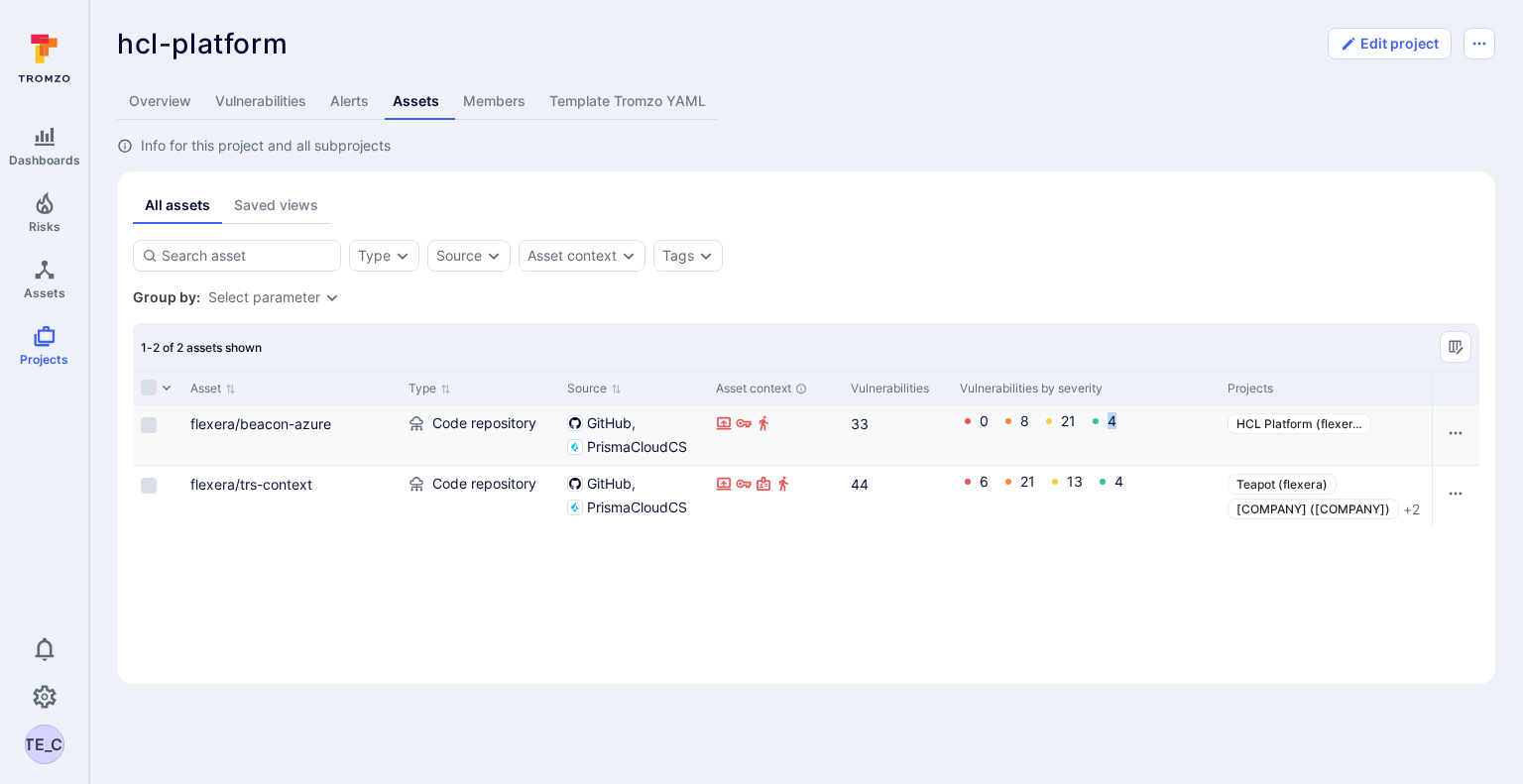 drag, startPoint x: 1122, startPoint y: 416, endPoint x: 1104, endPoint y: 417, distance: 18.027756 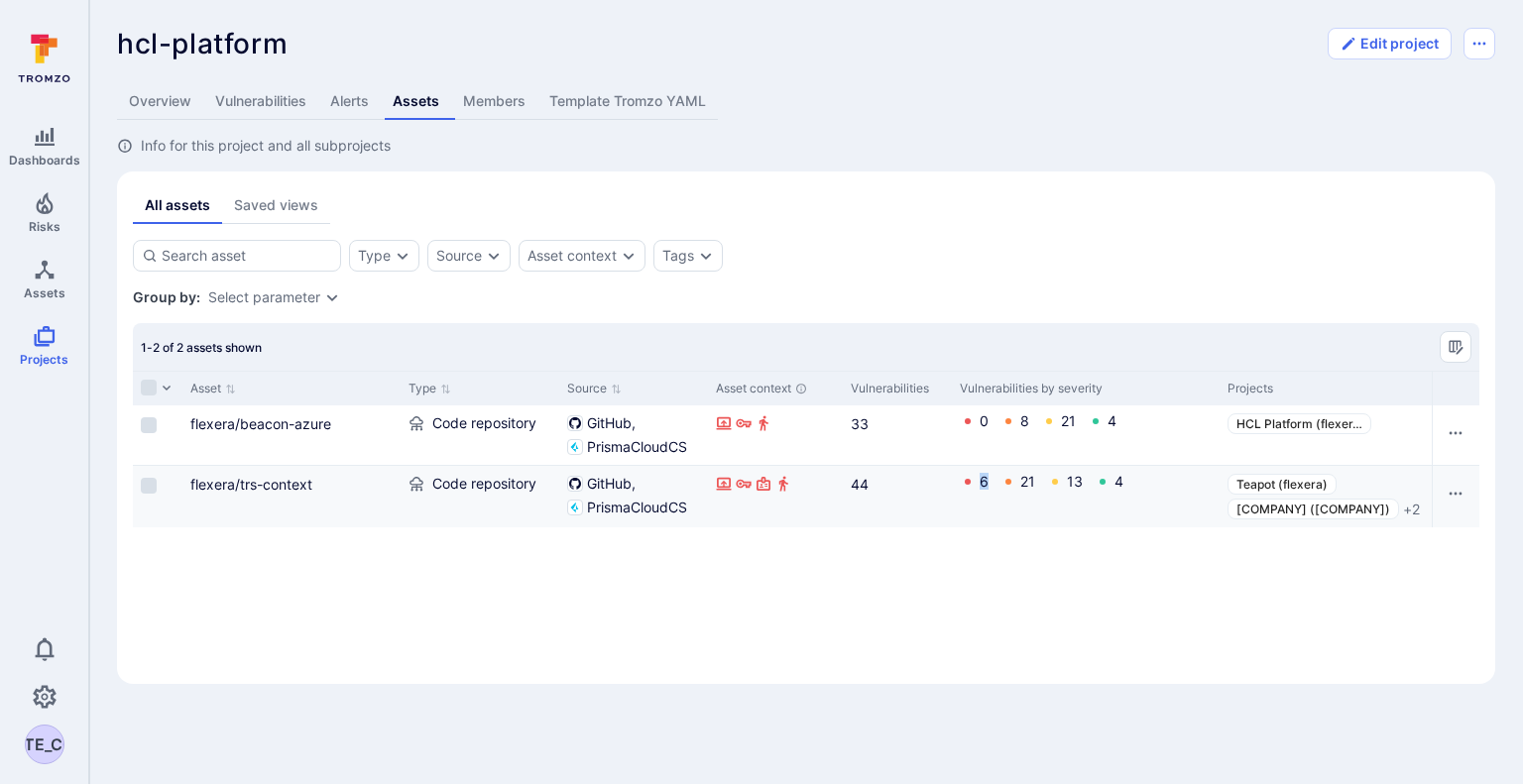 drag, startPoint x: 996, startPoint y: 478, endPoint x: 976, endPoint y: 480, distance: 20.099751 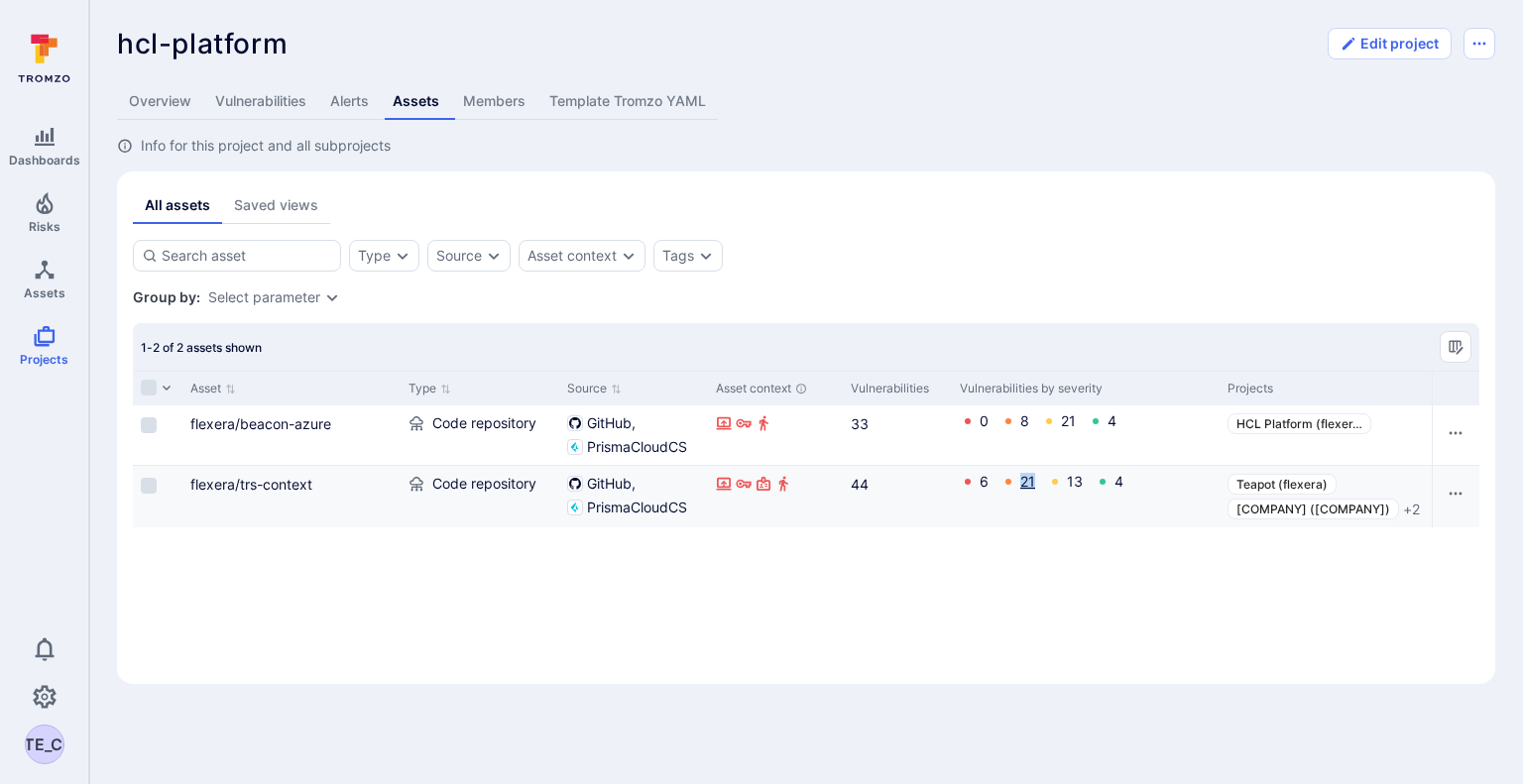 drag, startPoint x: 1040, startPoint y: 479, endPoint x: 1021, endPoint y: 480, distance: 19.026298 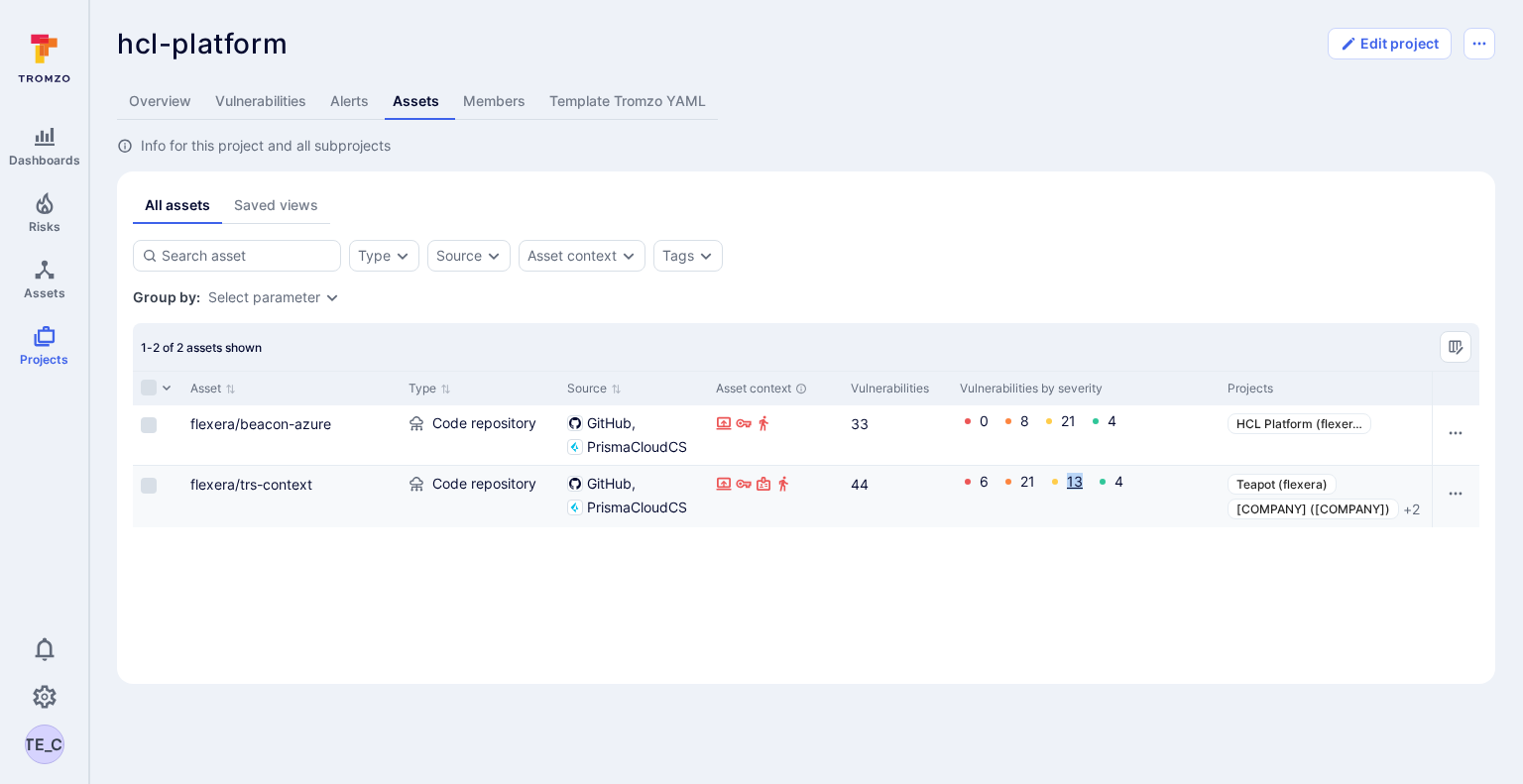 drag, startPoint x: 1088, startPoint y: 479, endPoint x: 1067, endPoint y: 483, distance: 21.377558 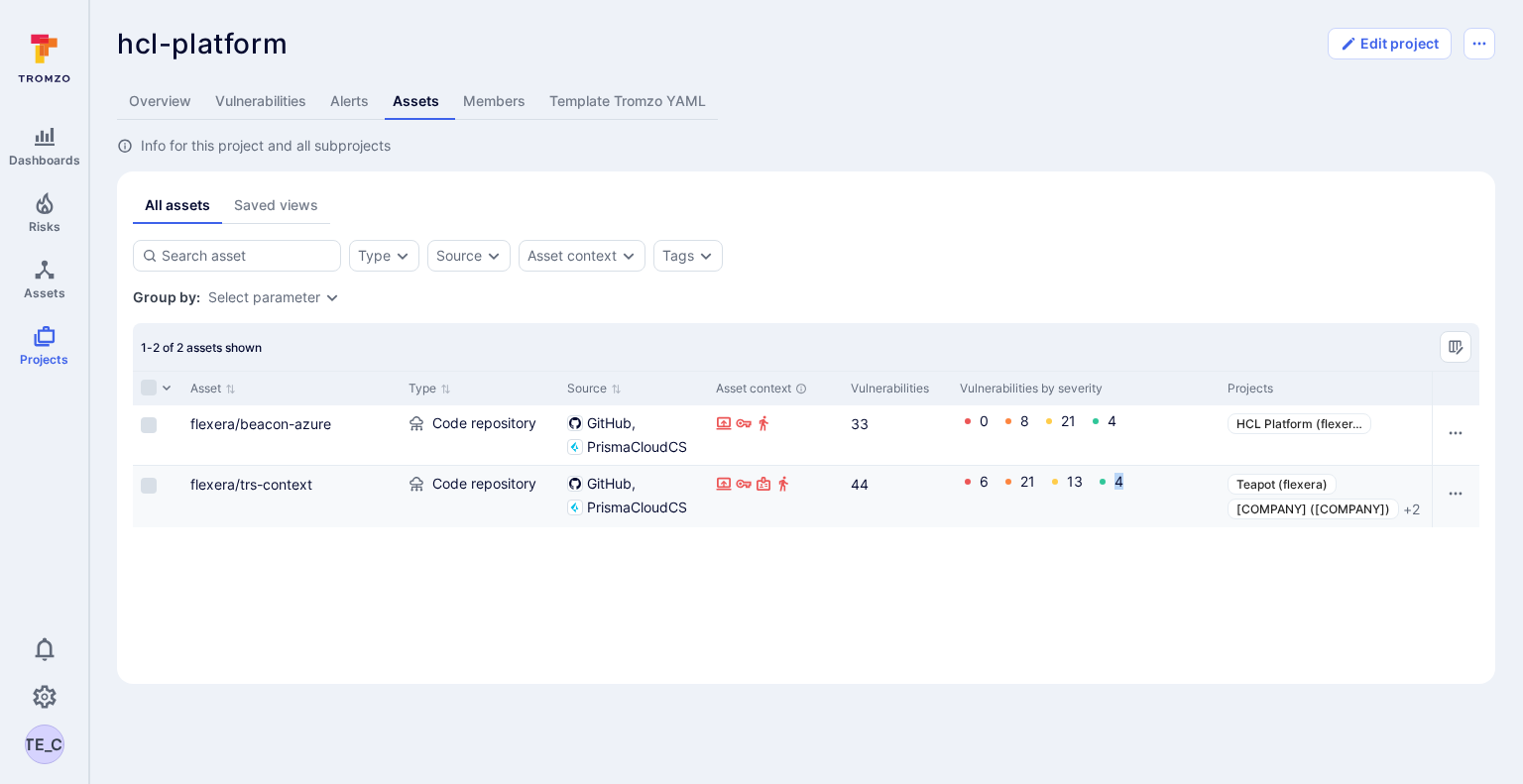 drag, startPoint x: 1131, startPoint y: 480, endPoint x: 1107, endPoint y: 485, distance: 24.515301 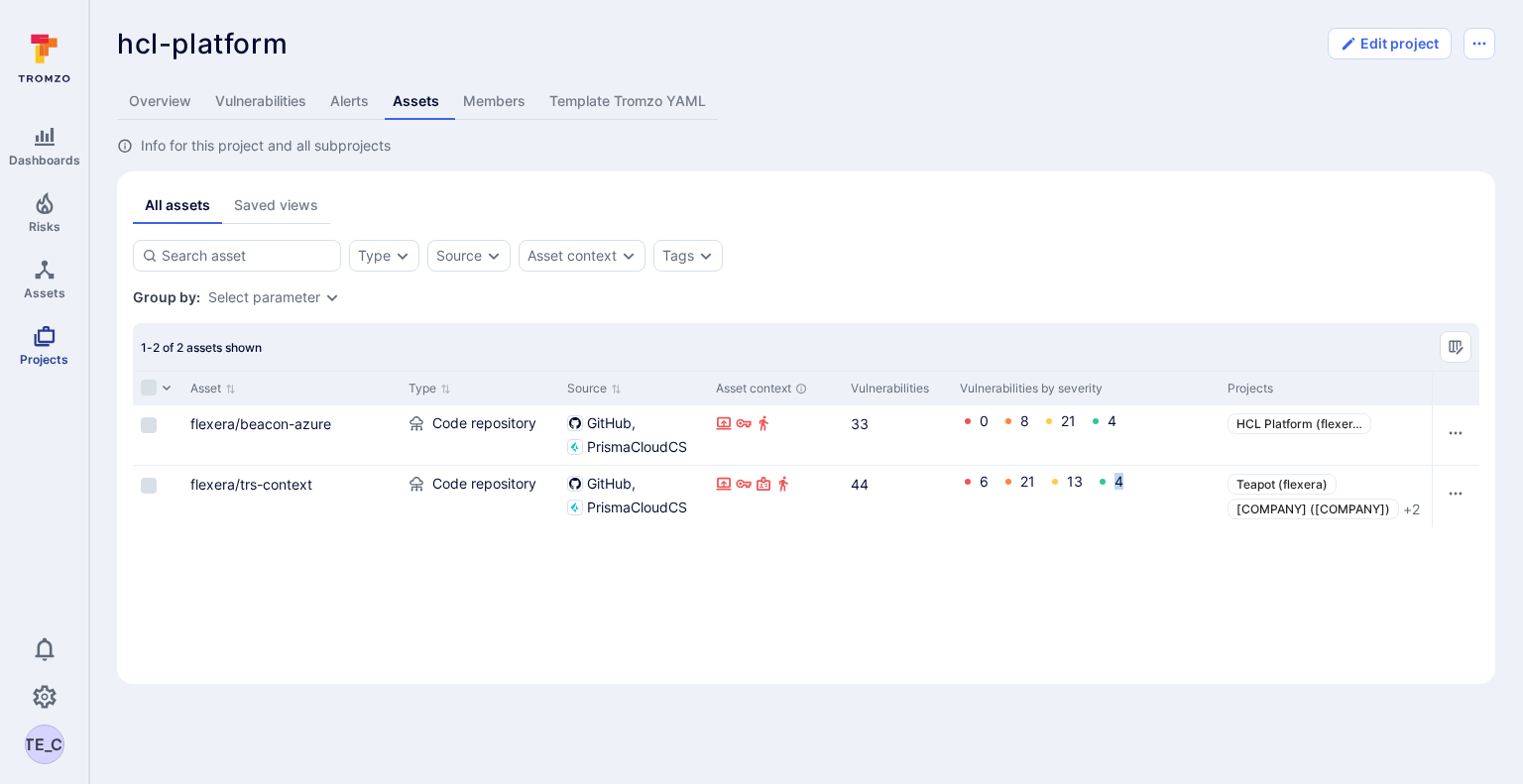 click 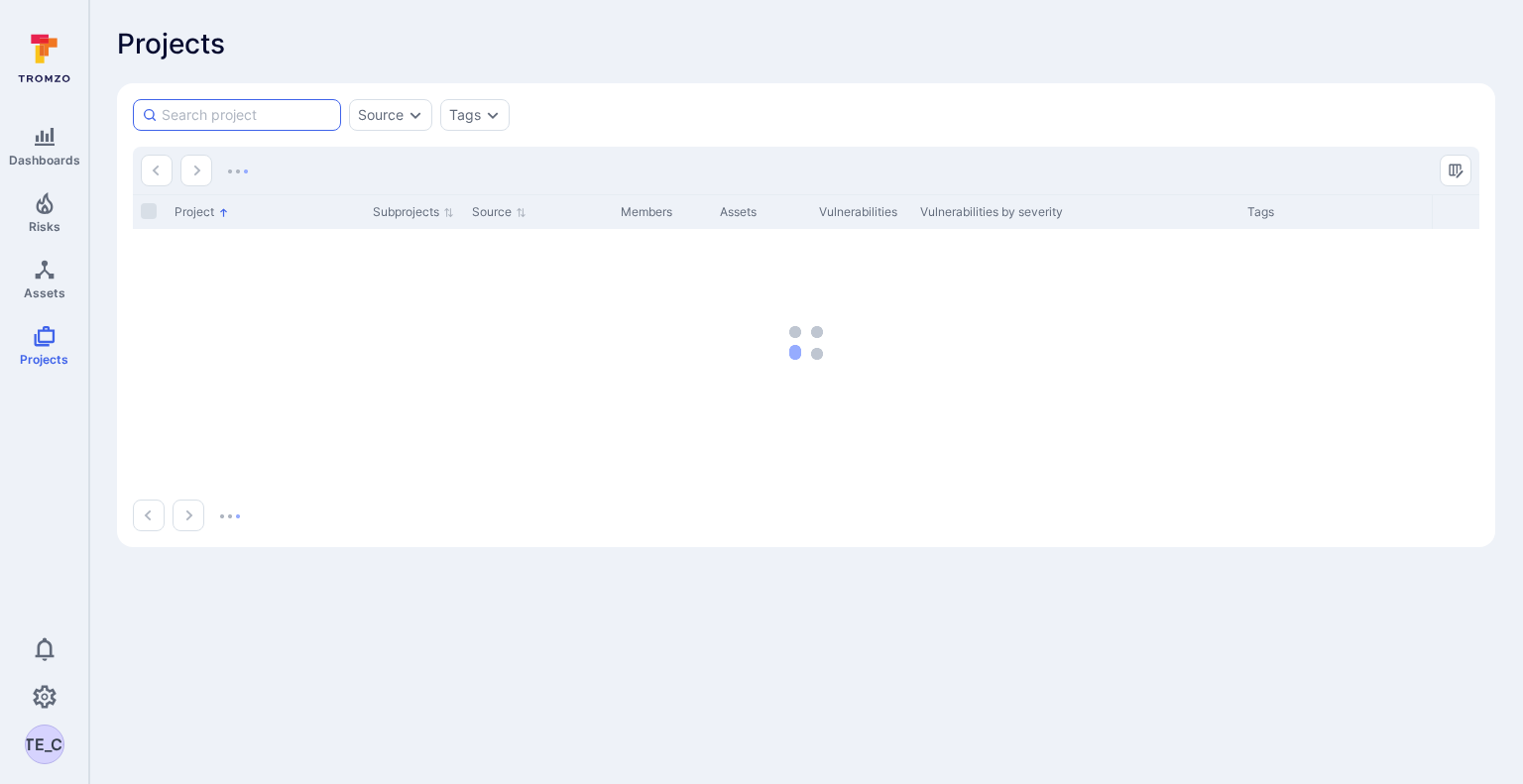 click at bounding box center [247, 115] 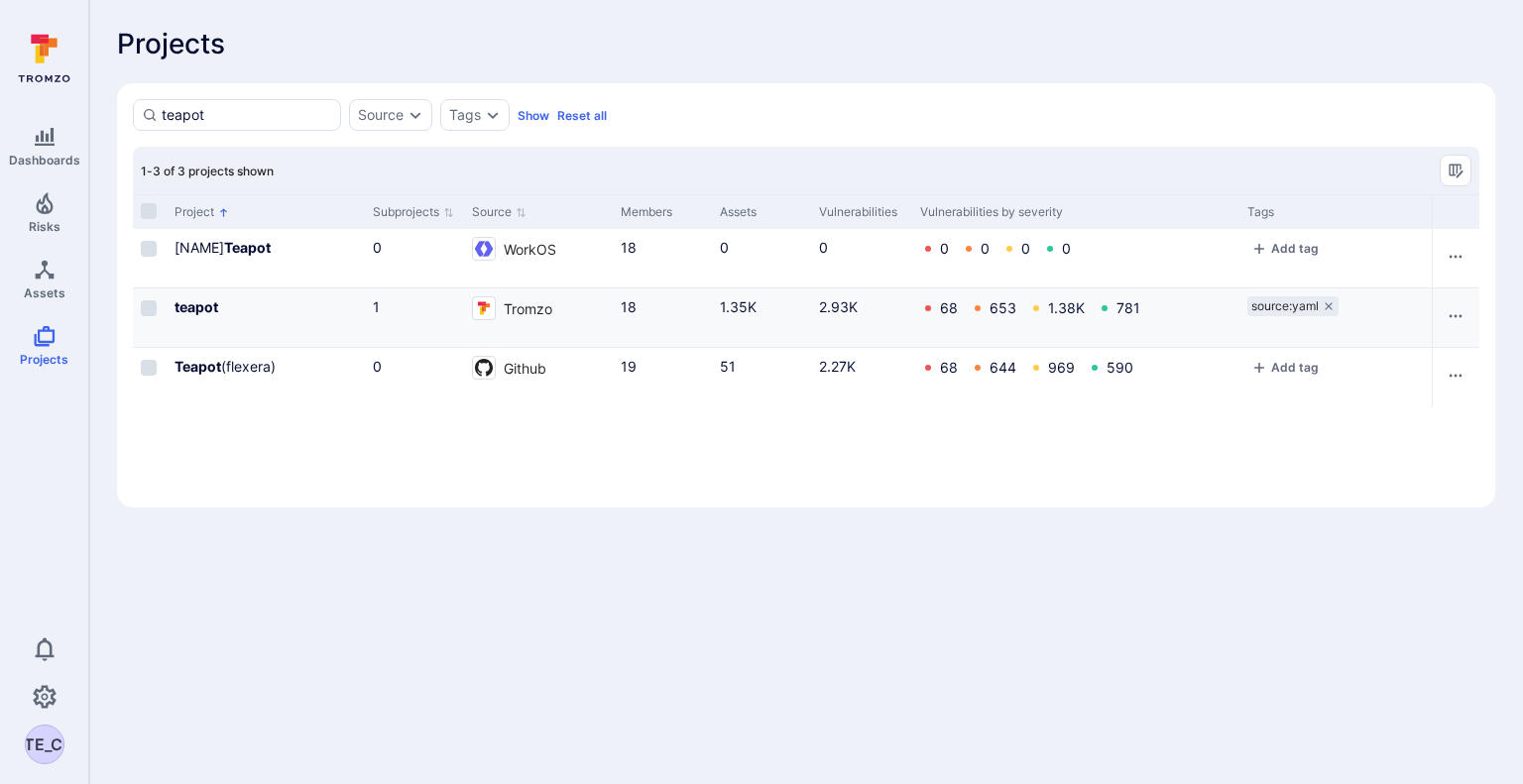 type on "teapot" 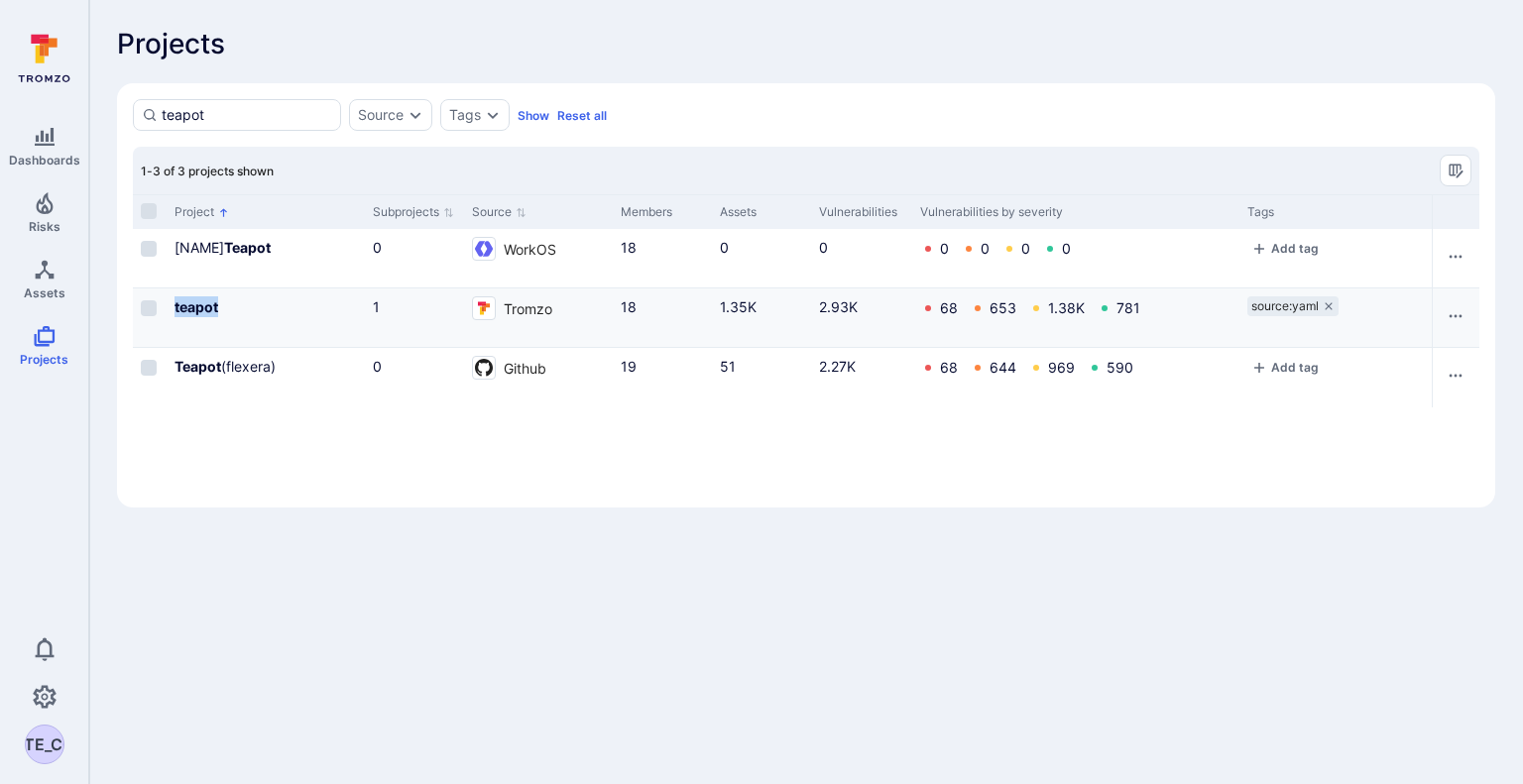 drag, startPoint x: 227, startPoint y: 308, endPoint x: 171, endPoint y: 318, distance: 56.885851 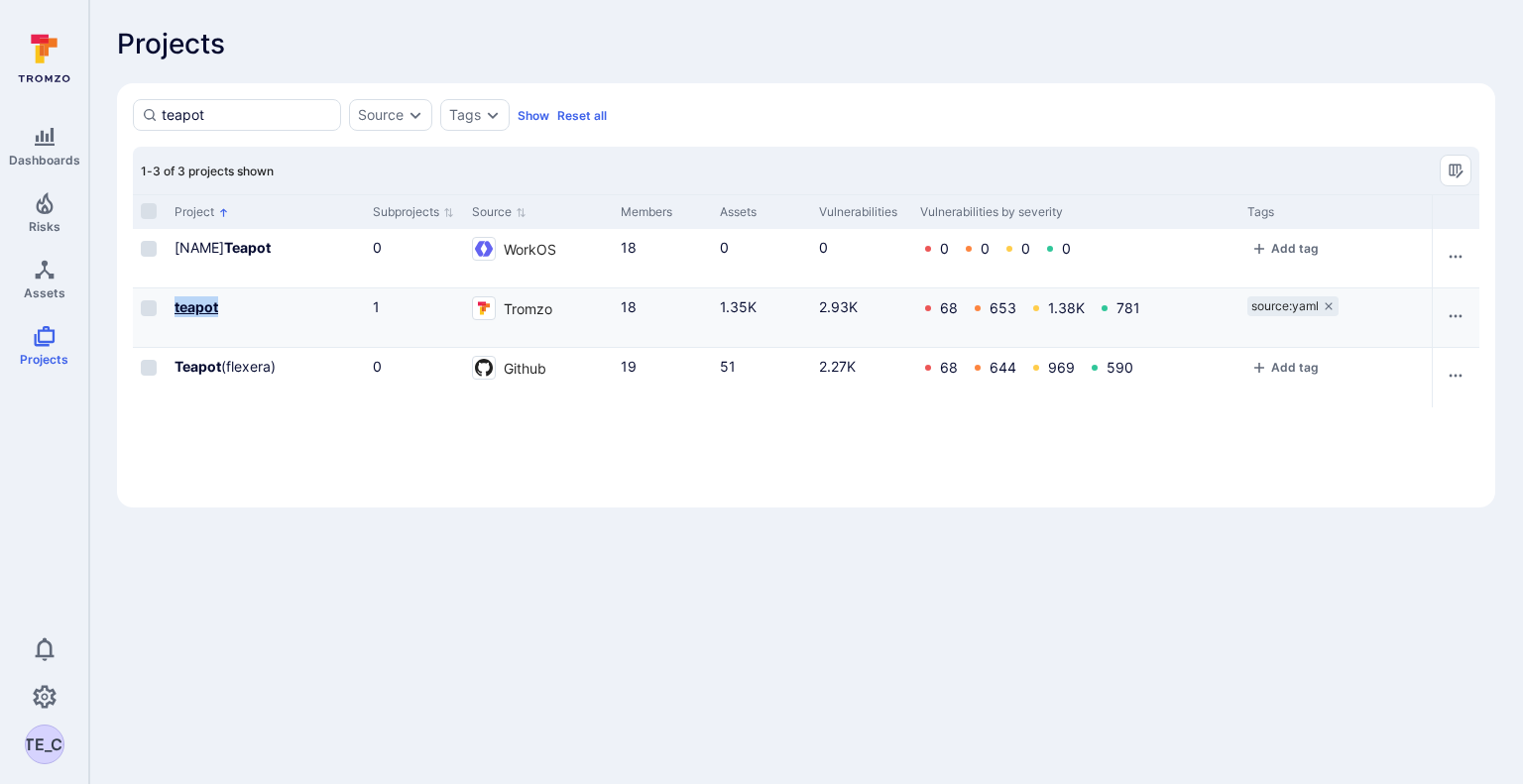 click on "teapot" 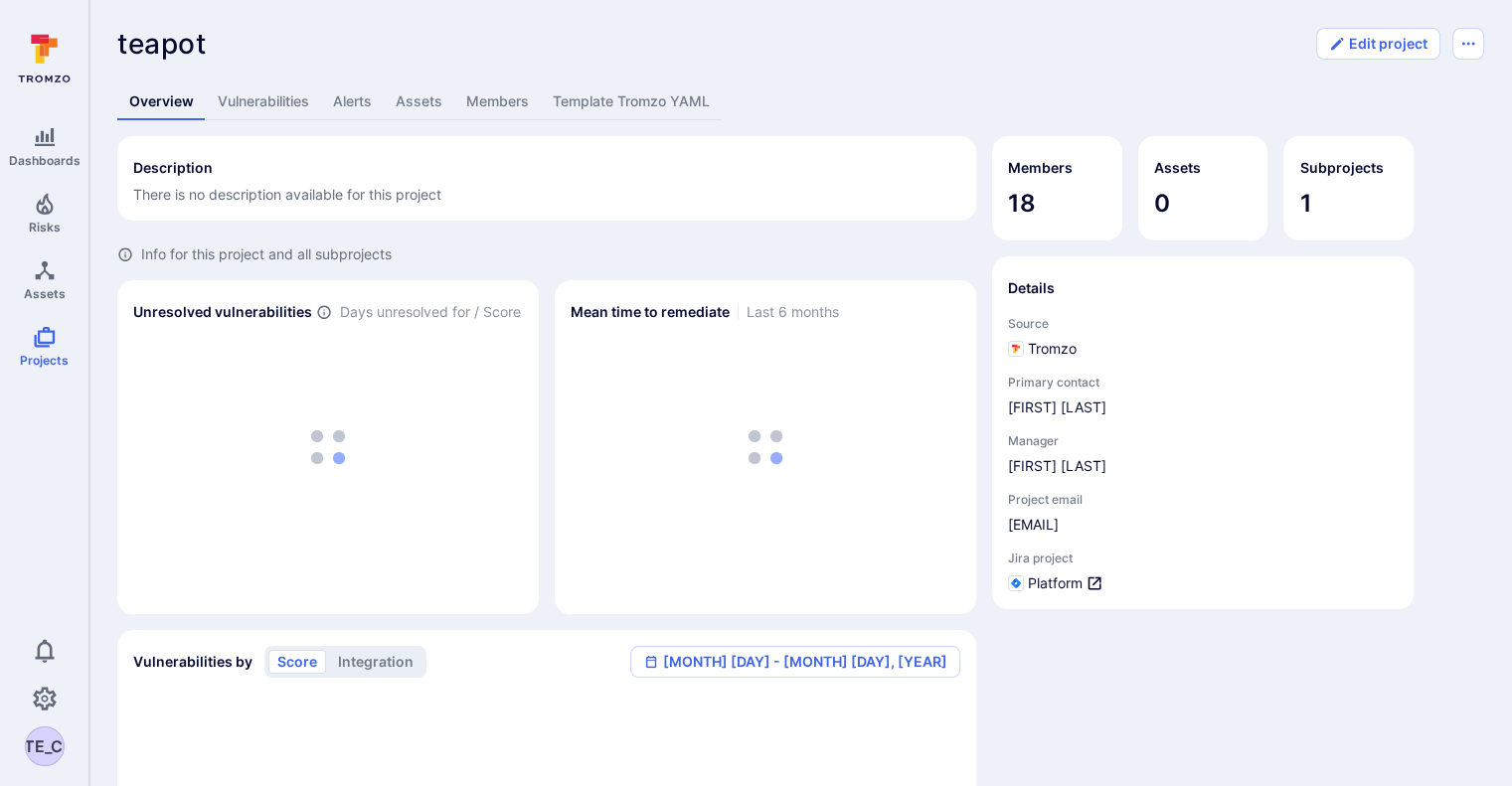 click on "Assets" at bounding box center (419, 101) 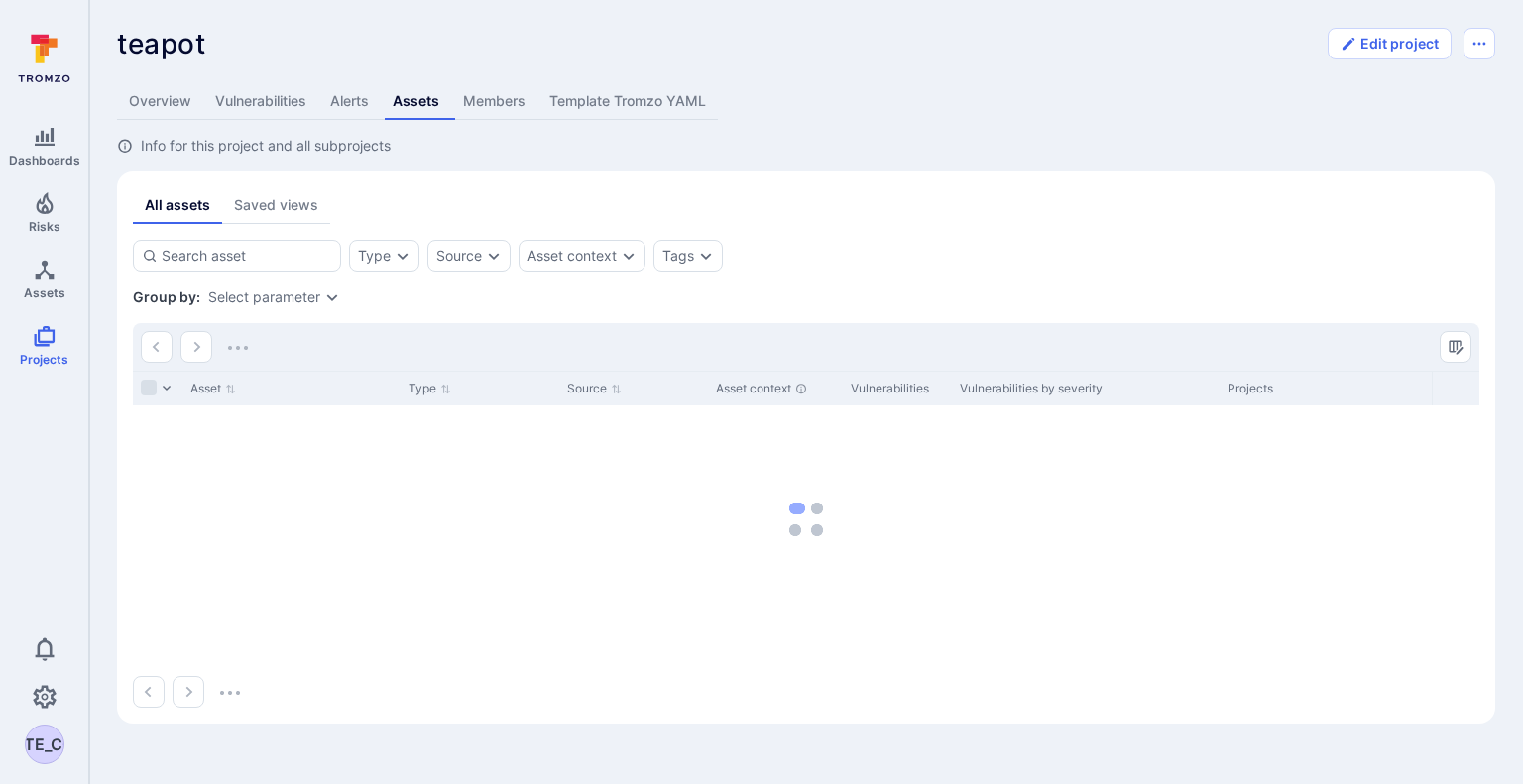 click on "Overview Vulnerabilities Alerts Assets Members Template Tromzo YAML Info for this project and all subprojects All assets Saved views Type Source Asset context Tags Save view Group by: Select parameter Asset Type Source Asset context Vulnerabilities Vulnerabilities by severity Projects Tags Scan Coverage Description Alerts   No saved views created yet Create saved views by applying filters or groups and make them accessible to everyone in your organization" at bounding box center (806, 403) 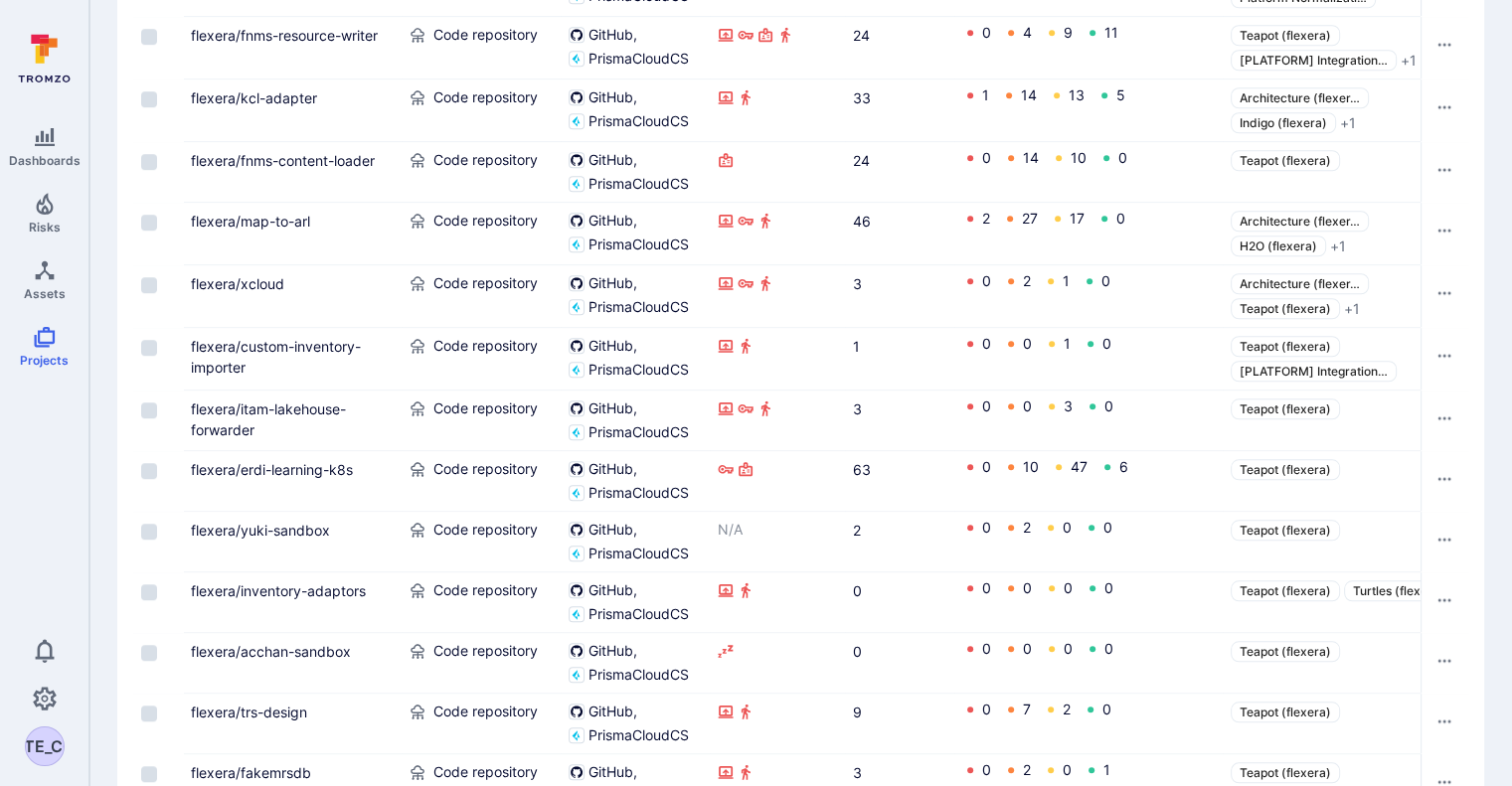 scroll, scrollTop: 0, scrollLeft: 0, axis: both 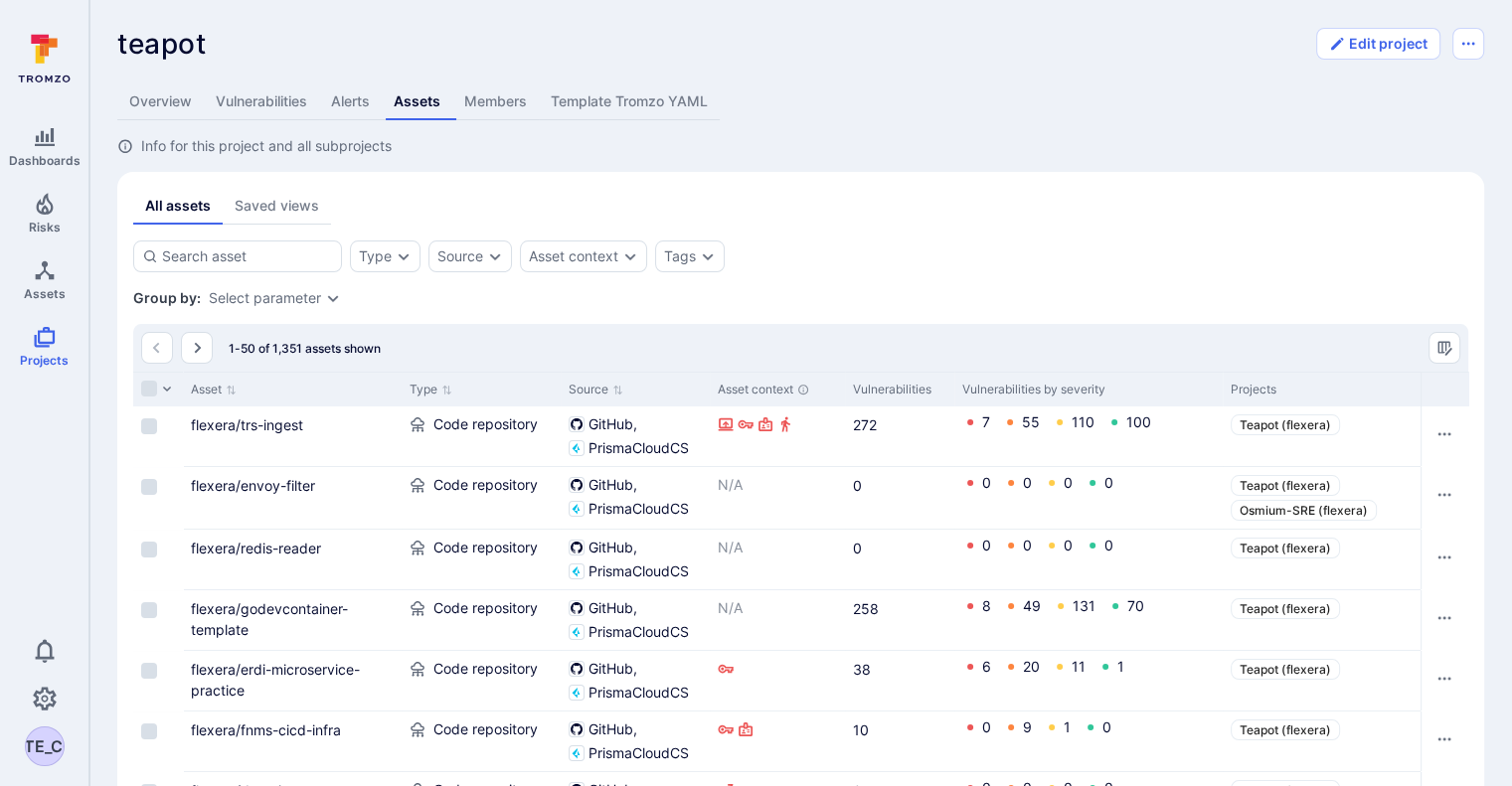 click on "Type Source Asset context Tags Save view" at bounding box center (800, 256) 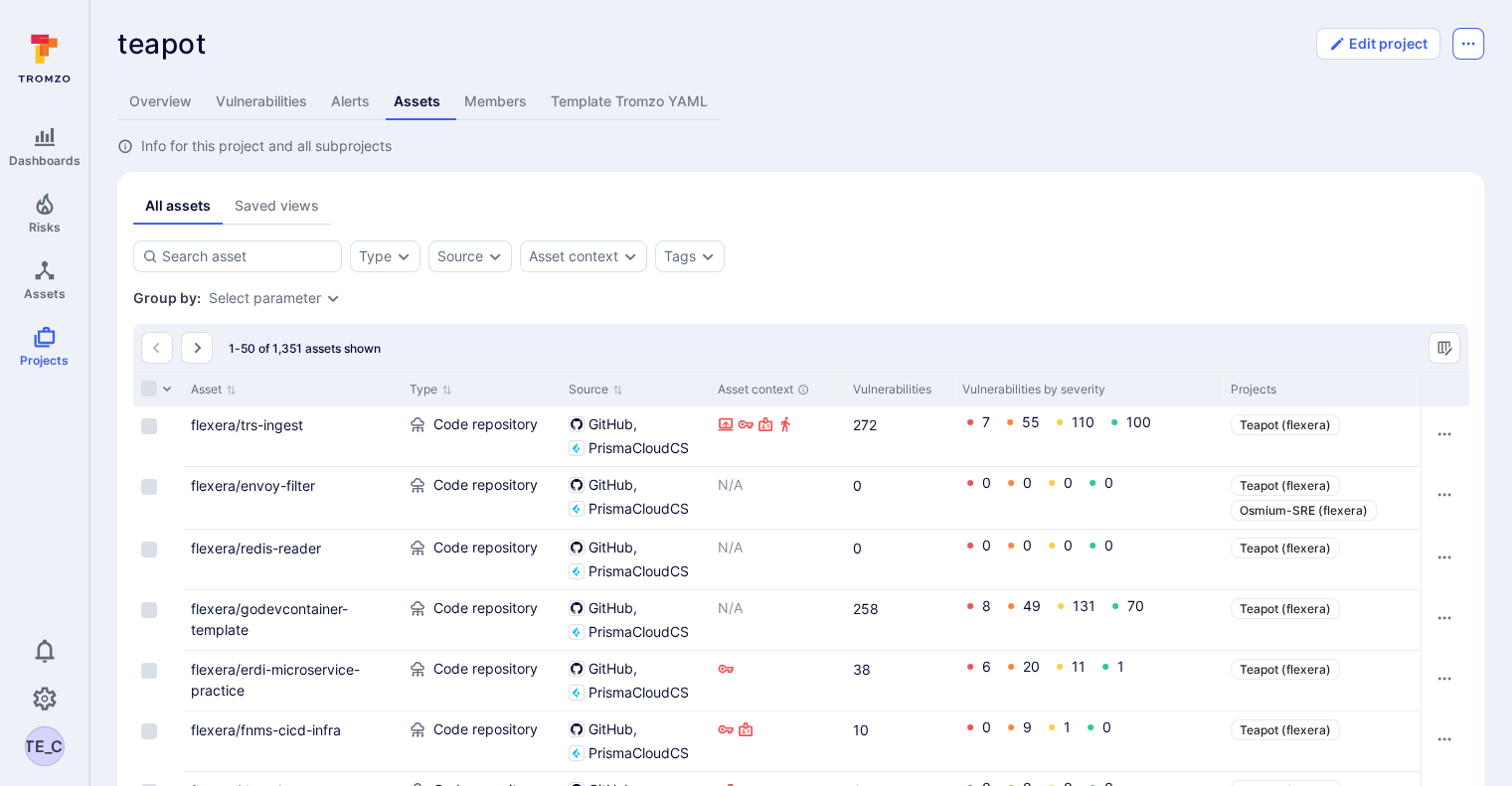 click 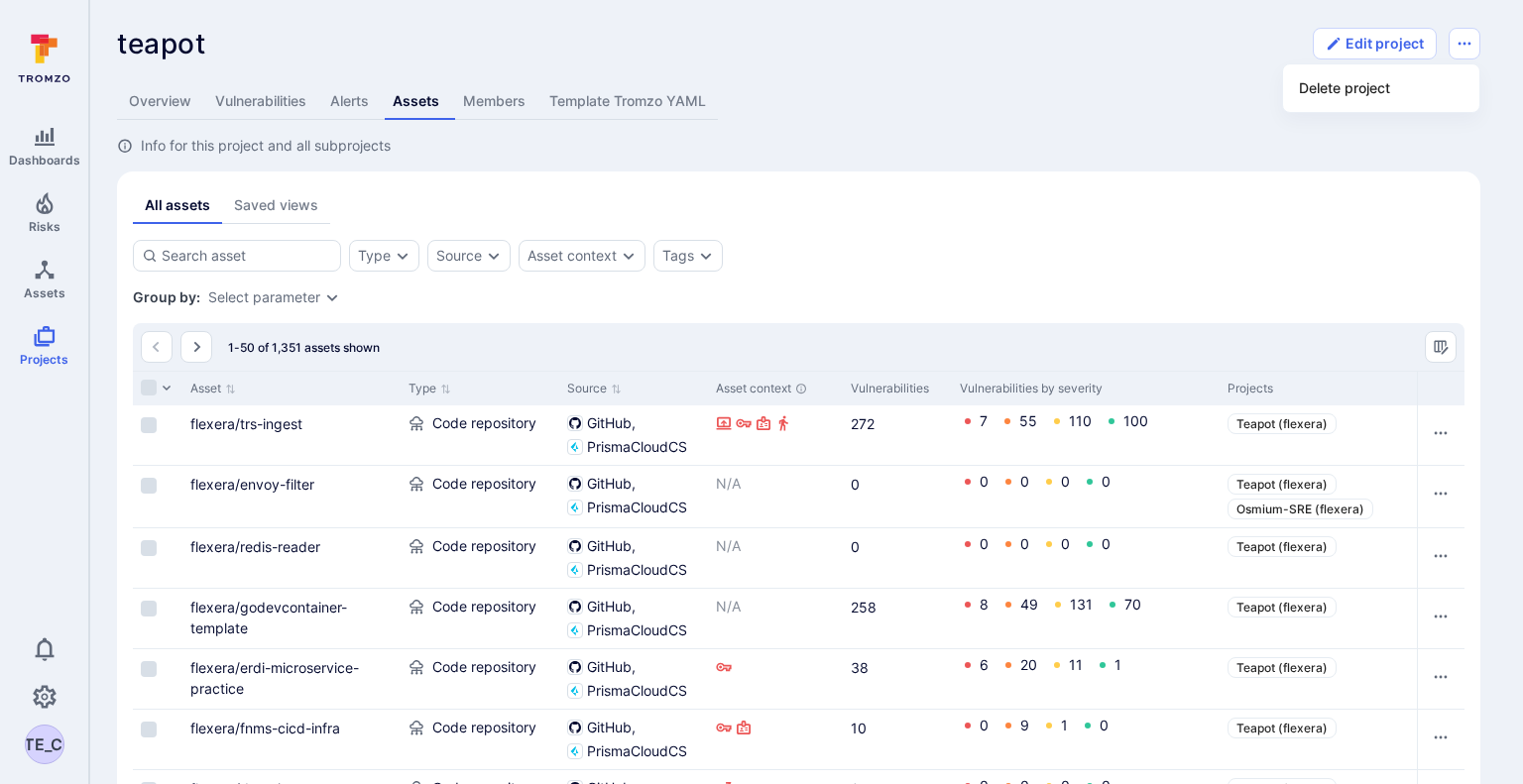 click at bounding box center [762, 392] 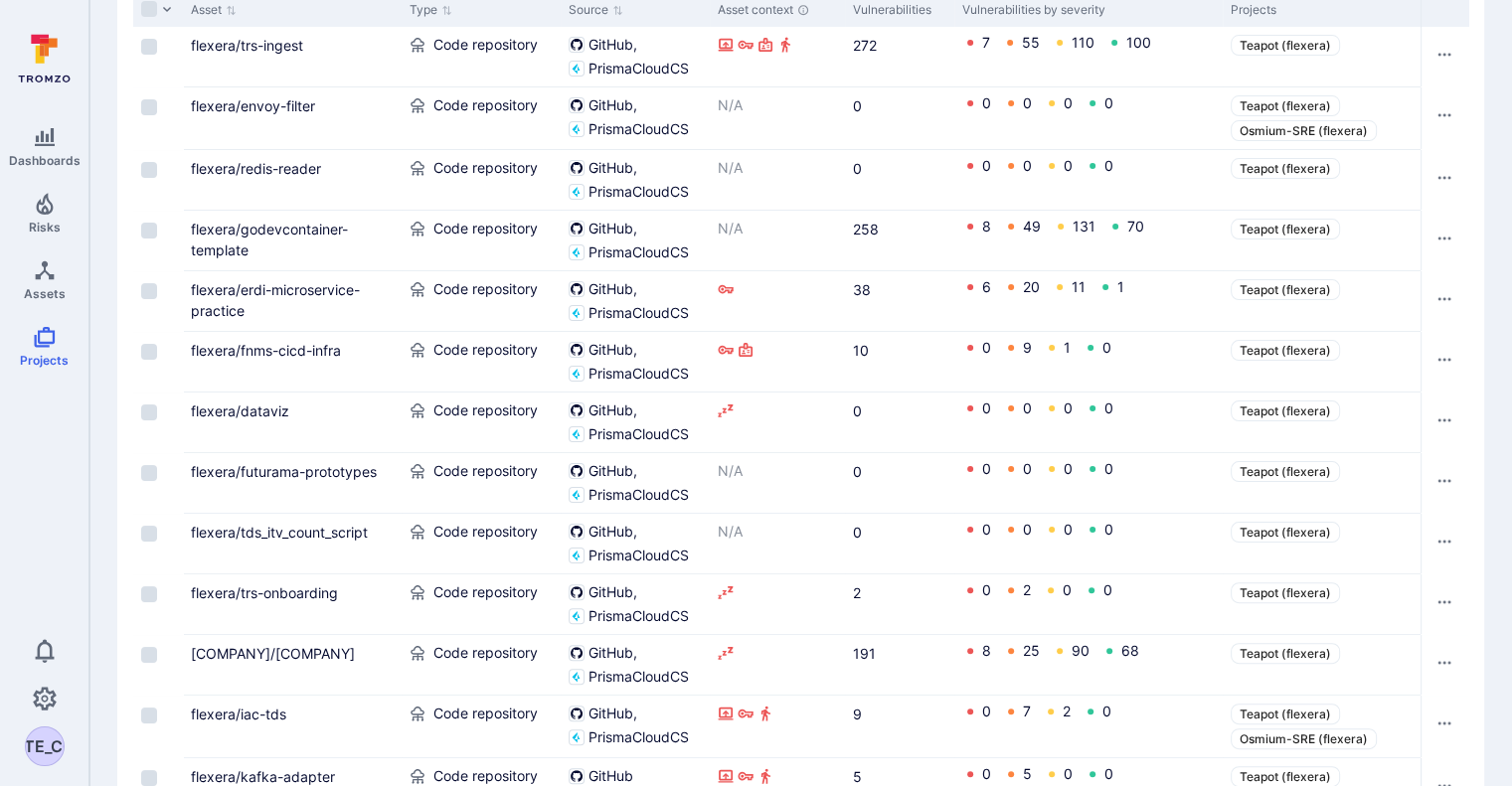 scroll, scrollTop: 366, scrollLeft: 0, axis: vertical 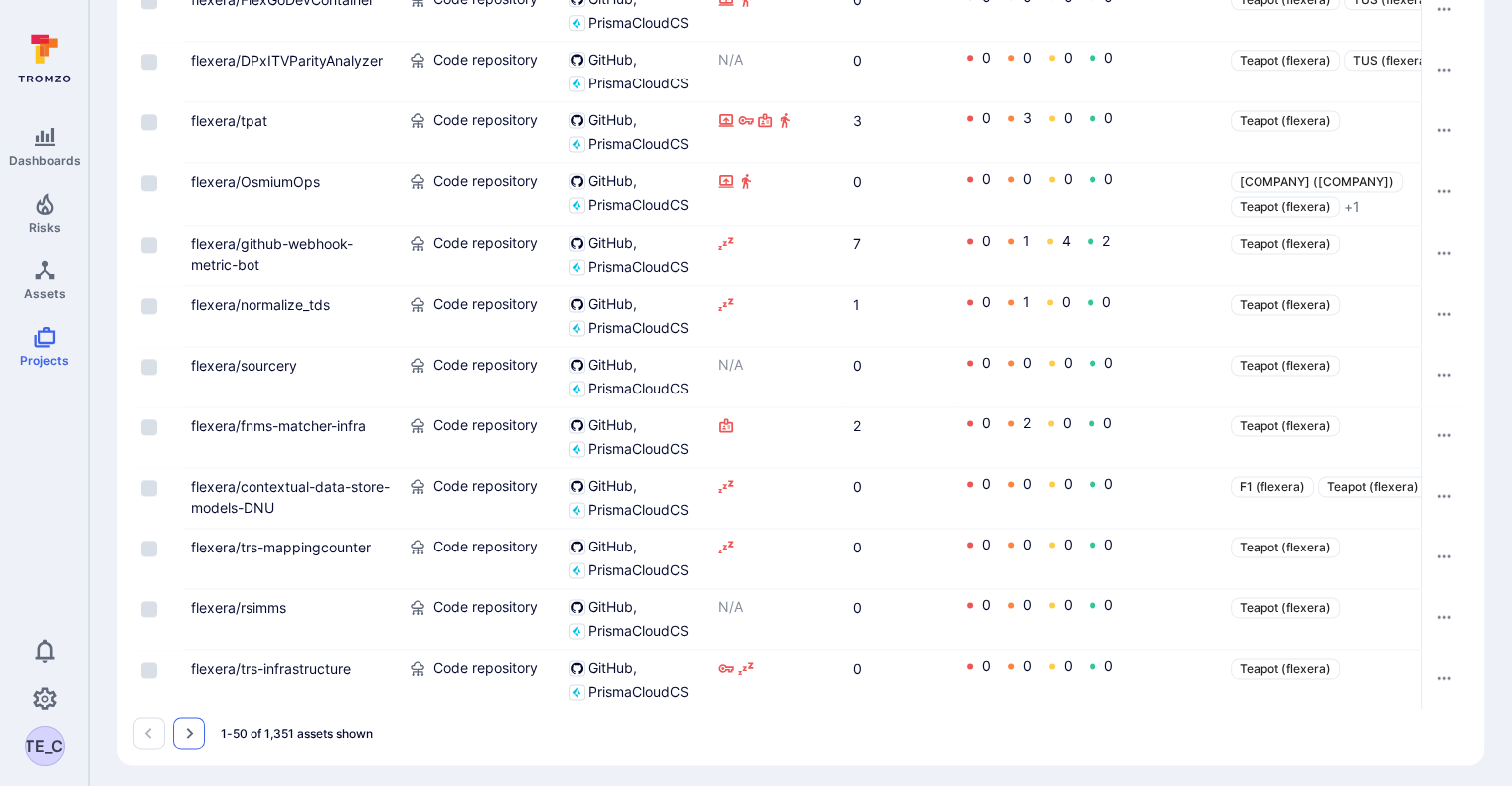 click at bounding box center (189, 733) 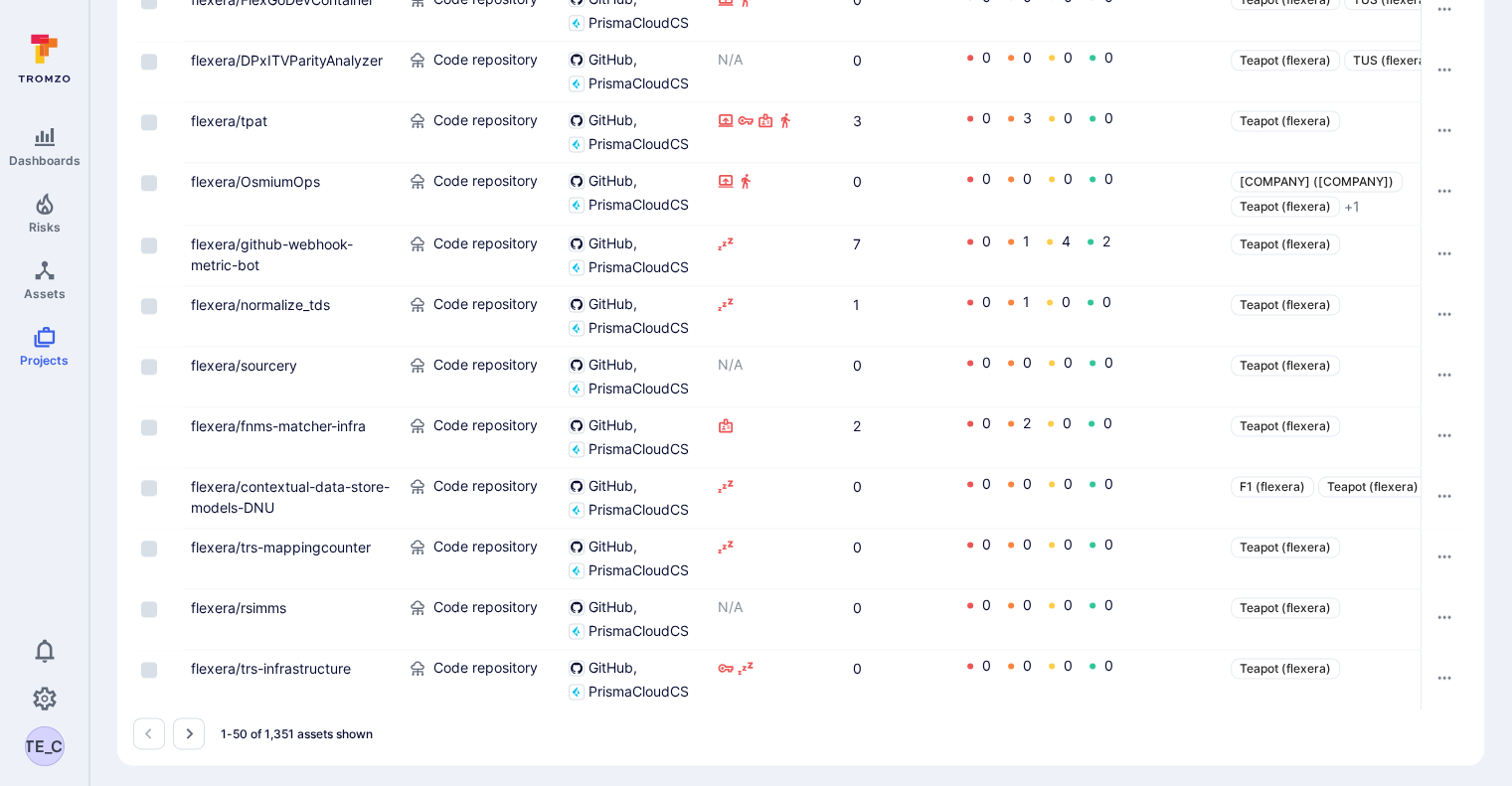 scroll, scrollTop: 0, scrollLeft: 0, axis: both 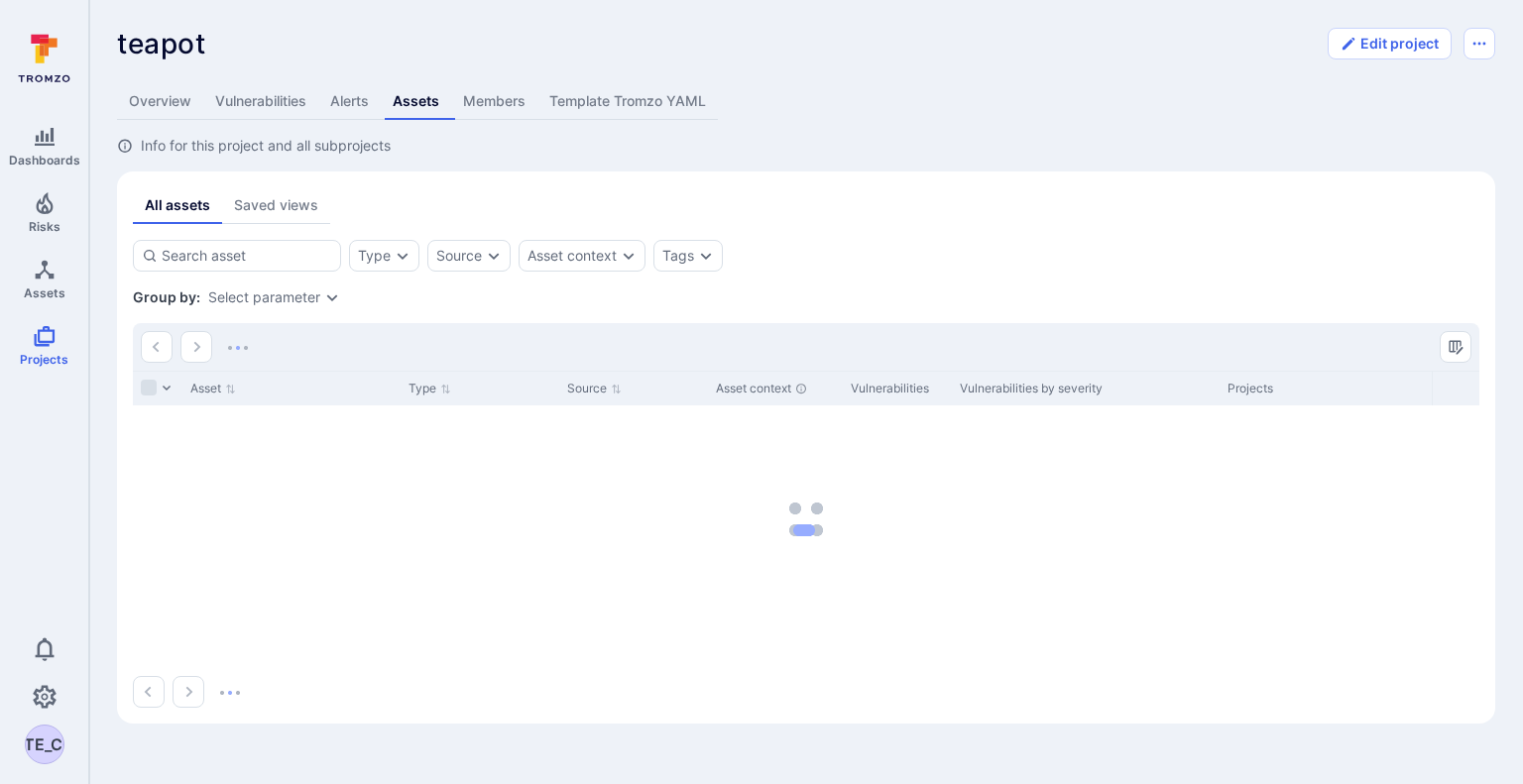 click on "All assets Saved views" at bounding box center [806, 205] 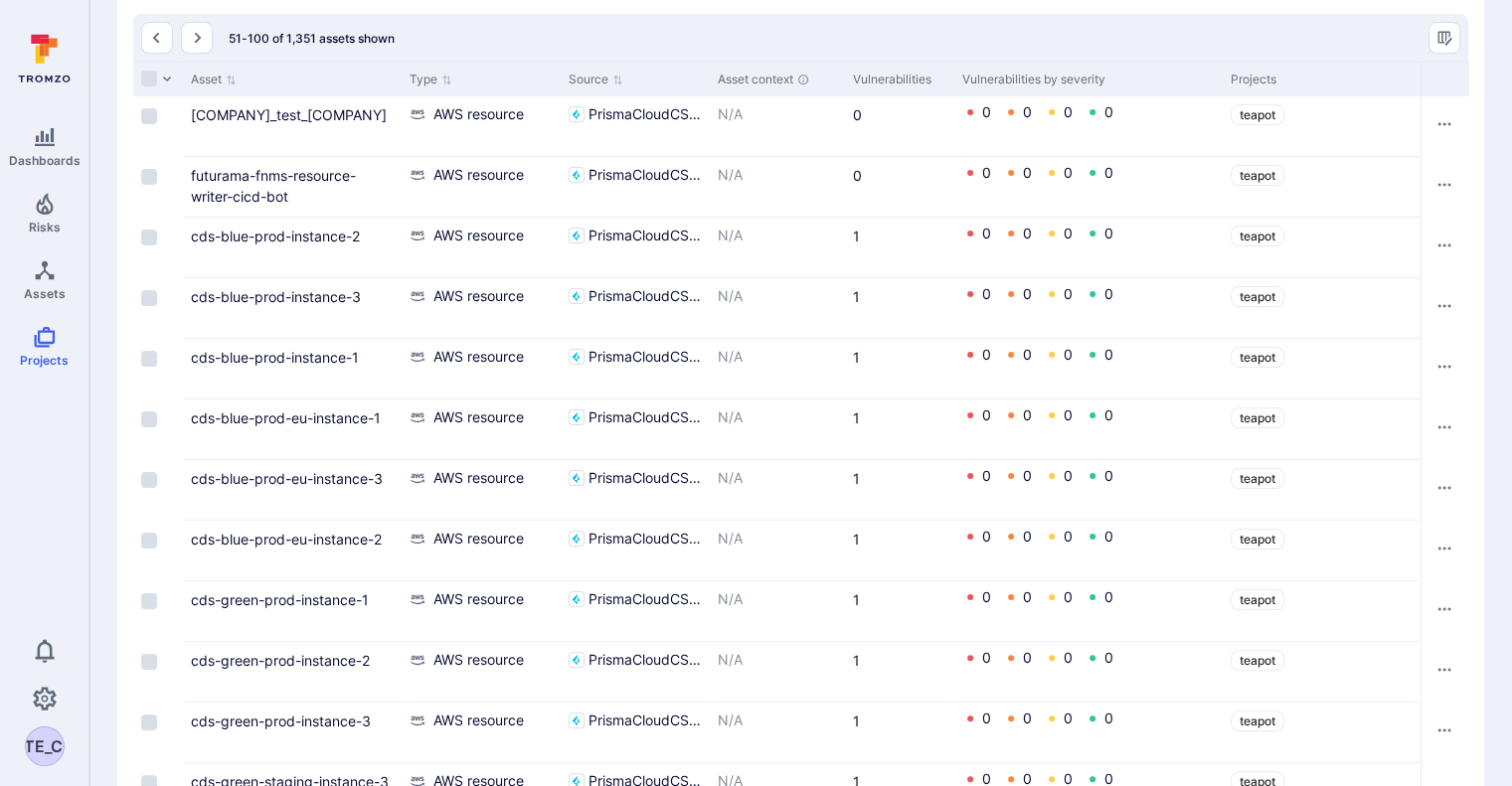 scroll, scrollTop: 0, scrollLeft: 0, axis: both 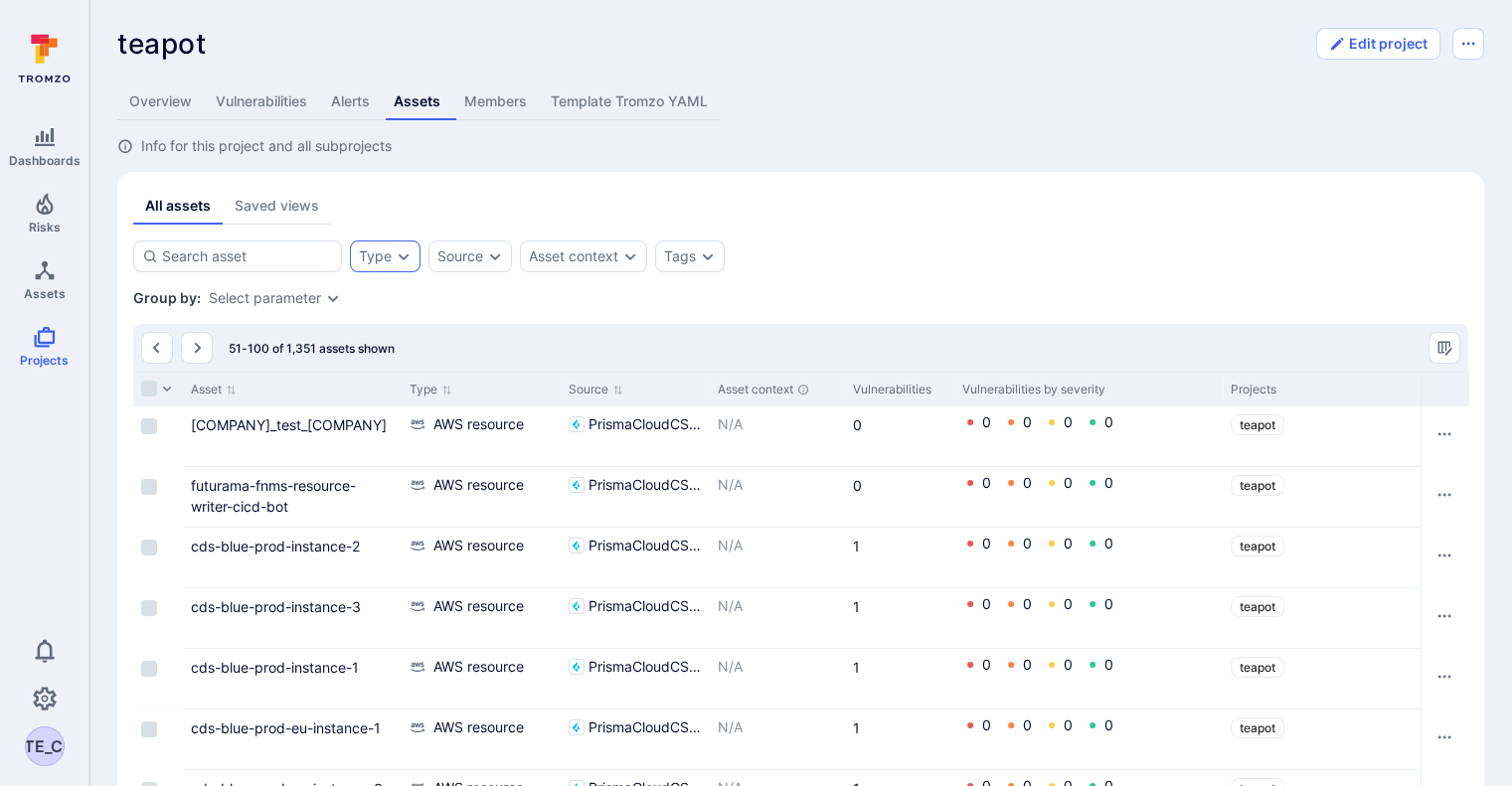click 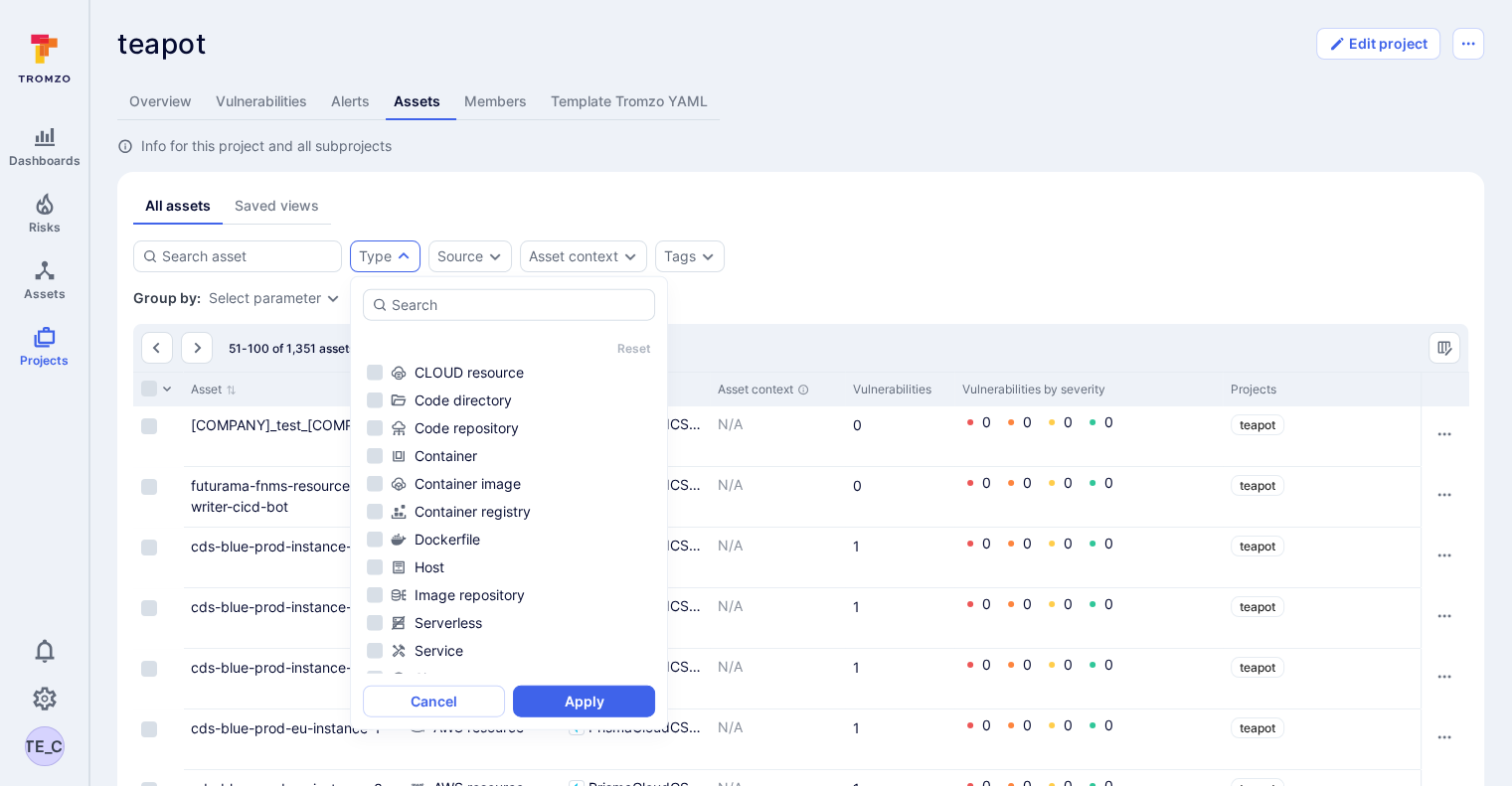 scroll, scrollTop: 131, scrollLeft: 0, axis: vertical 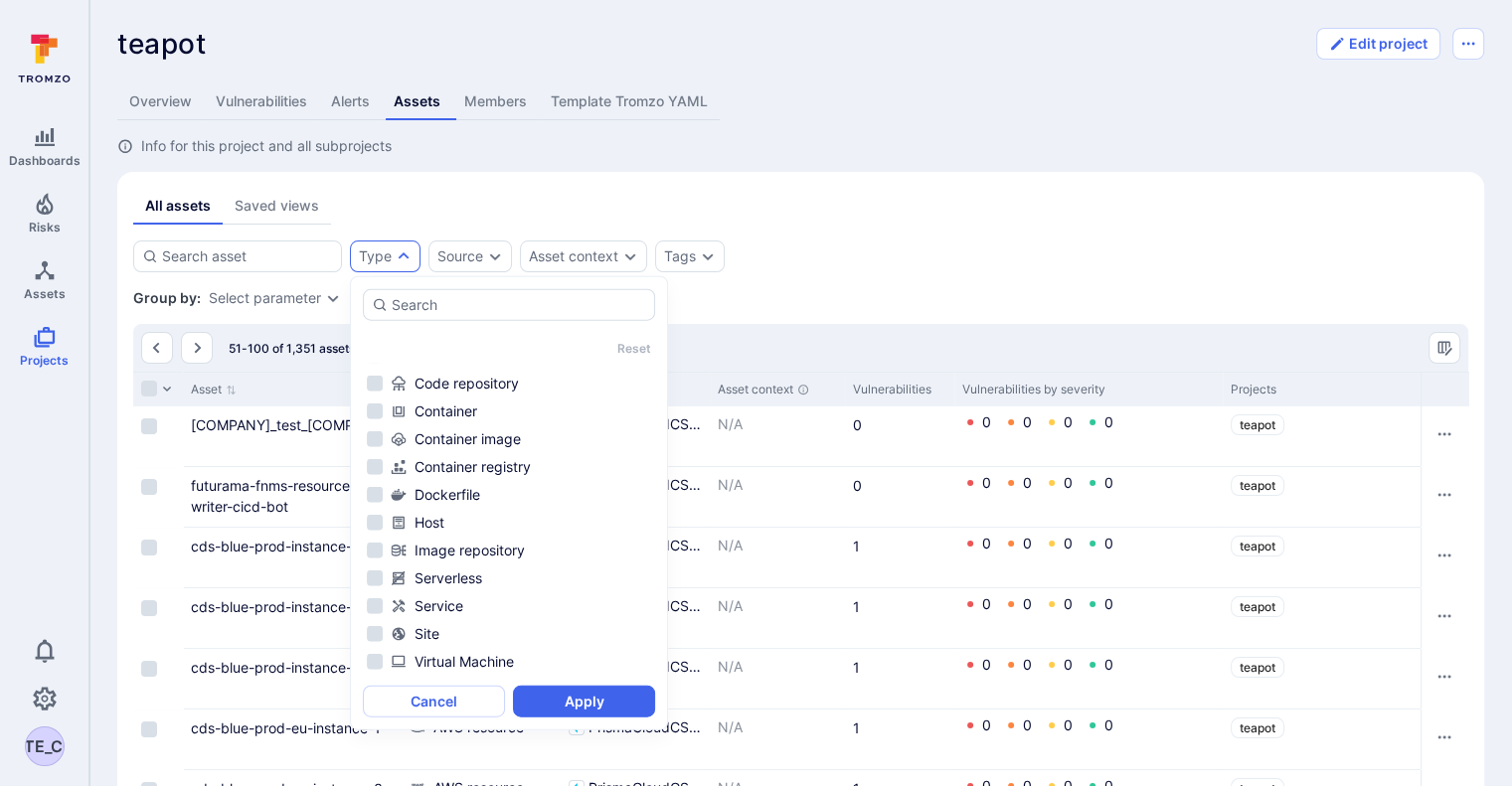 click on "All assets Saved views" at bounding box center [800, 206] 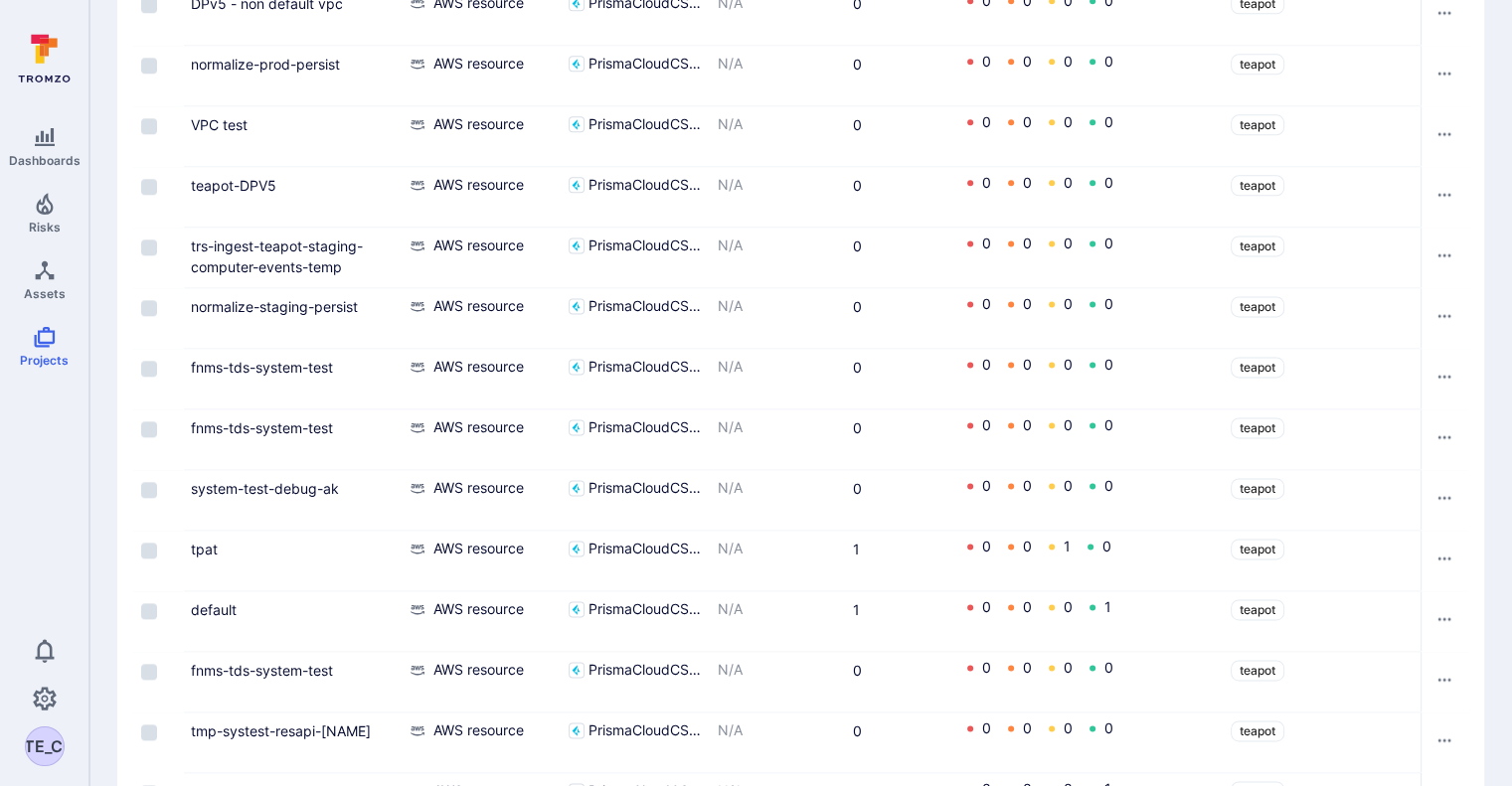 scroll, scrollTop: 2734, scrollLeft: 0, axis: vertical 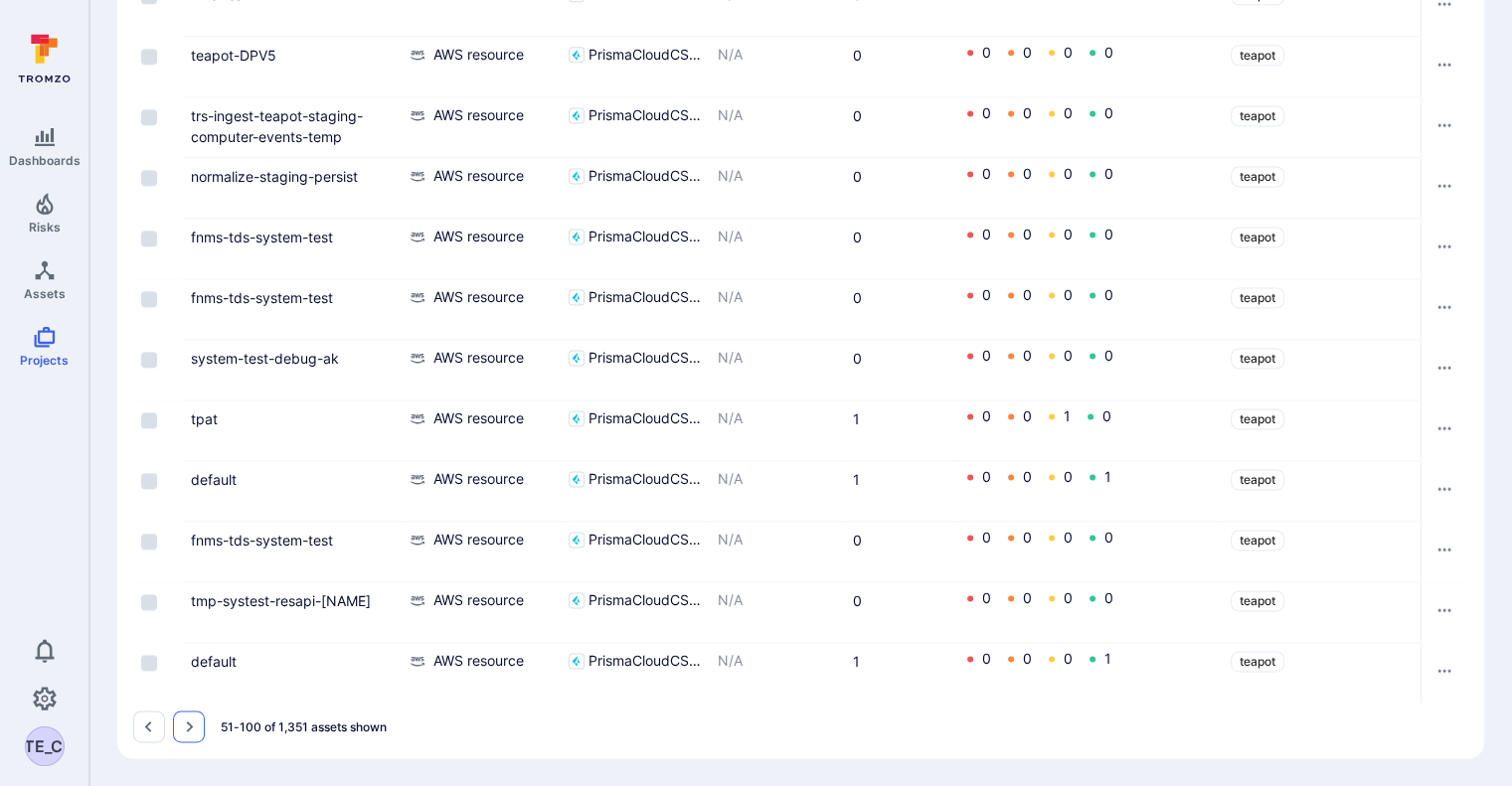 click at bounding box center (189, 726) 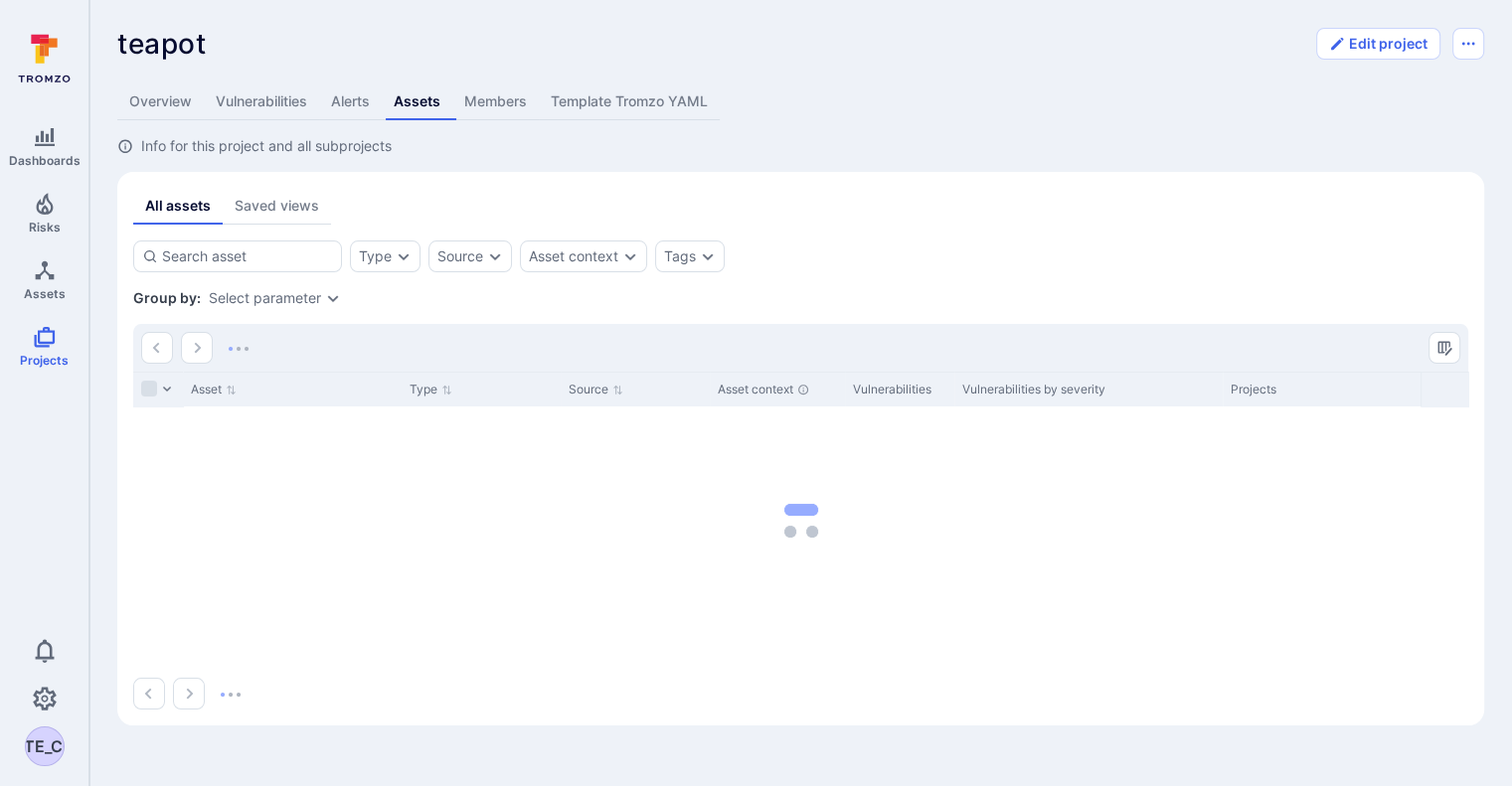 scroll, scrollTop: 0, scrollLeft: 0, axis: both 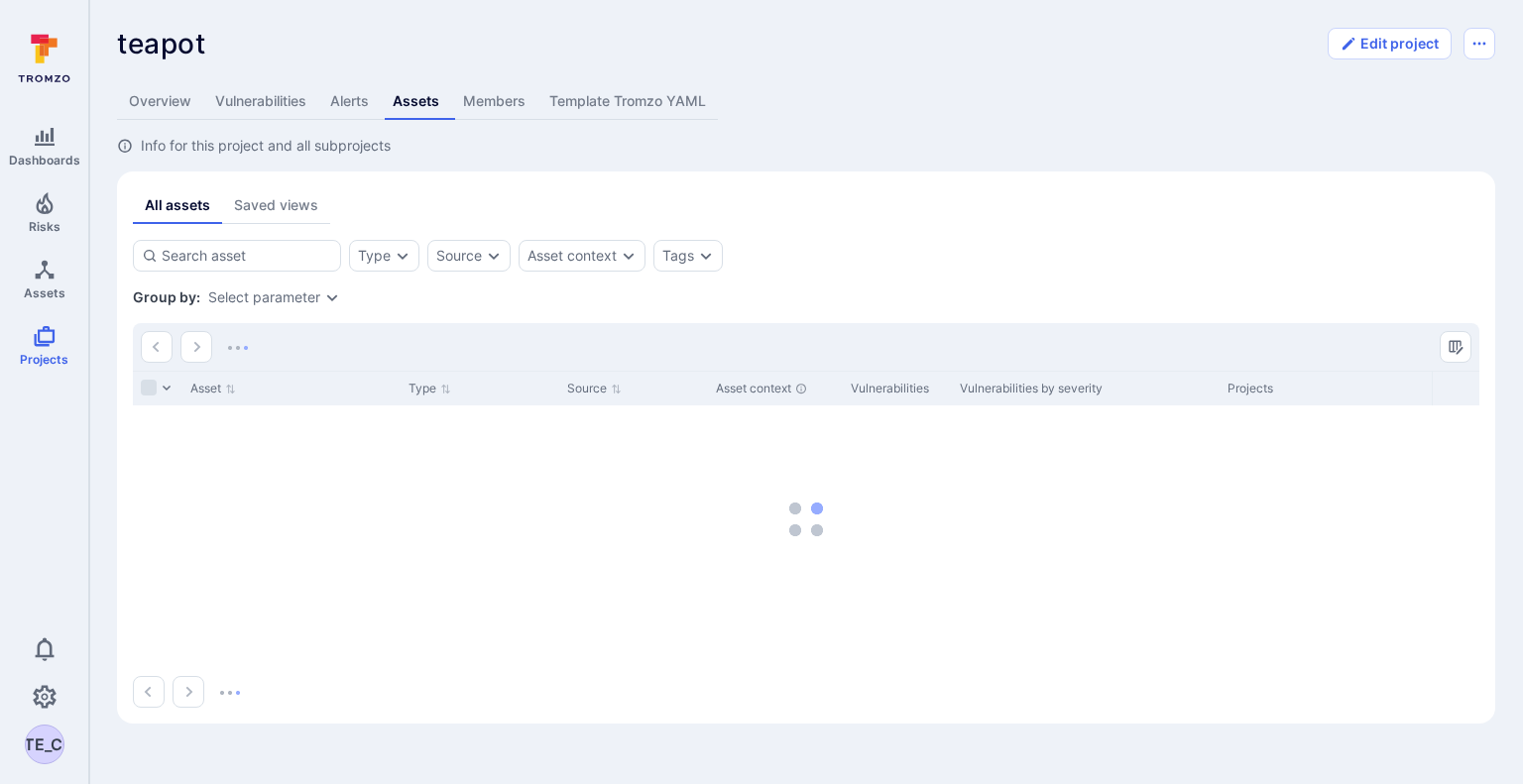 click on "All assets Saved views" at bounding box center (806, 205) 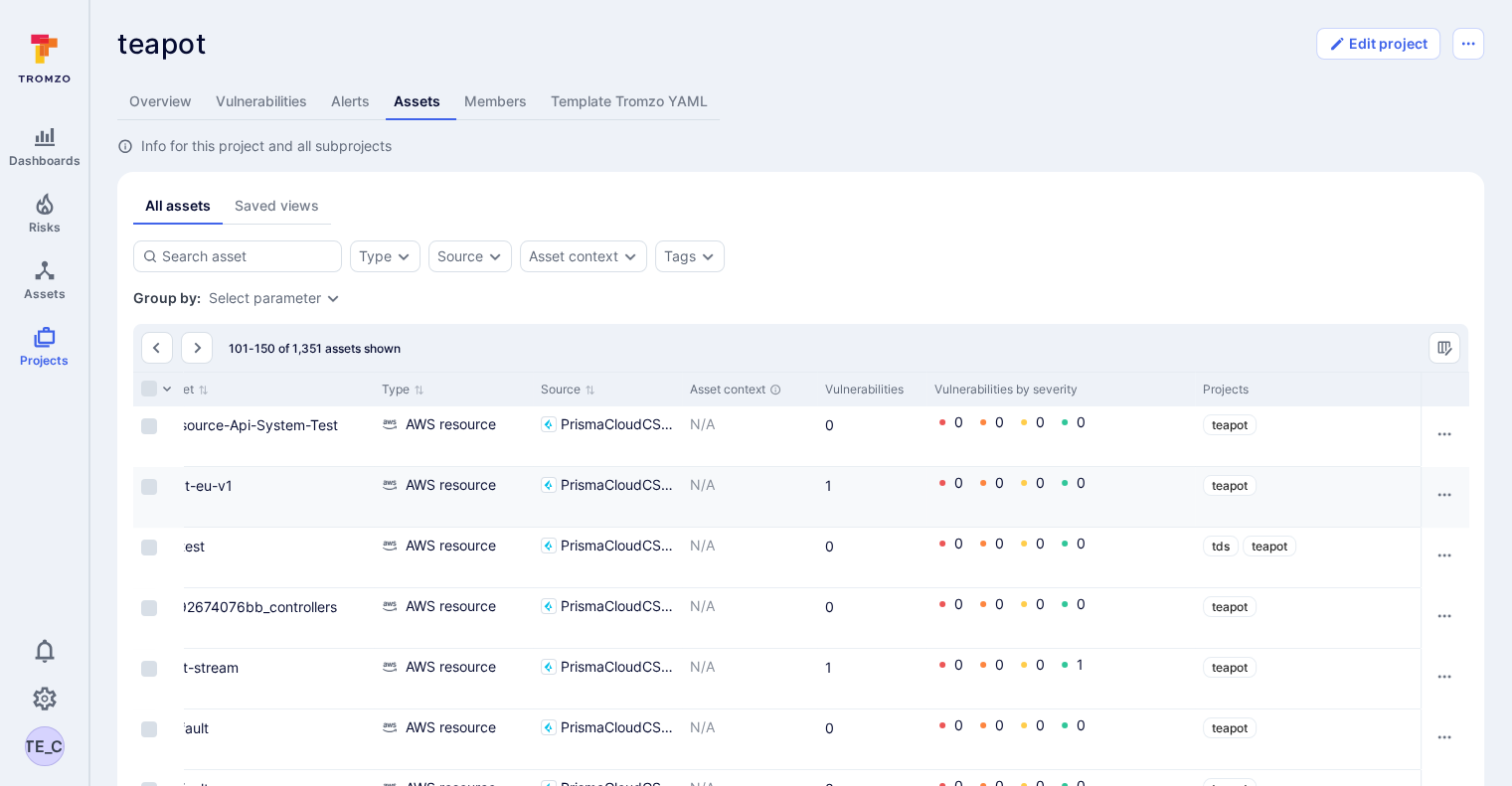 scroll, scrollTop: 0, scrollLeft: 0, axis: both 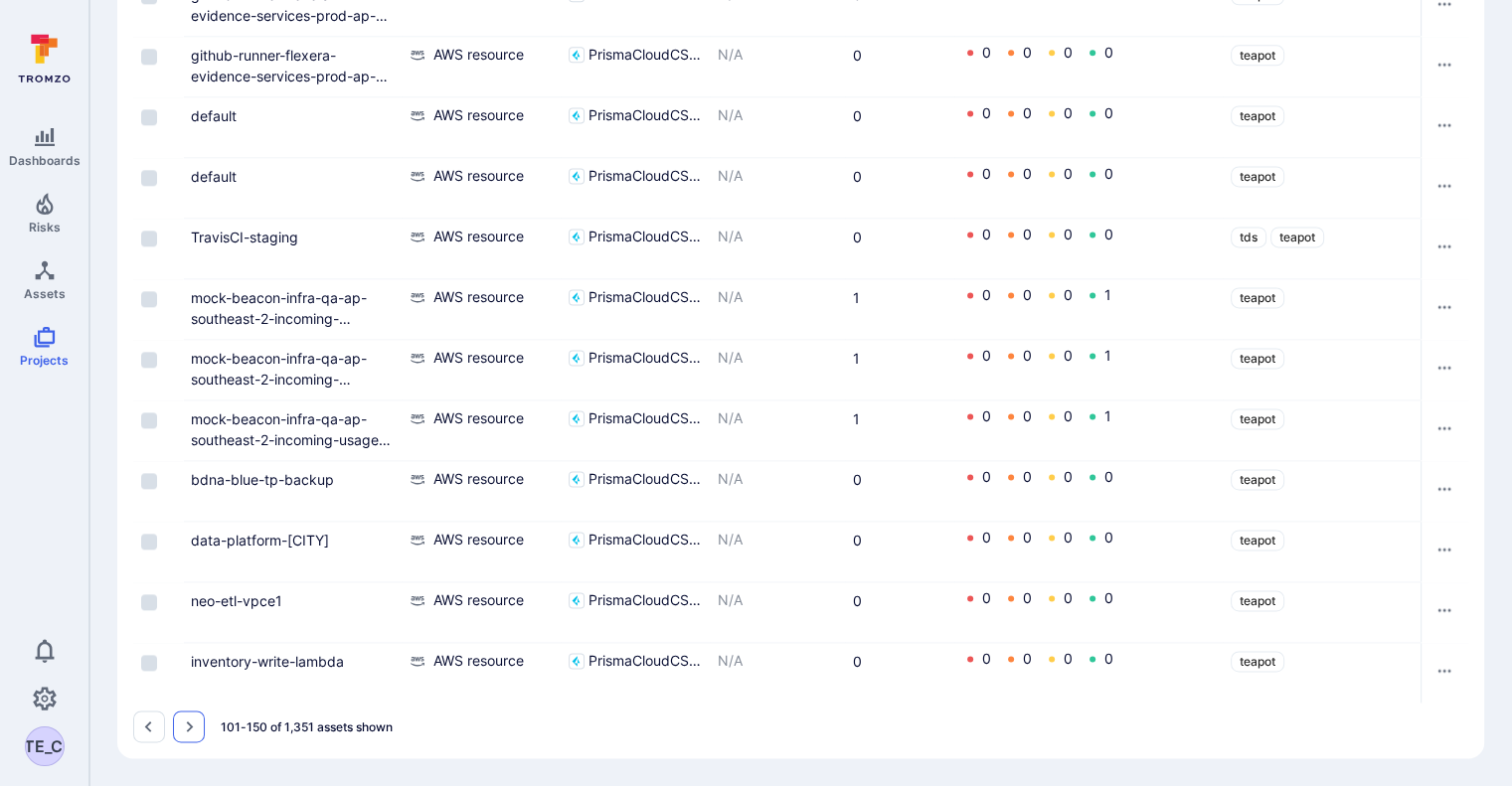 click 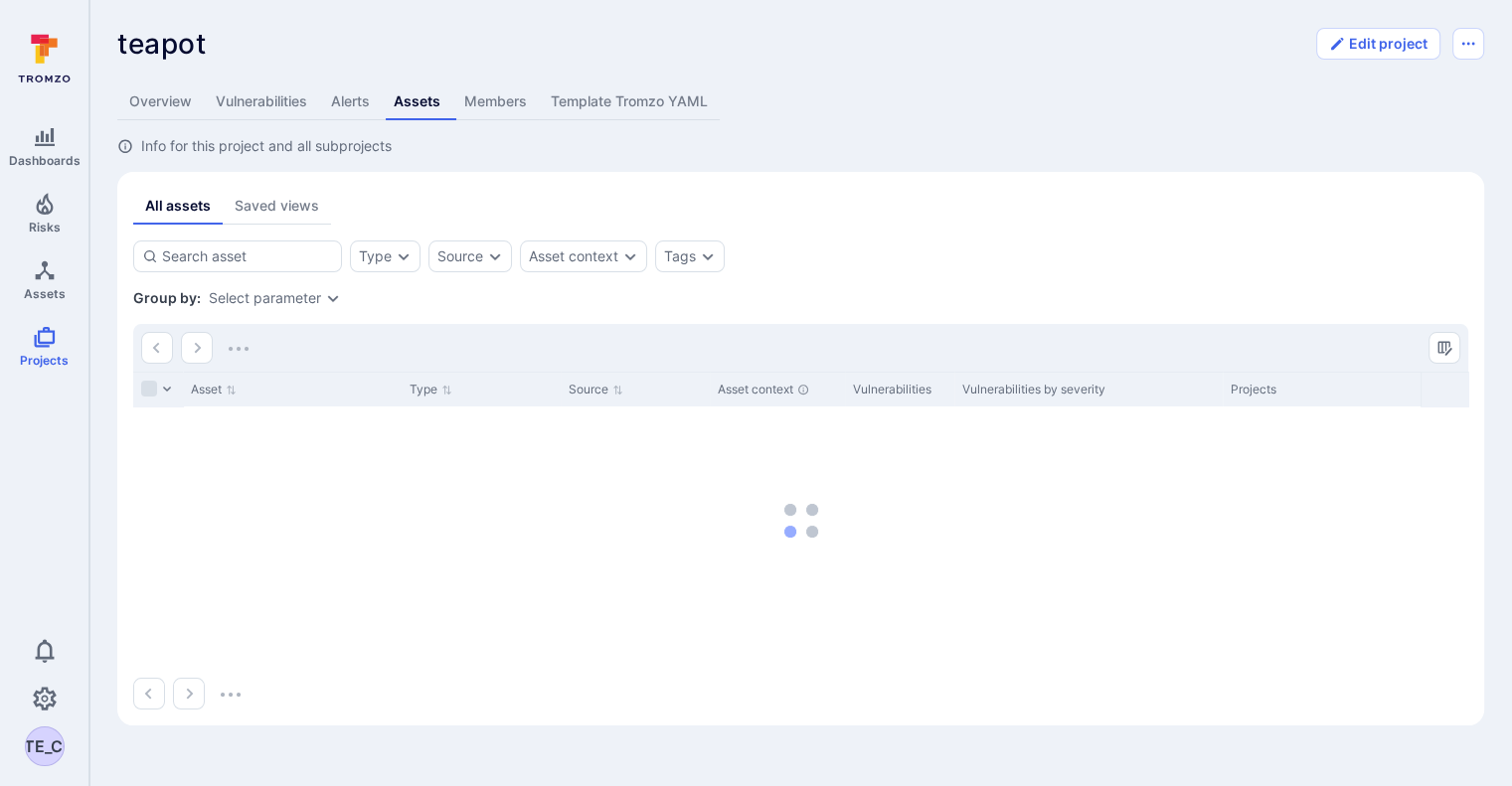 scroll, scrollTop: 0, scrollLeft: 0, axis: both 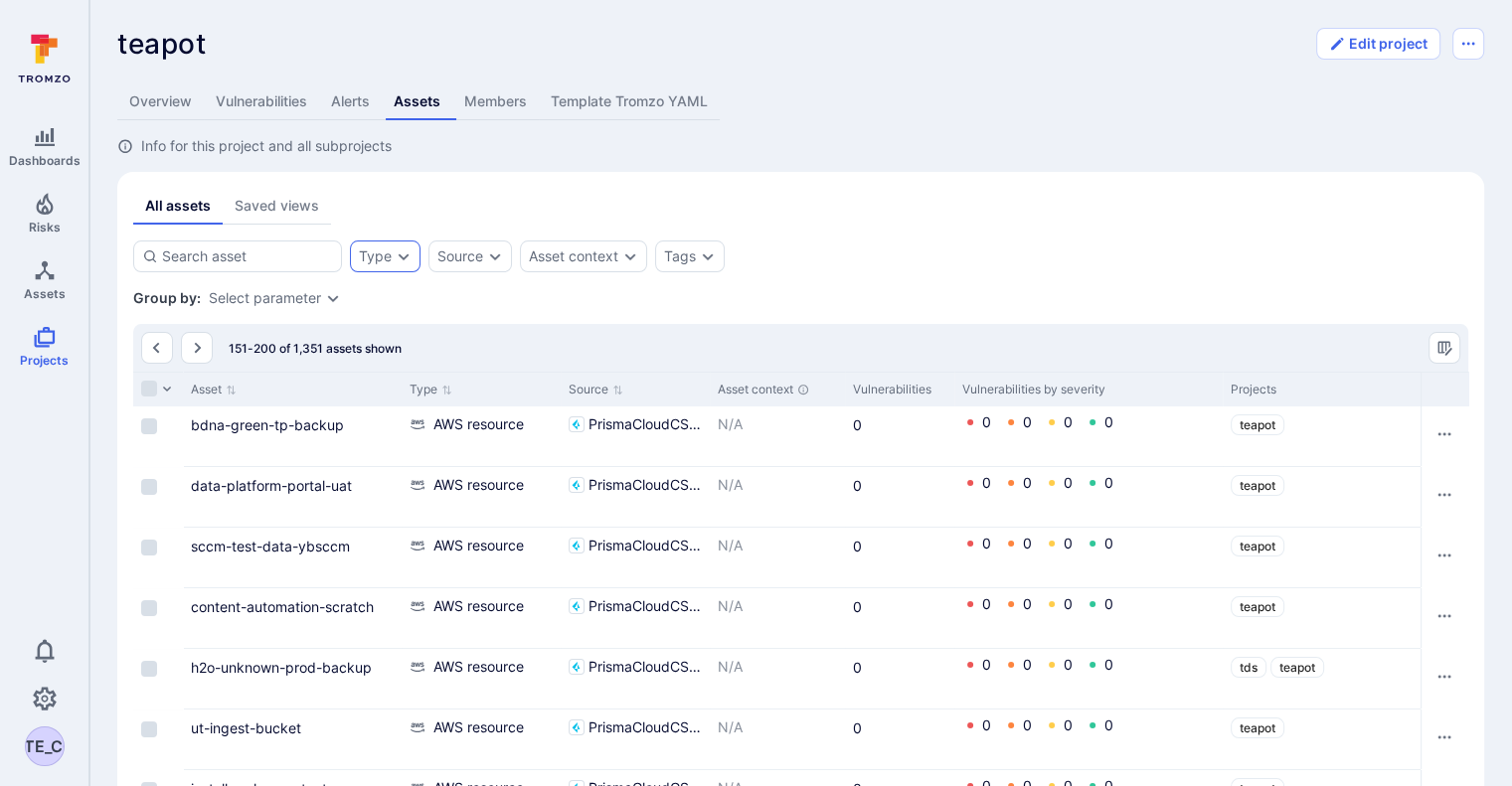 click on "Type" at bounding box center (385, 256) 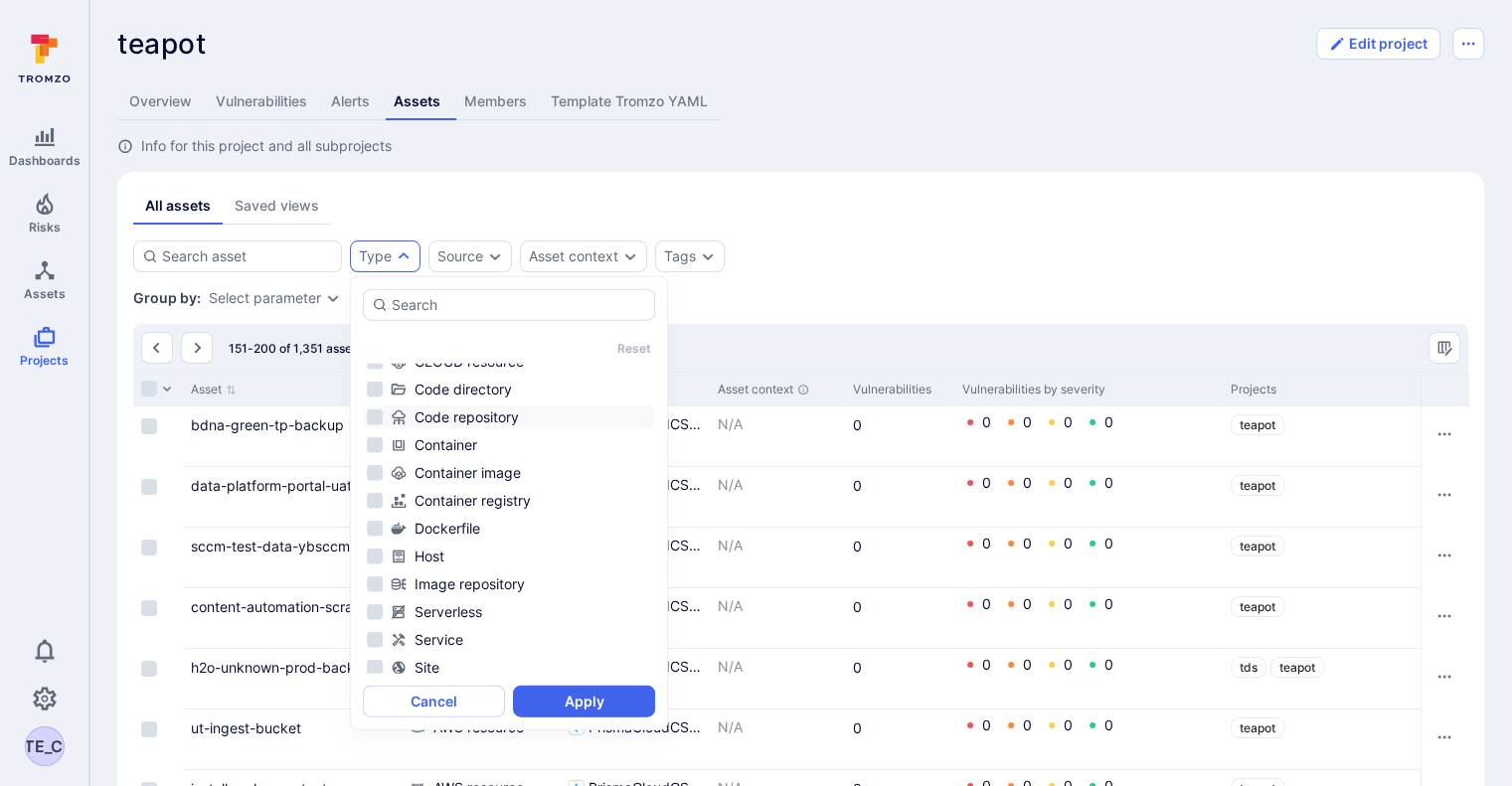 scroll, scrollTop: 131, scrollLeft: 0, axis: vertical 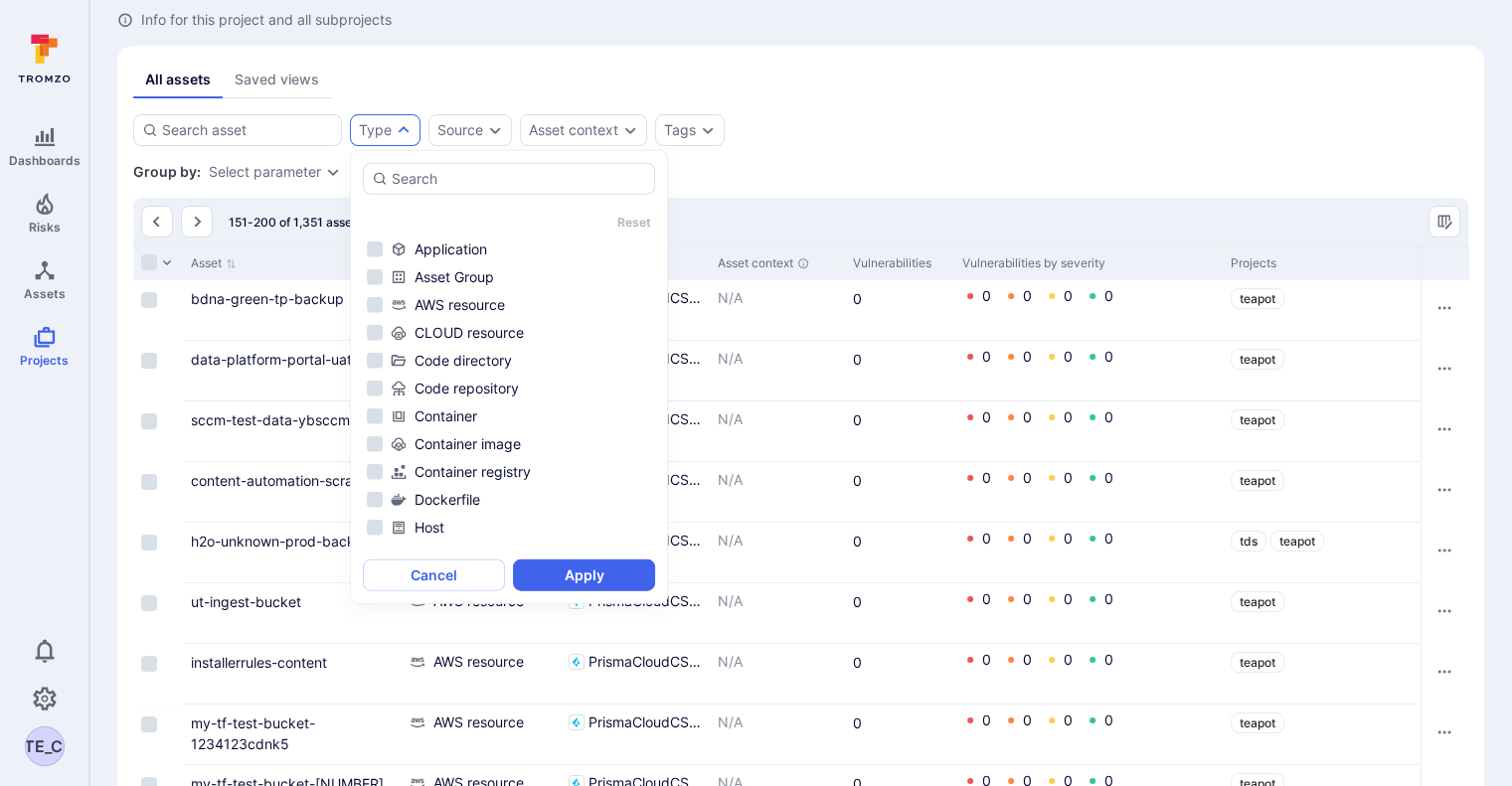 click on "Type Source Asset context Tags Save view" at bounding box center (800, 130) 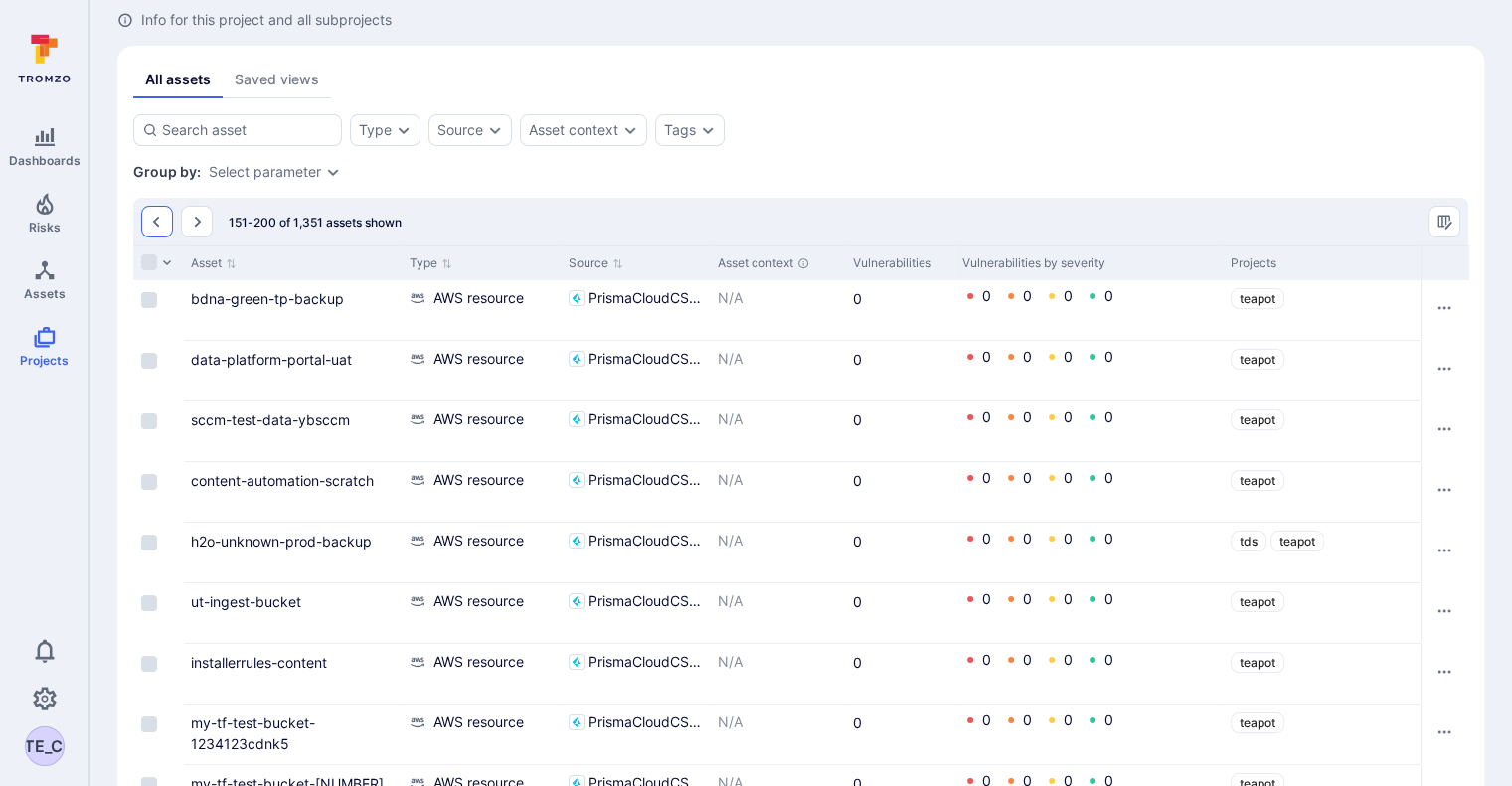 click 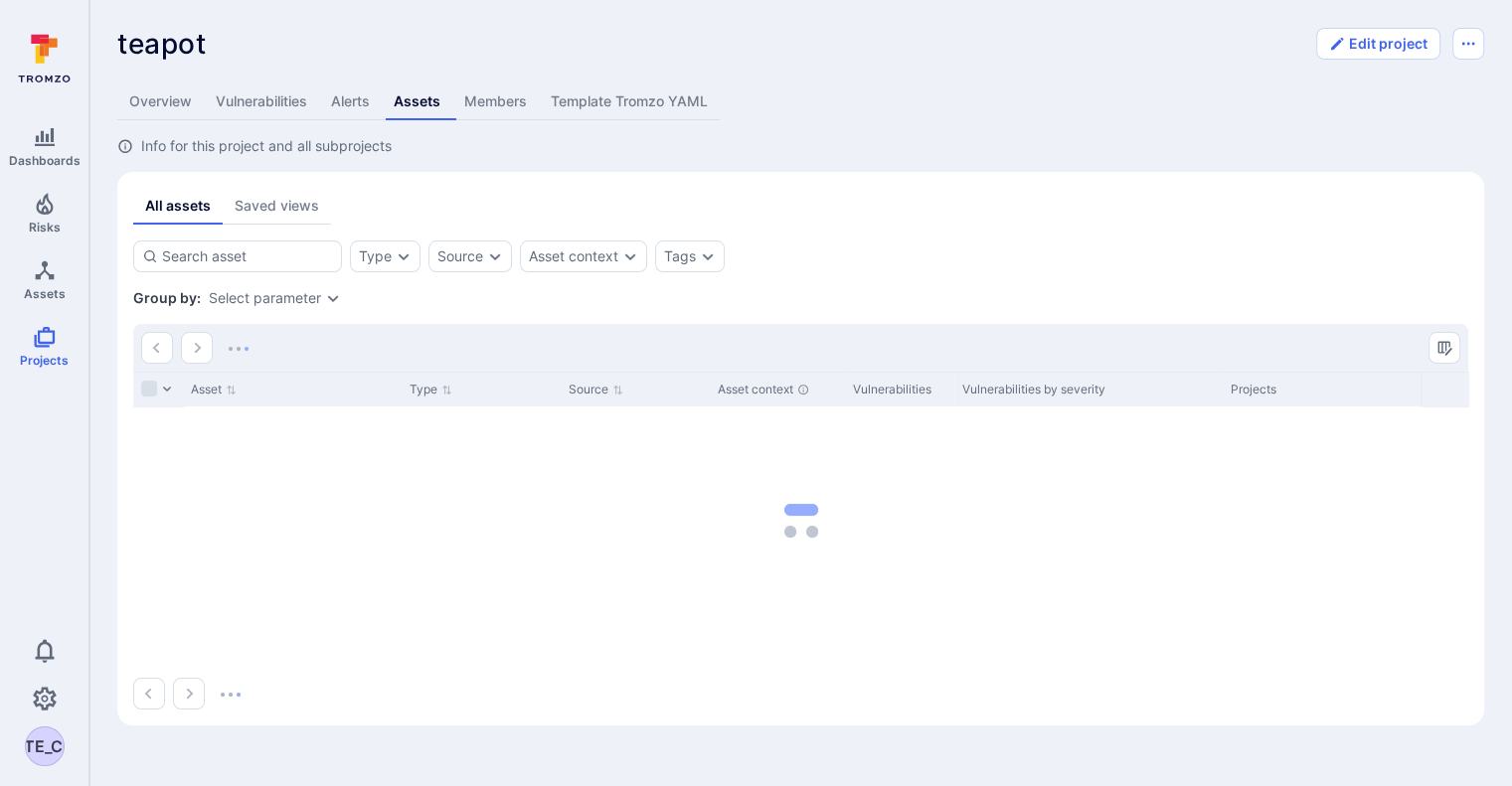 scroll, scrollTop: 0, scrollLeft: 0, axis: both 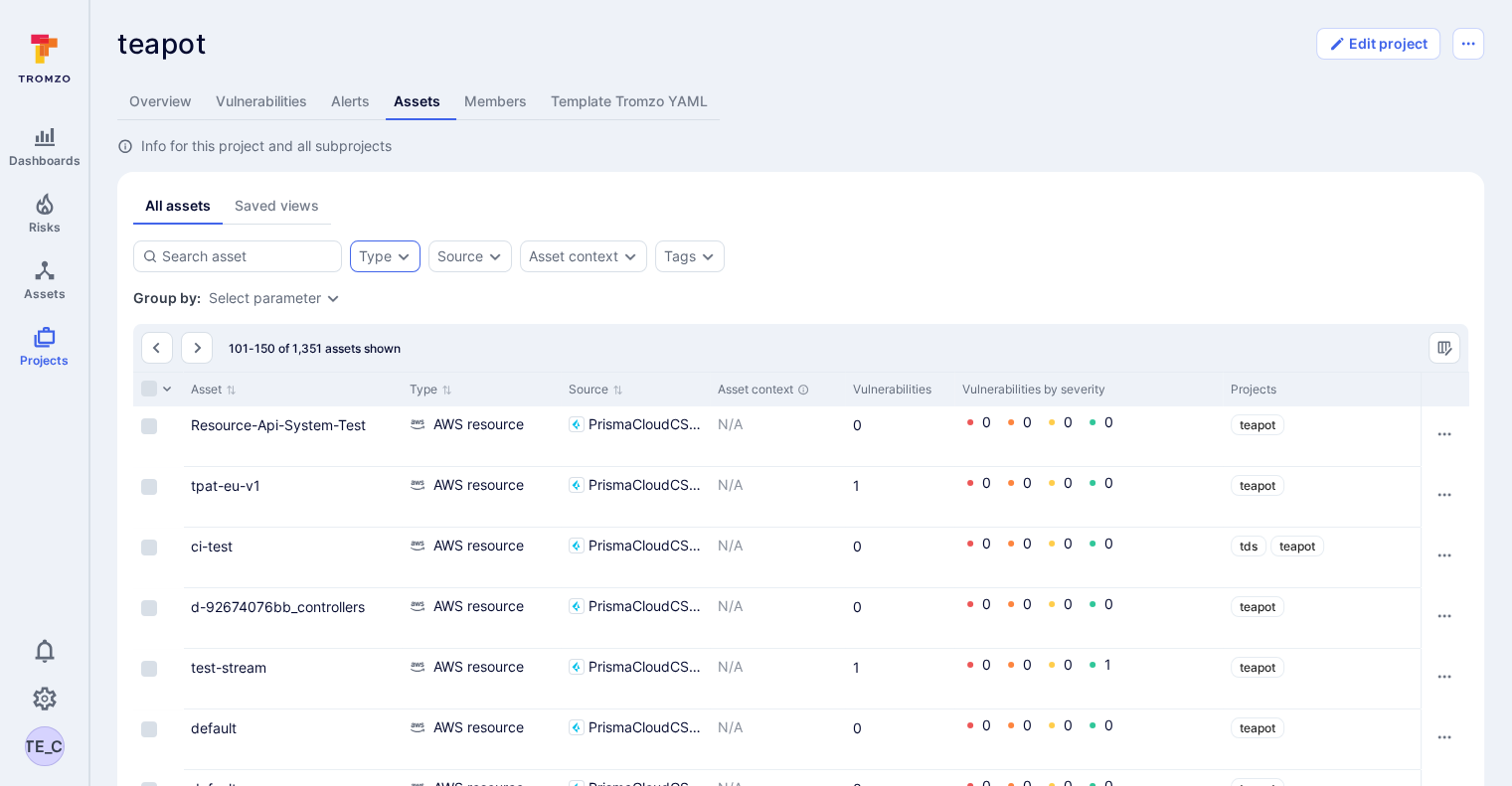 click on "Type" at bounding box center [375, 256] 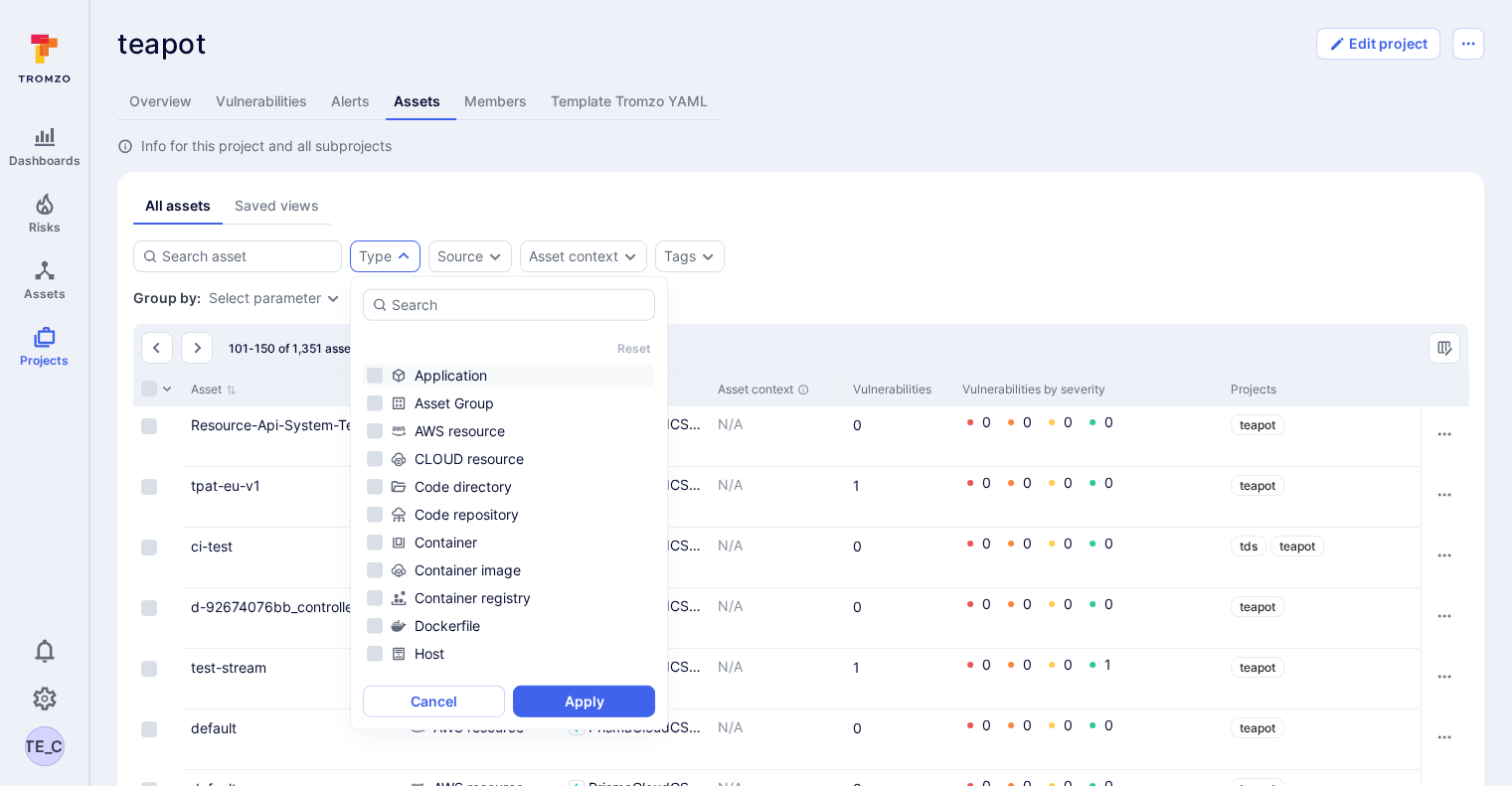 click on "Application" at bounding box center (509, 376) 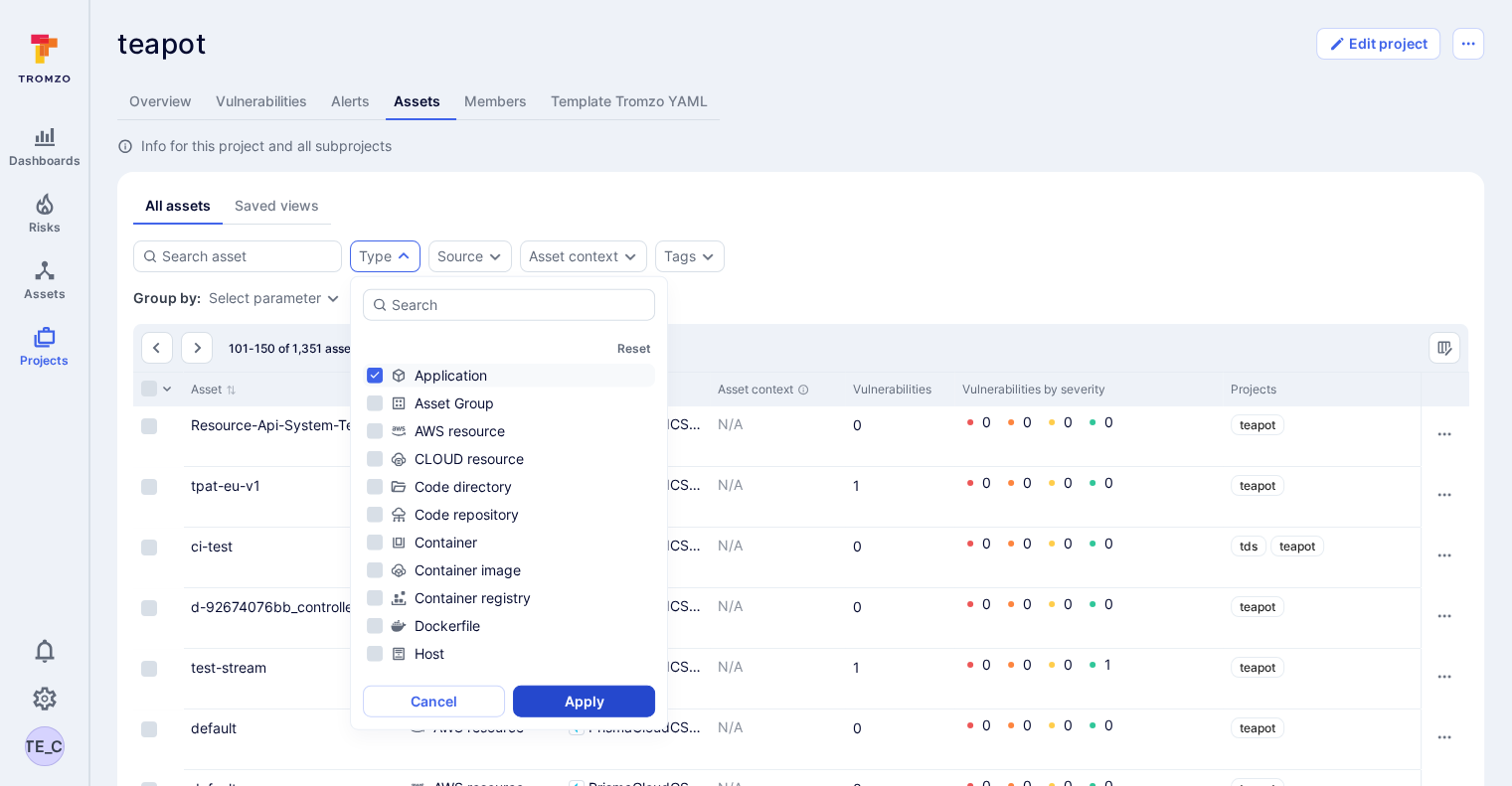 click on "Apply" at bounding box center (584, 702) 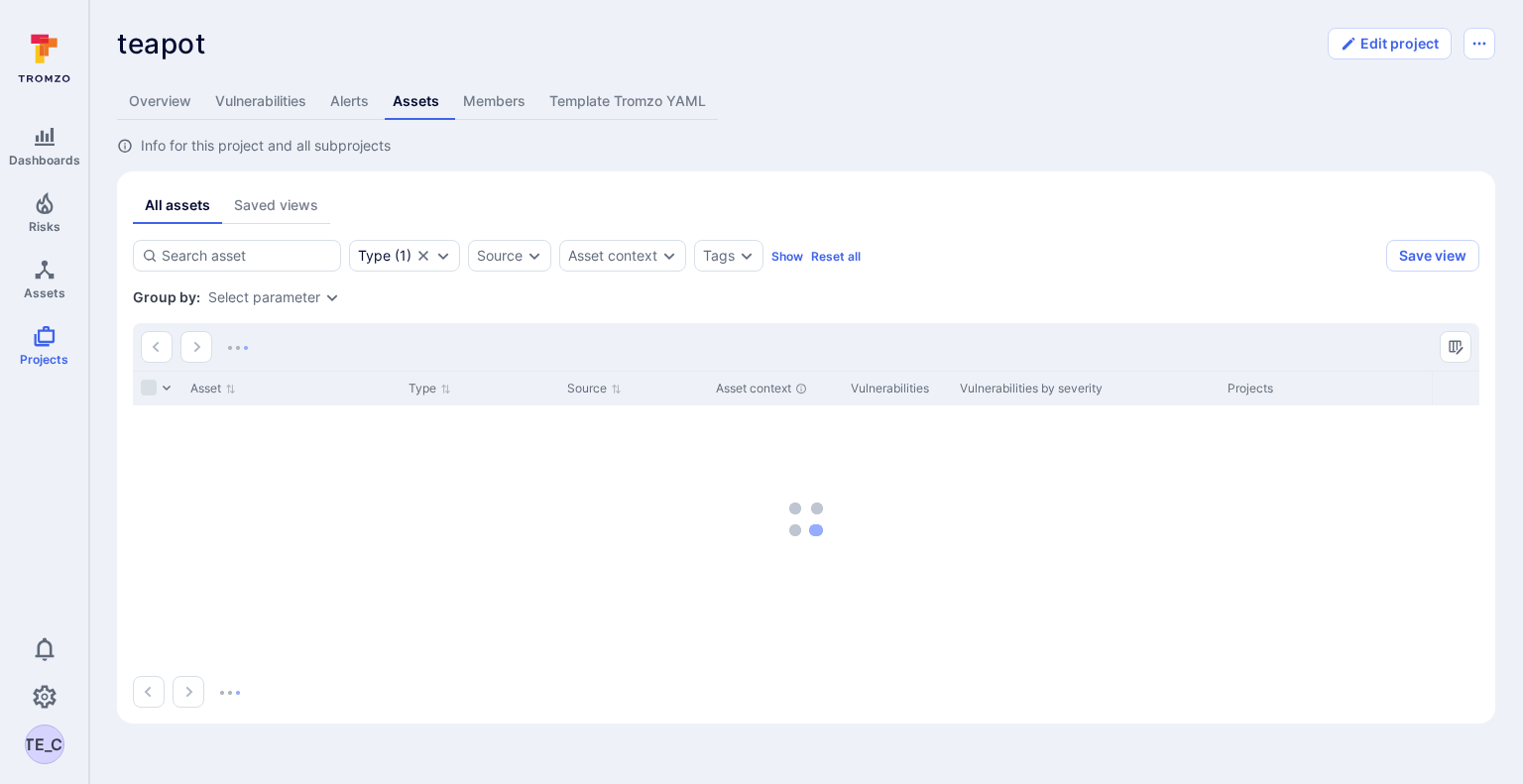 click on "Type  ( [NUMBER] ) Source Asset context Tags Show Reset all Save view Type : Application Group by: Select parameter Asset Type Source Asset context Vulnerabilities Vulnerabilities by severity Projects Tags Scan Coverage Description Alerts" at bounding box center (806, 474) 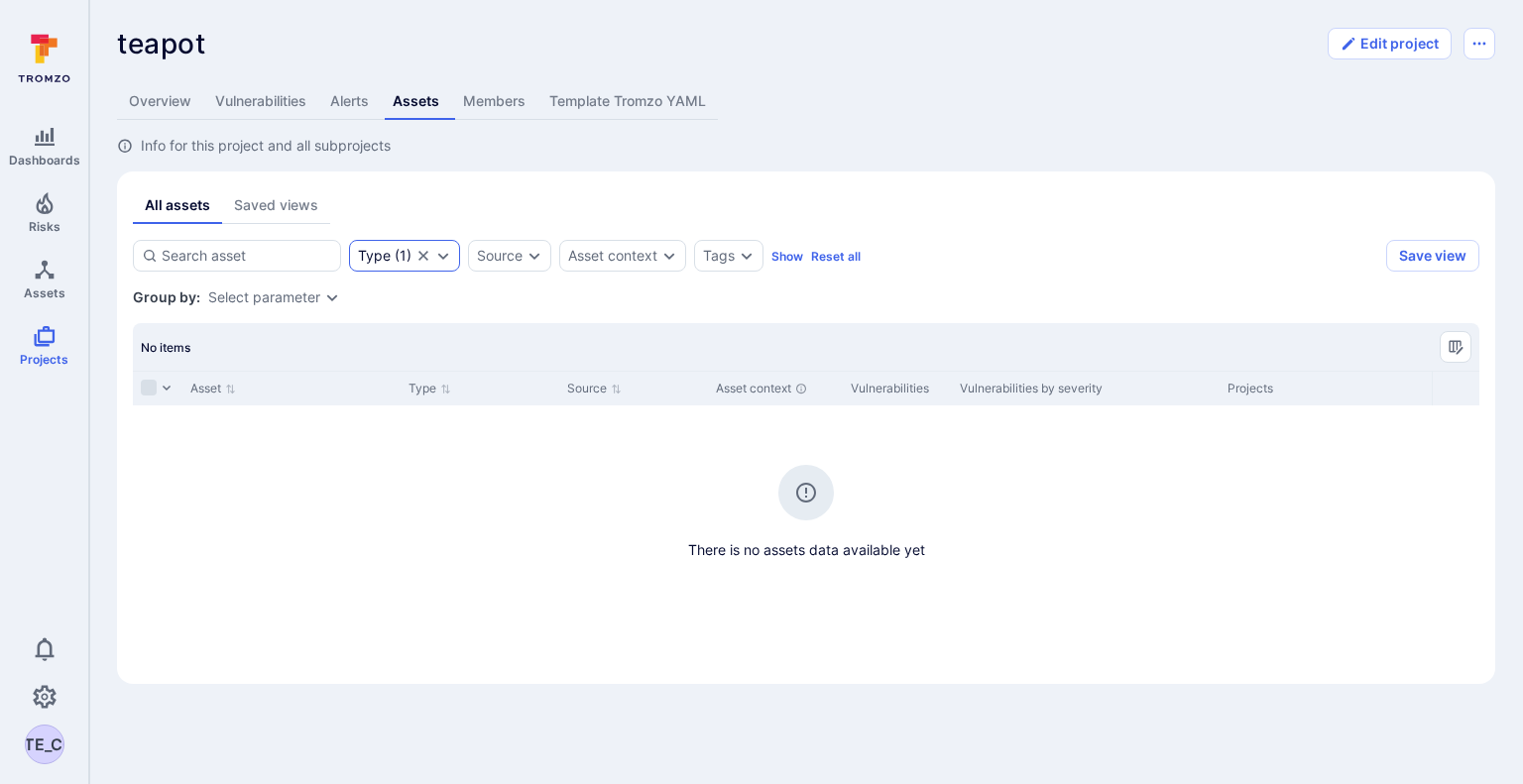 click on "Type  ( 1 )" at bounding box center [385, 256] 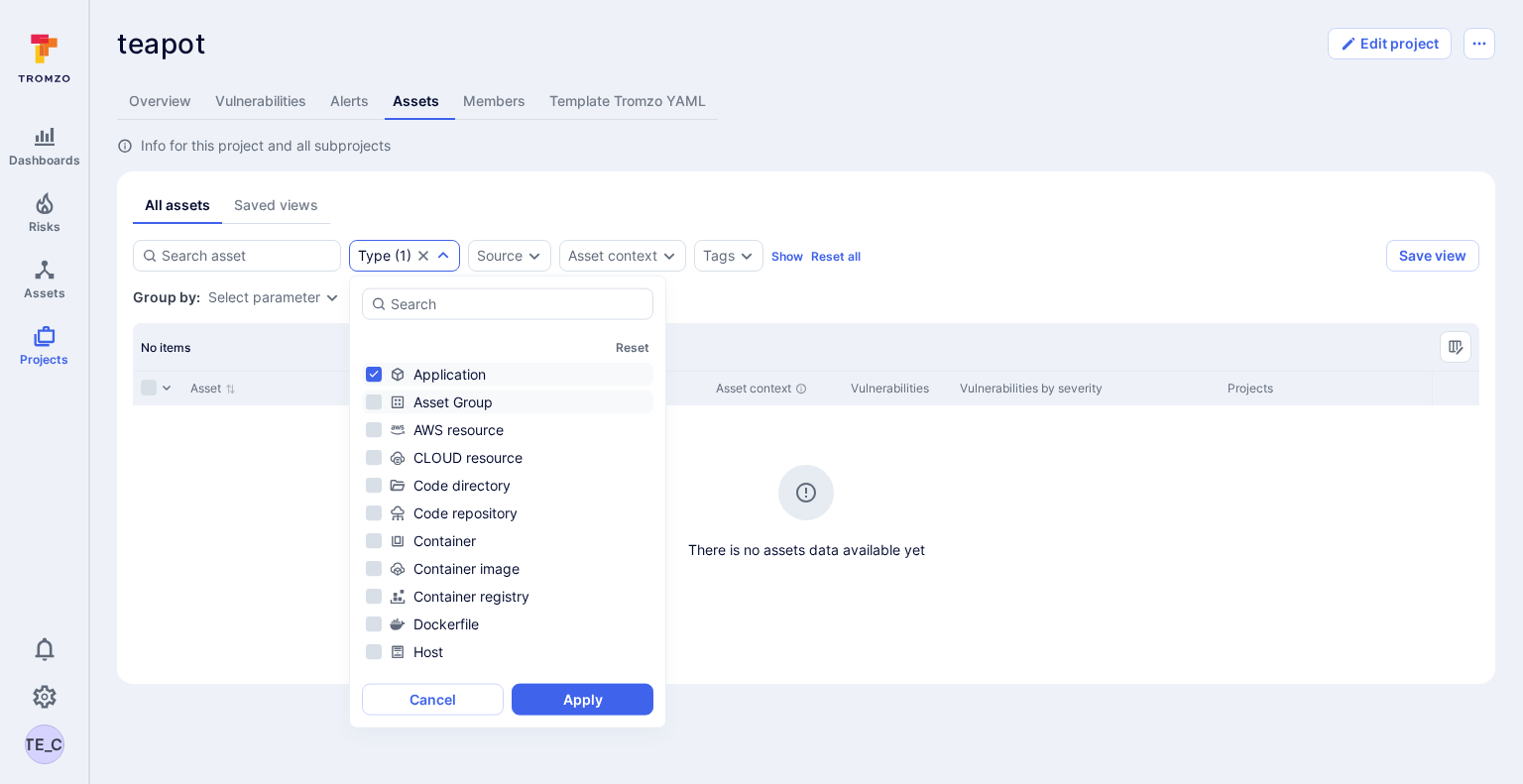 click on "Asset Group" at bounding box center (508, 402) 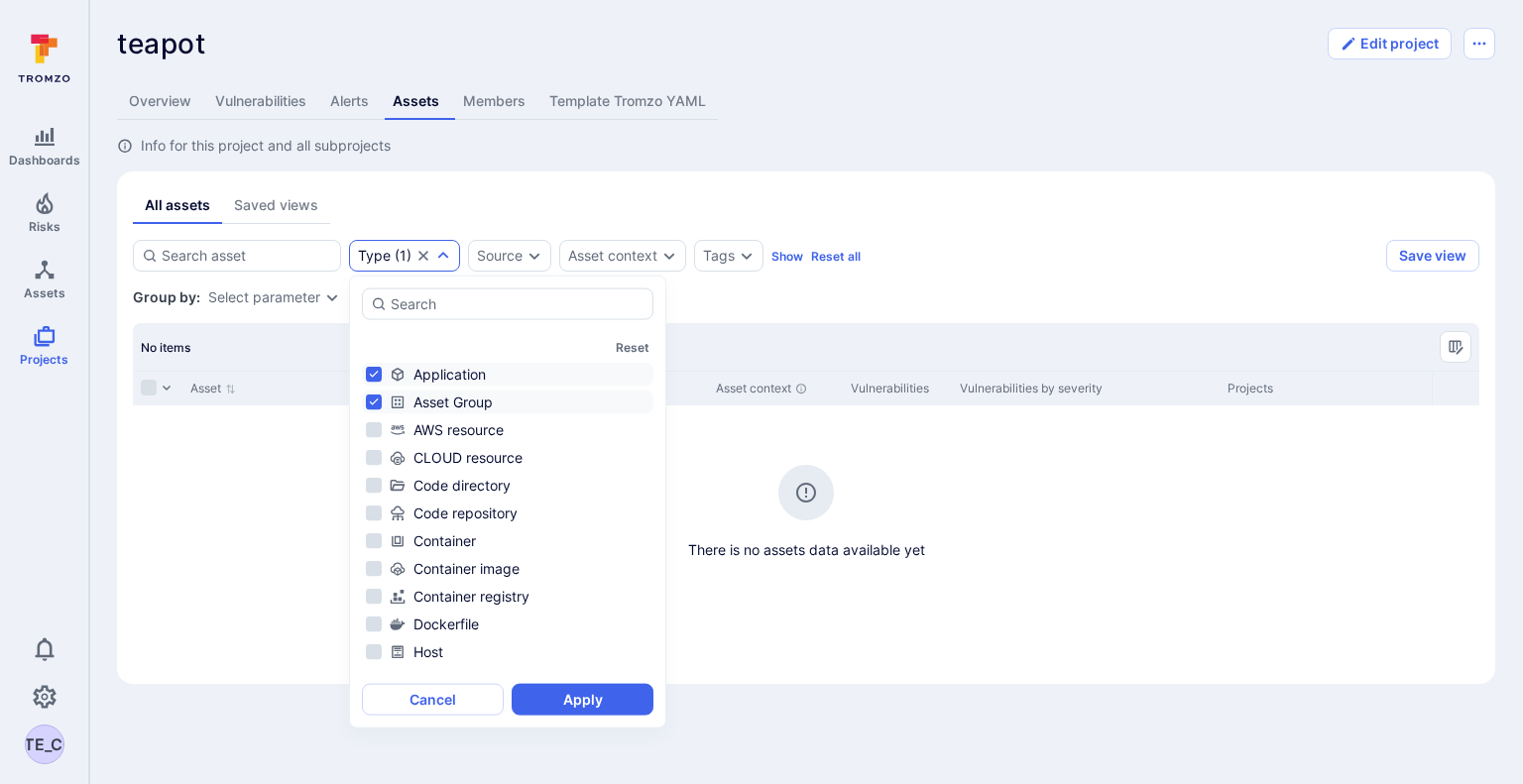 click on "Application" at bounding box center [508, 375] 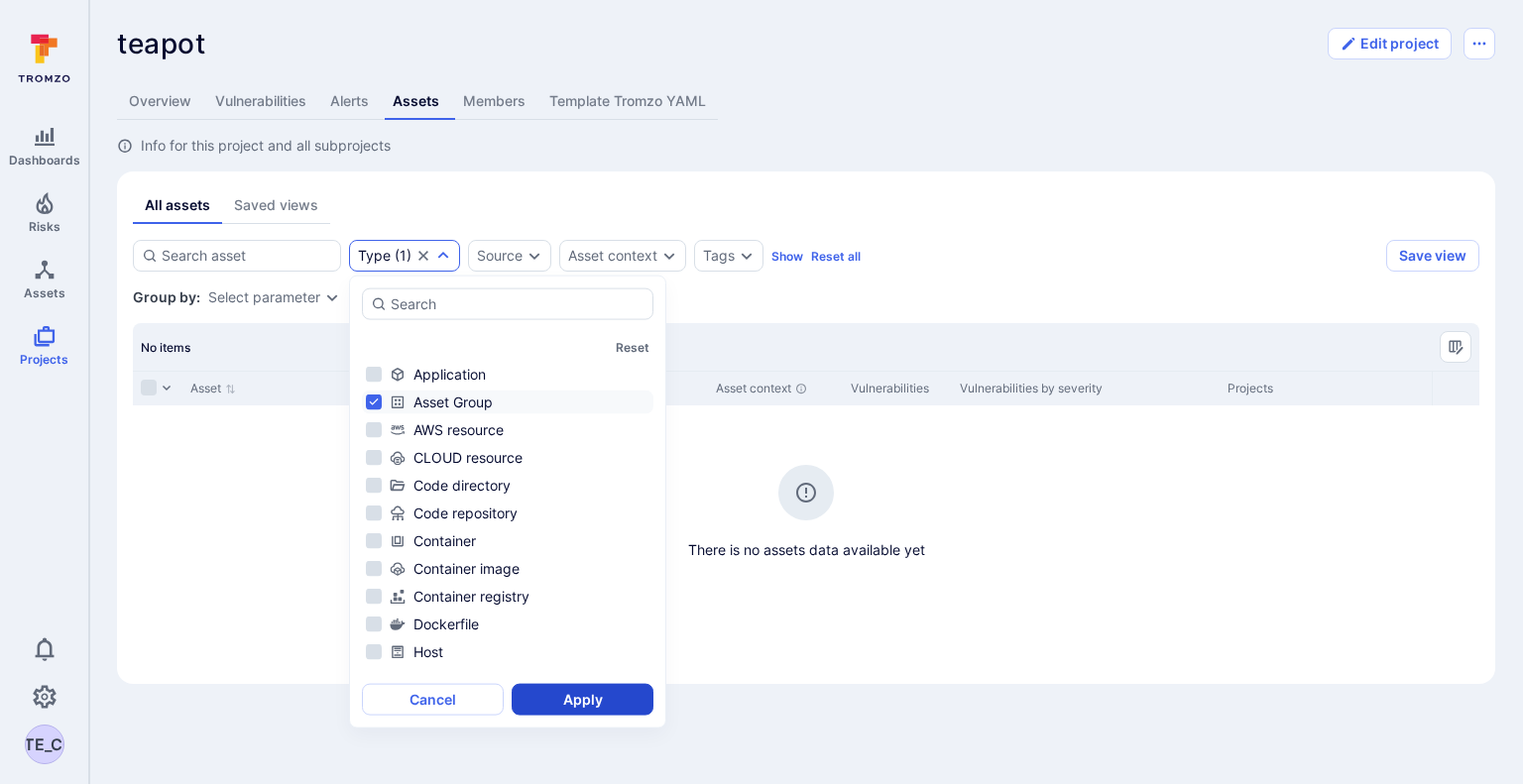 click on "Apply" at bounding box center [582, 700] 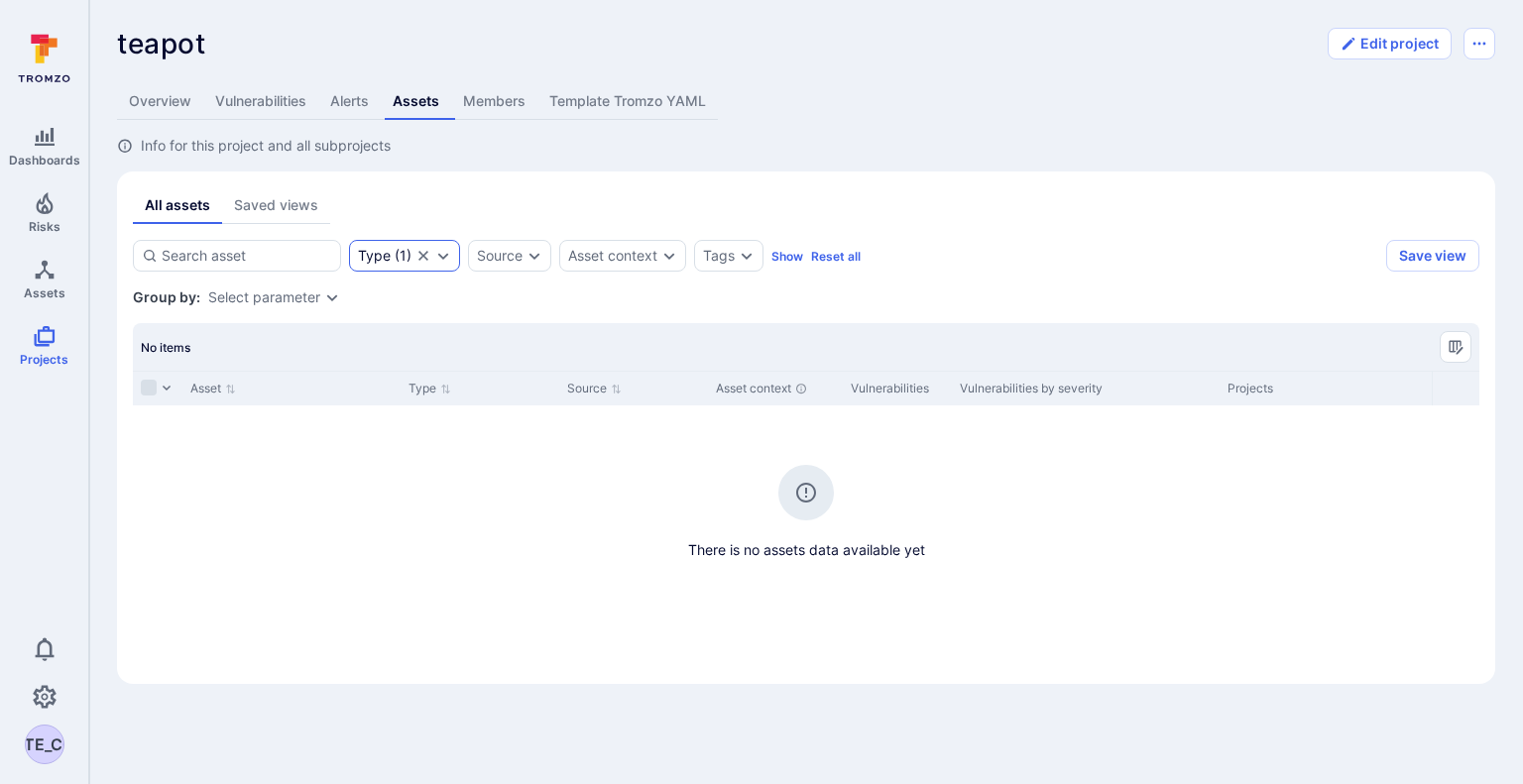 click on "Type  ( 1 )" at bounding box center [405, 256] 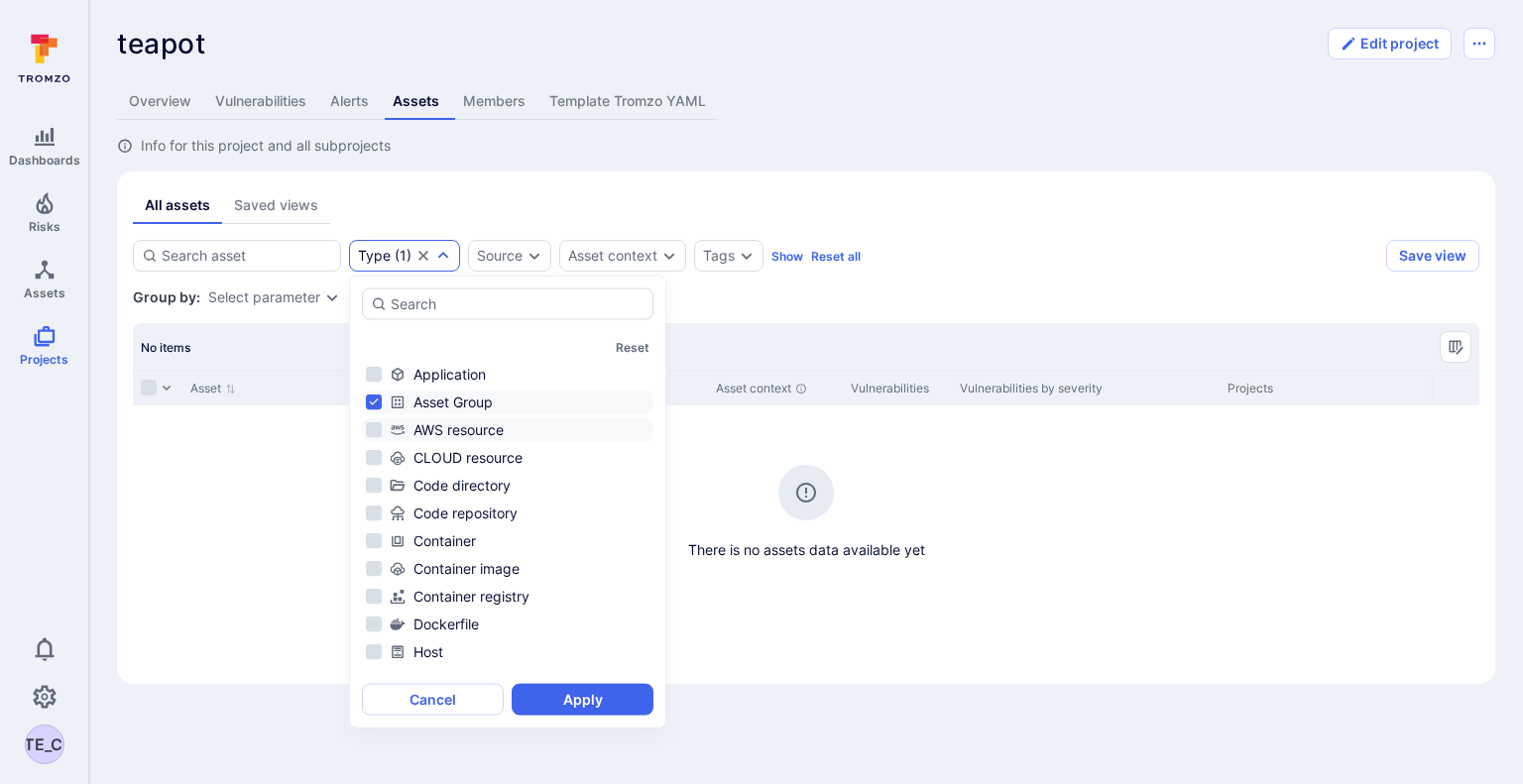 click on "AWS resource" at bounding box center (508, 430) 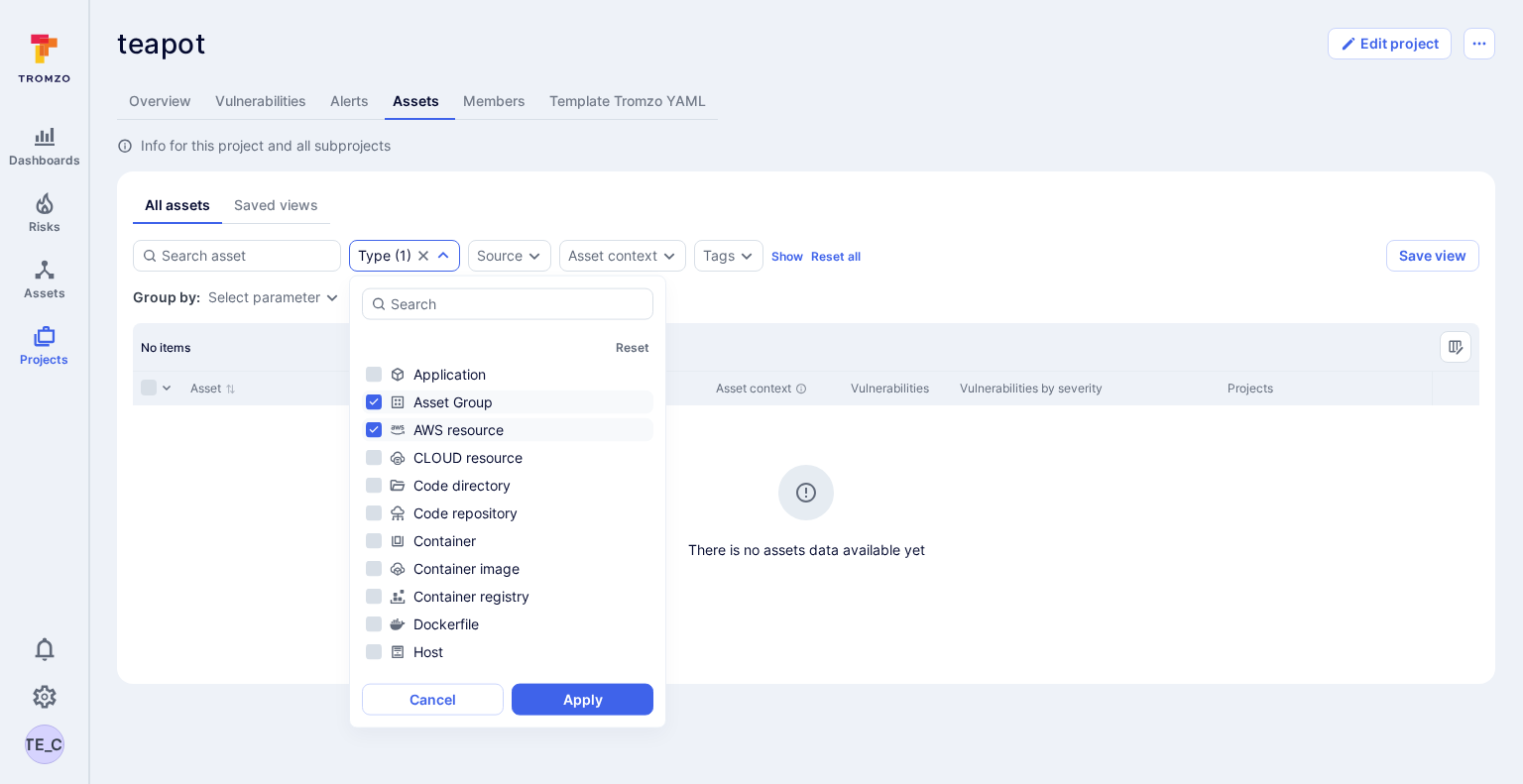 click on "Asset Group" at bounding box center (508, 402) 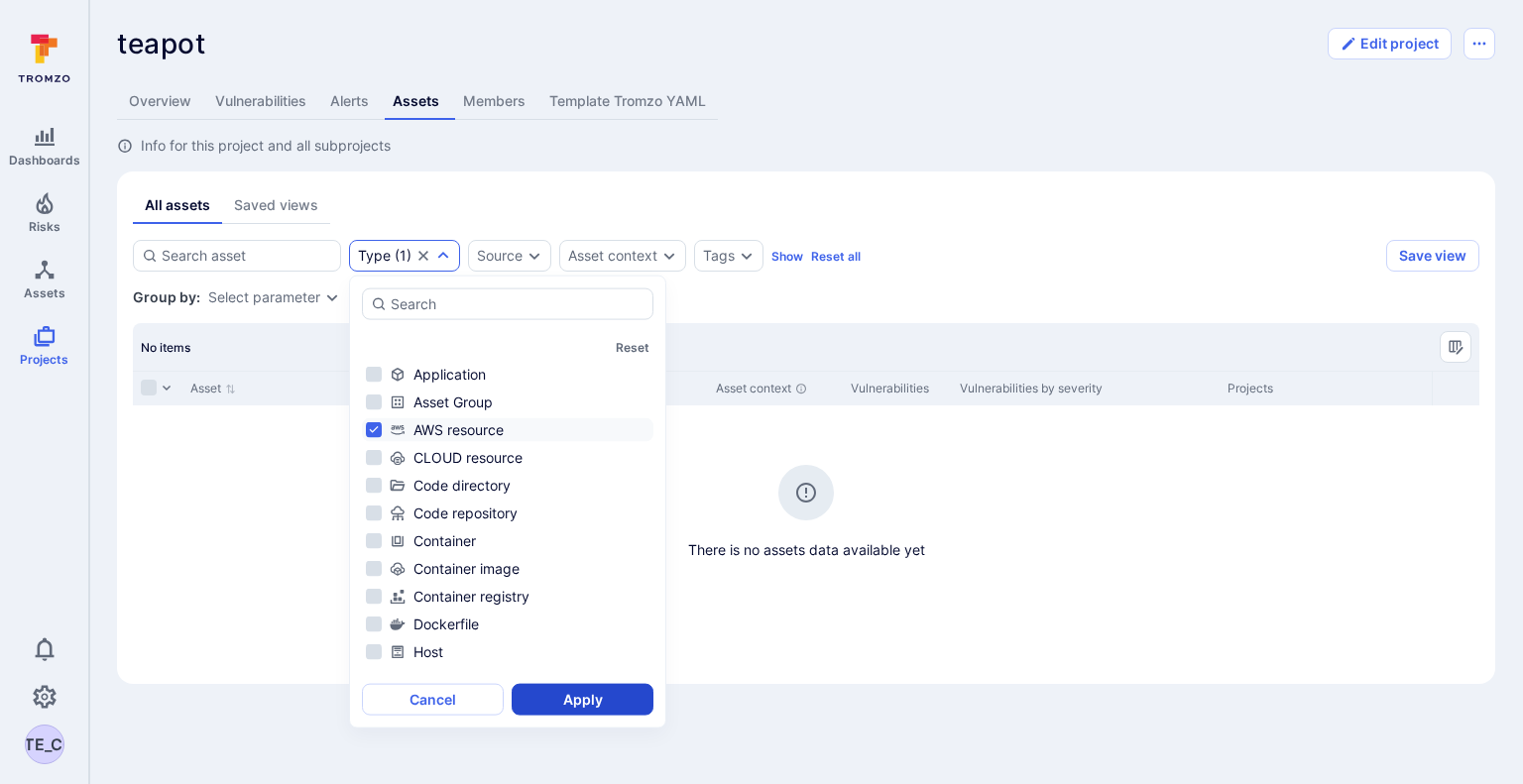 click on "Apply" at bounding box center [582, 700] 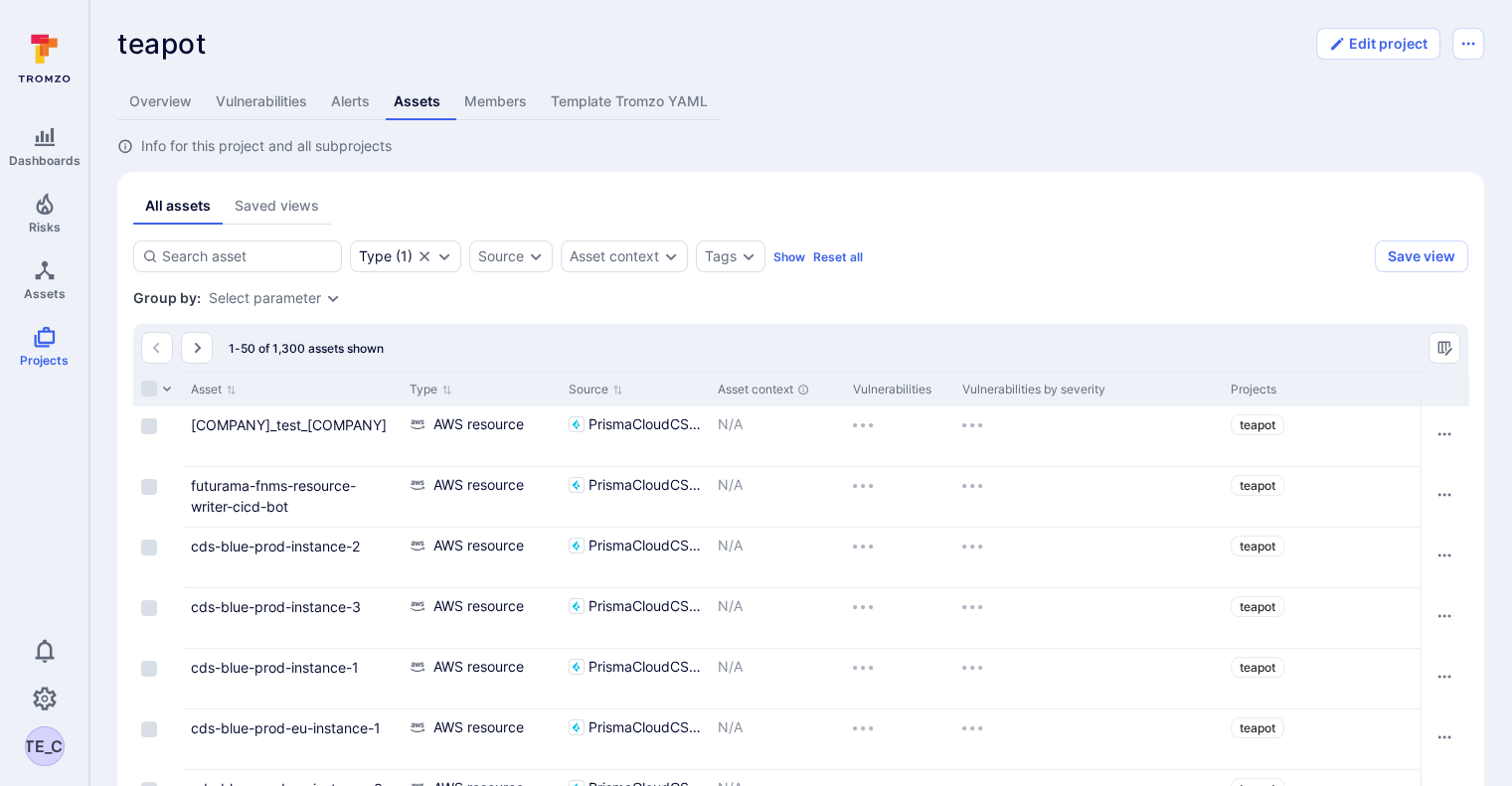 click on "Type : AWS resource PrismaCloudCSPM N/A teapot cloud_account_group: … cloud_account_group: … + [NUMBER] [NUMBER] [NUMBER] [NUMBER] [NUMBER] futurama-fnms-resource-writer-cicd-bot AWS resource PrismaCloudCSPM N/A teapot cloud_account_group: … cloud_account_group: … + [NUMBER] [NUMBER] [NUMBER] [NUMBER] [NUMBER]cds-blue-prod-instance-2 AWS resource PrismaCloudCSPM N/A teapot cloud_account_group: … cloud_account_group: … + [NUMBER] [NUMBER] [NUMBER] [NUMBER] [NUMBER]cds-blue-prod-instance-3 AWS resource PrismaCloudCSPM N/A teapot cloud_account_group: … cloud_account_group: … + [NUMBER] [NUMBER] [NUMBER] [NUMBER] [NUMBER]cds-blue-prod-instance-1 AWS resource PrismaCloudCSPM N/A teapot cloud_account_group: … cloud_account_group: … + [NUMBER] [NUMBER] [NUMBER] [NUMBER] [NUMBER]cds-blue-prod-eu-instance-1 AWS resource PrismaCloudCSPM N/A teapot cloud_account_group: … cloud_account_group: … +" at bounding box center (800, 1858) 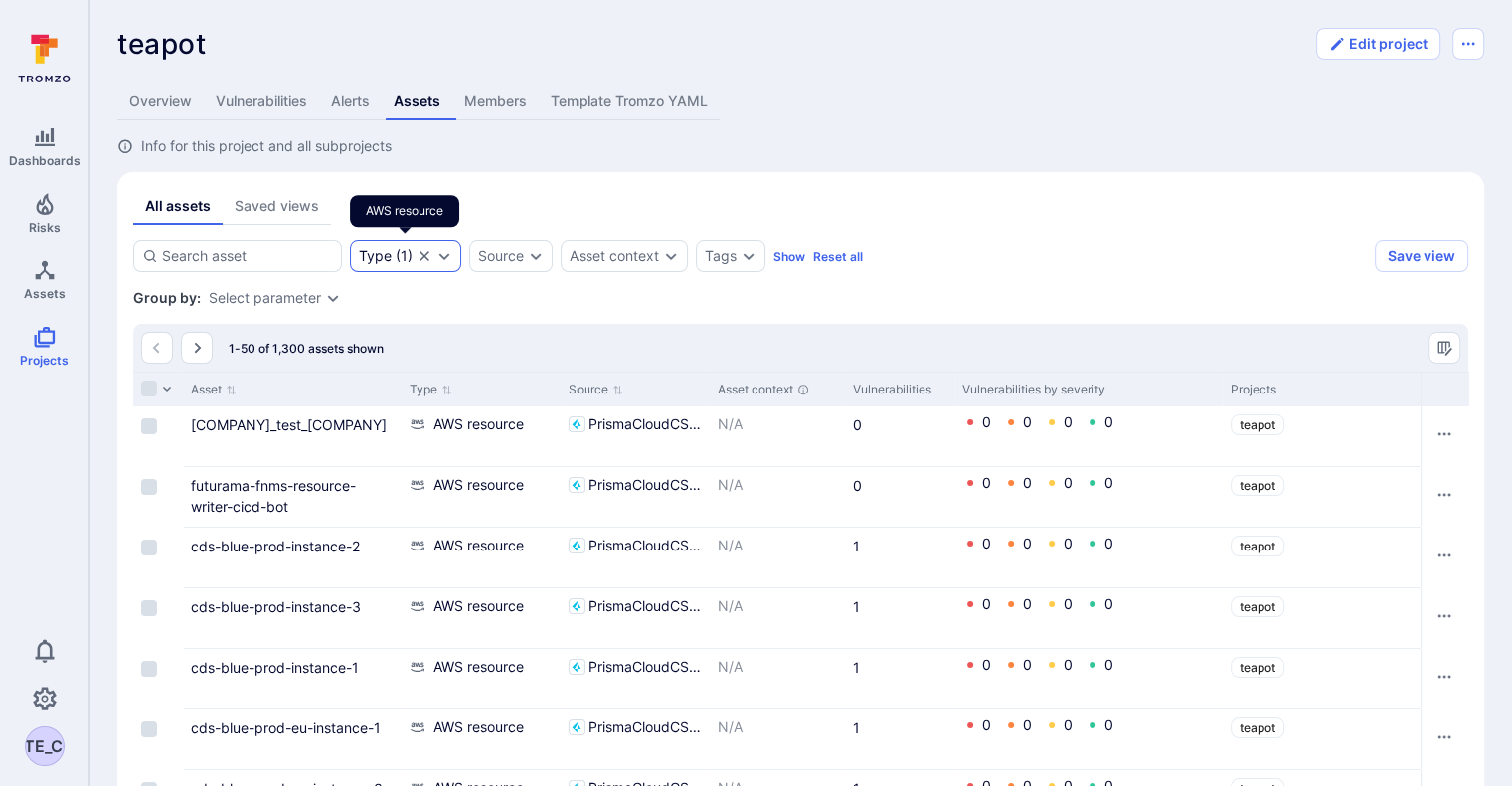 click 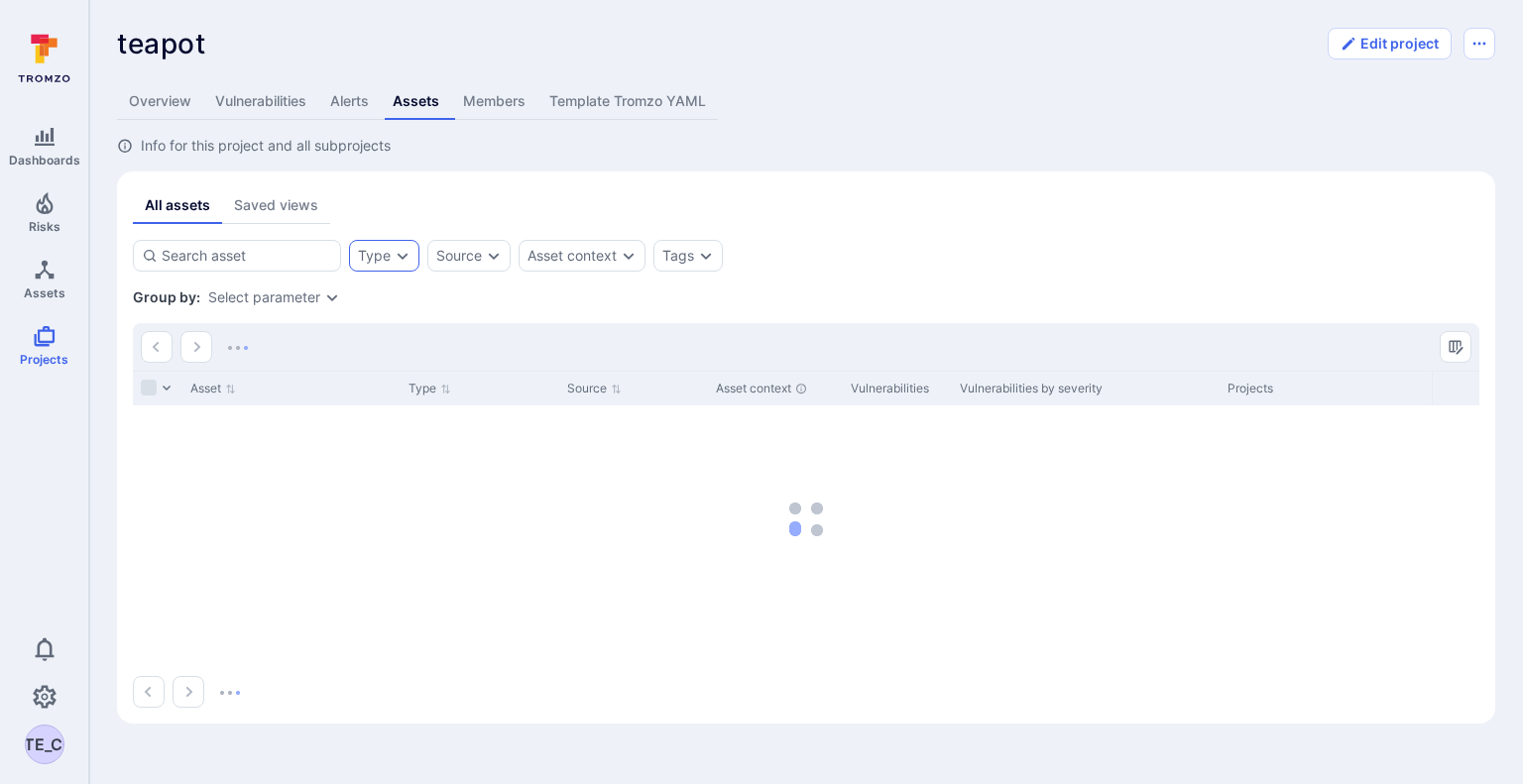 click on "Type" at bounding box center (374, 256) 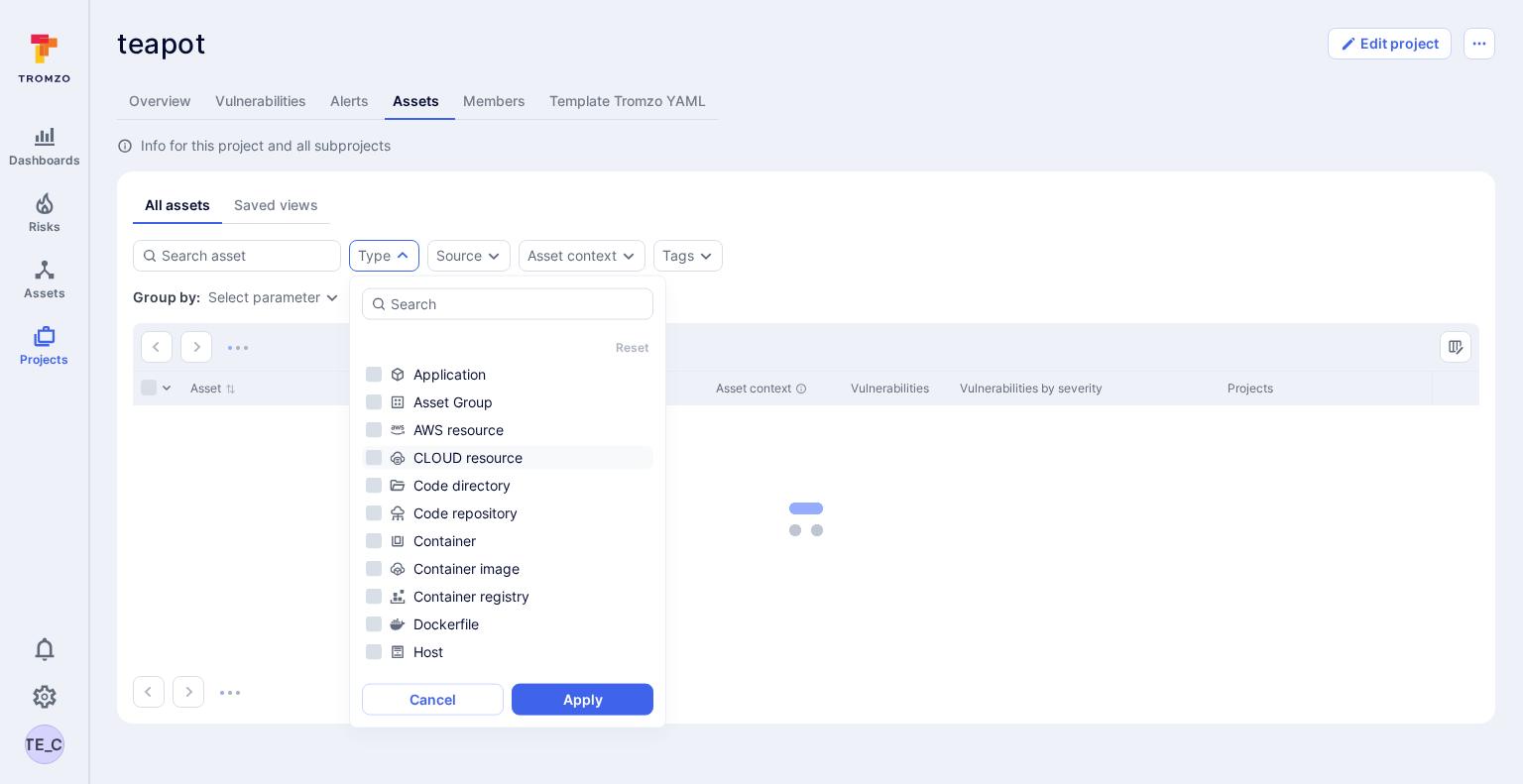 click on "CLOUD resource" at bounding box center [508, 458] 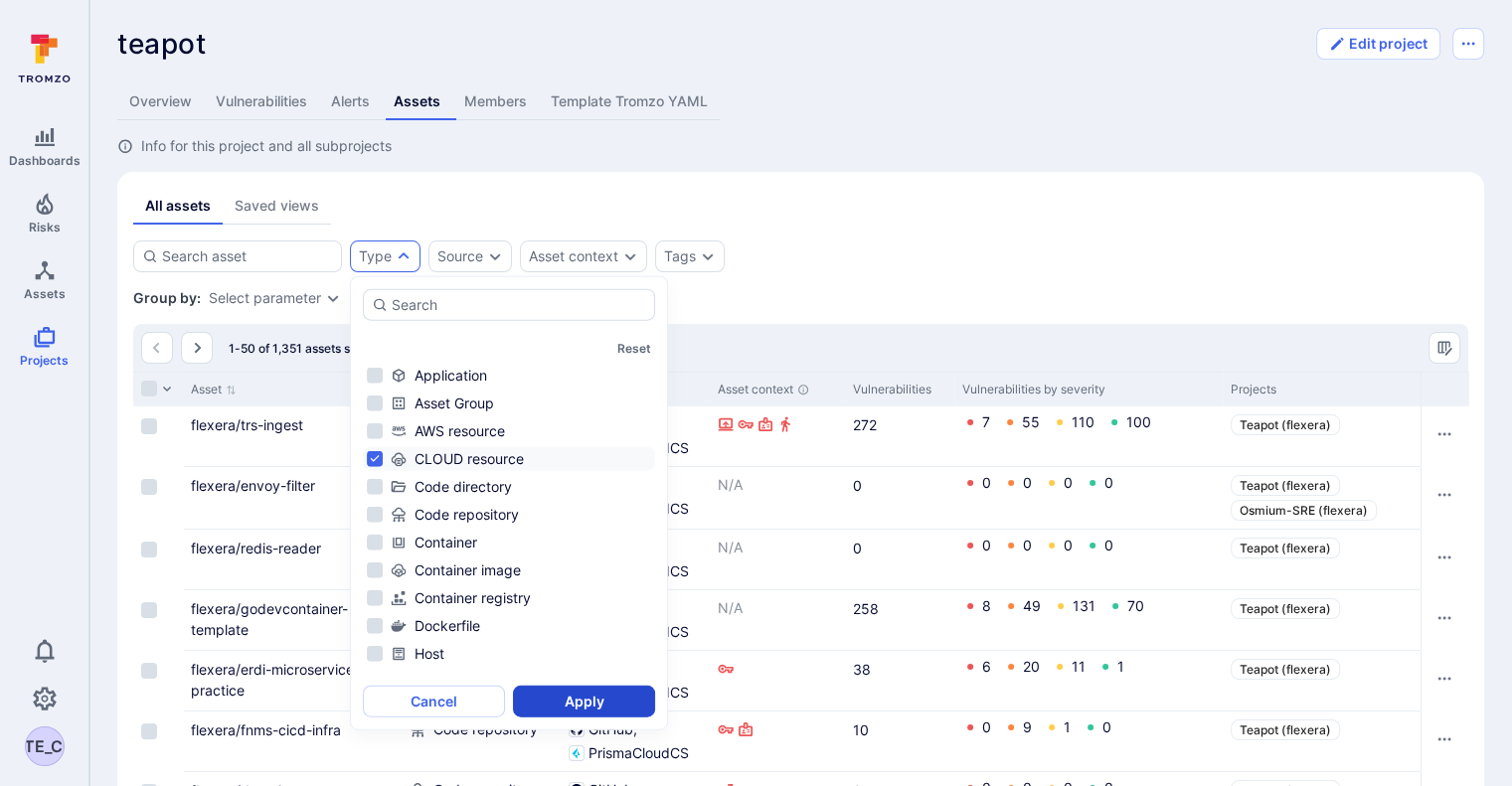 click on "Apply" at bounding box center (584, 702) 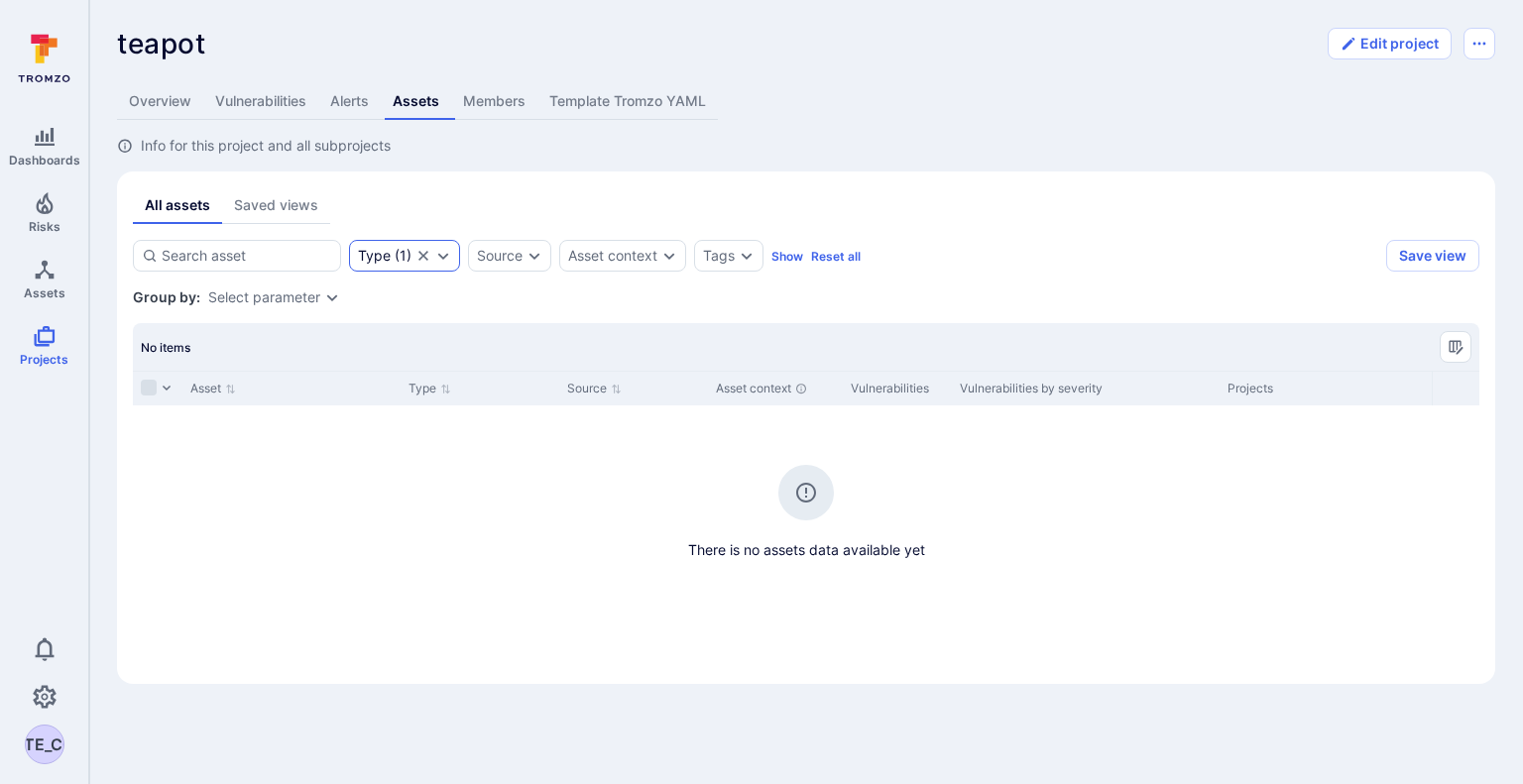 click 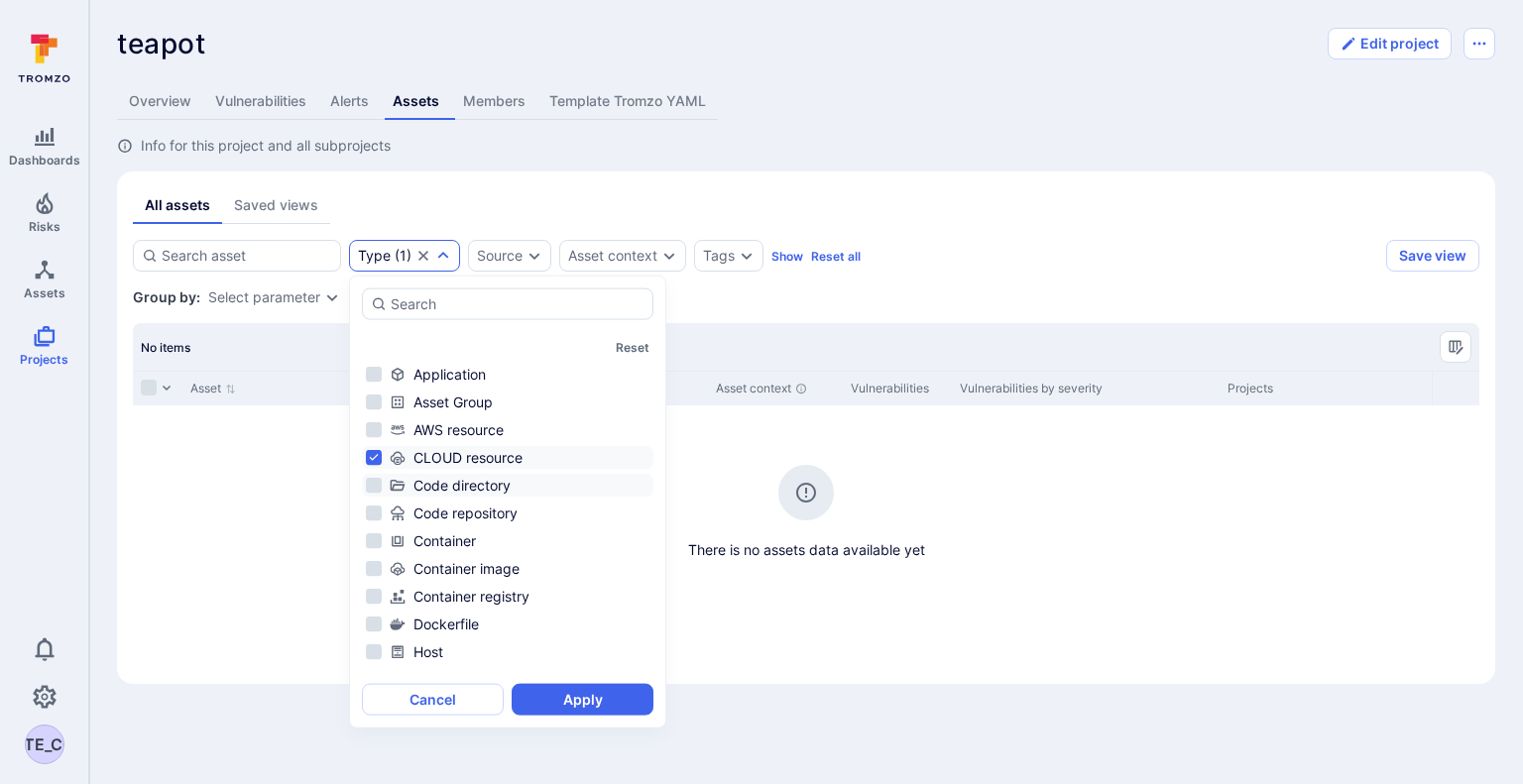 click on "Code directory" at bounding box center (508, 486) 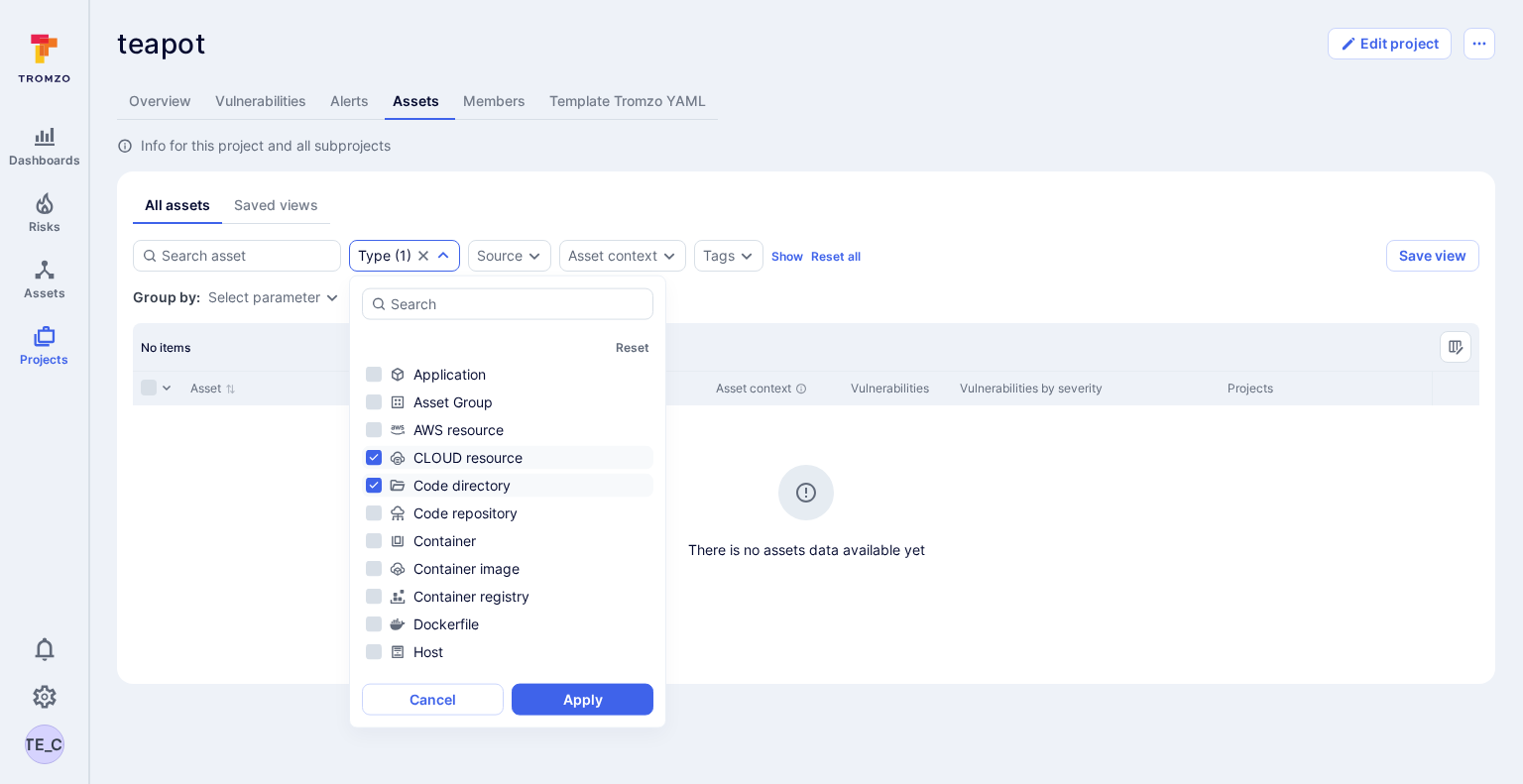 click on "CLOUD resource" at bounding box center [508, 458] 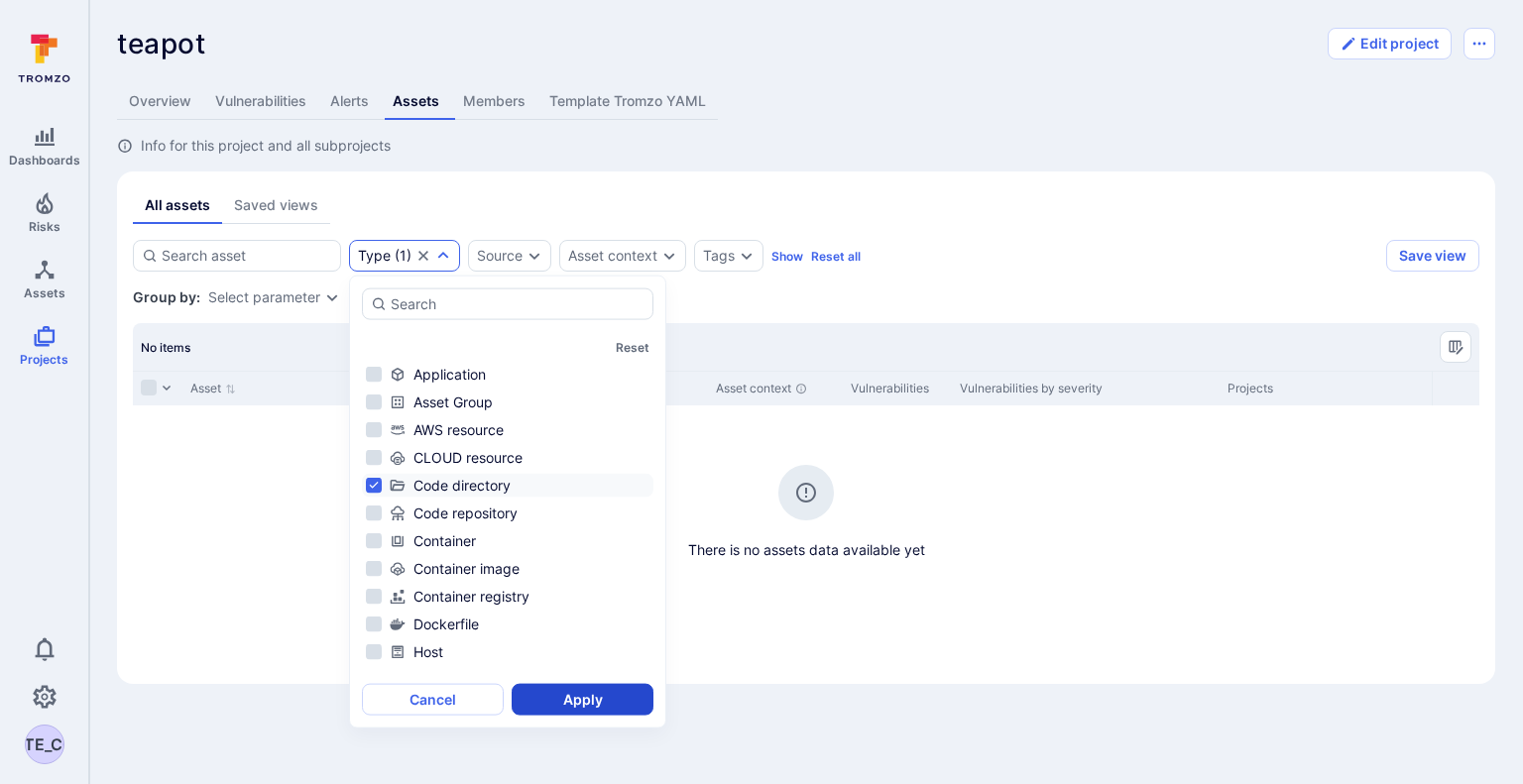click on "Apply" at bounding box center [582, 700] 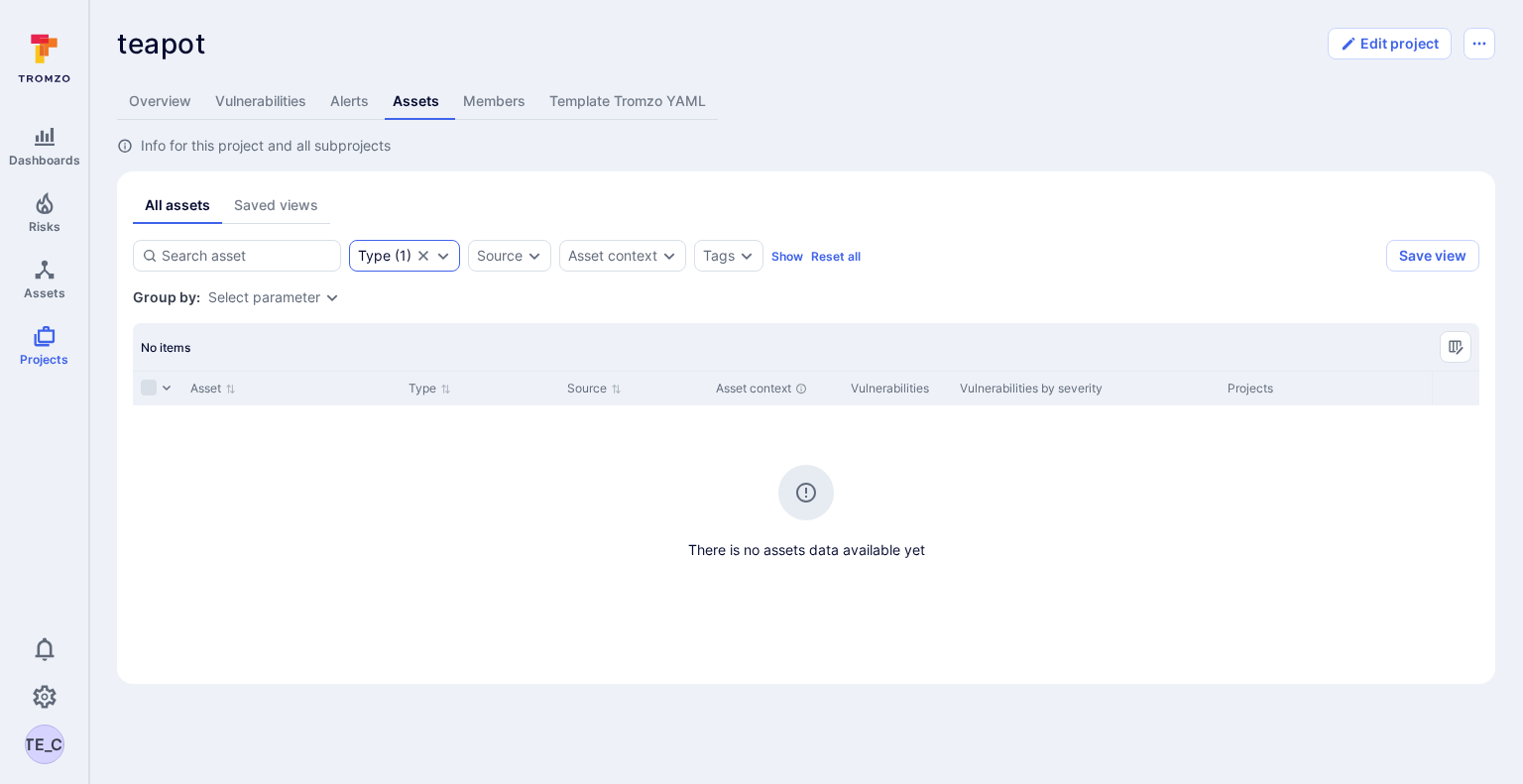 click 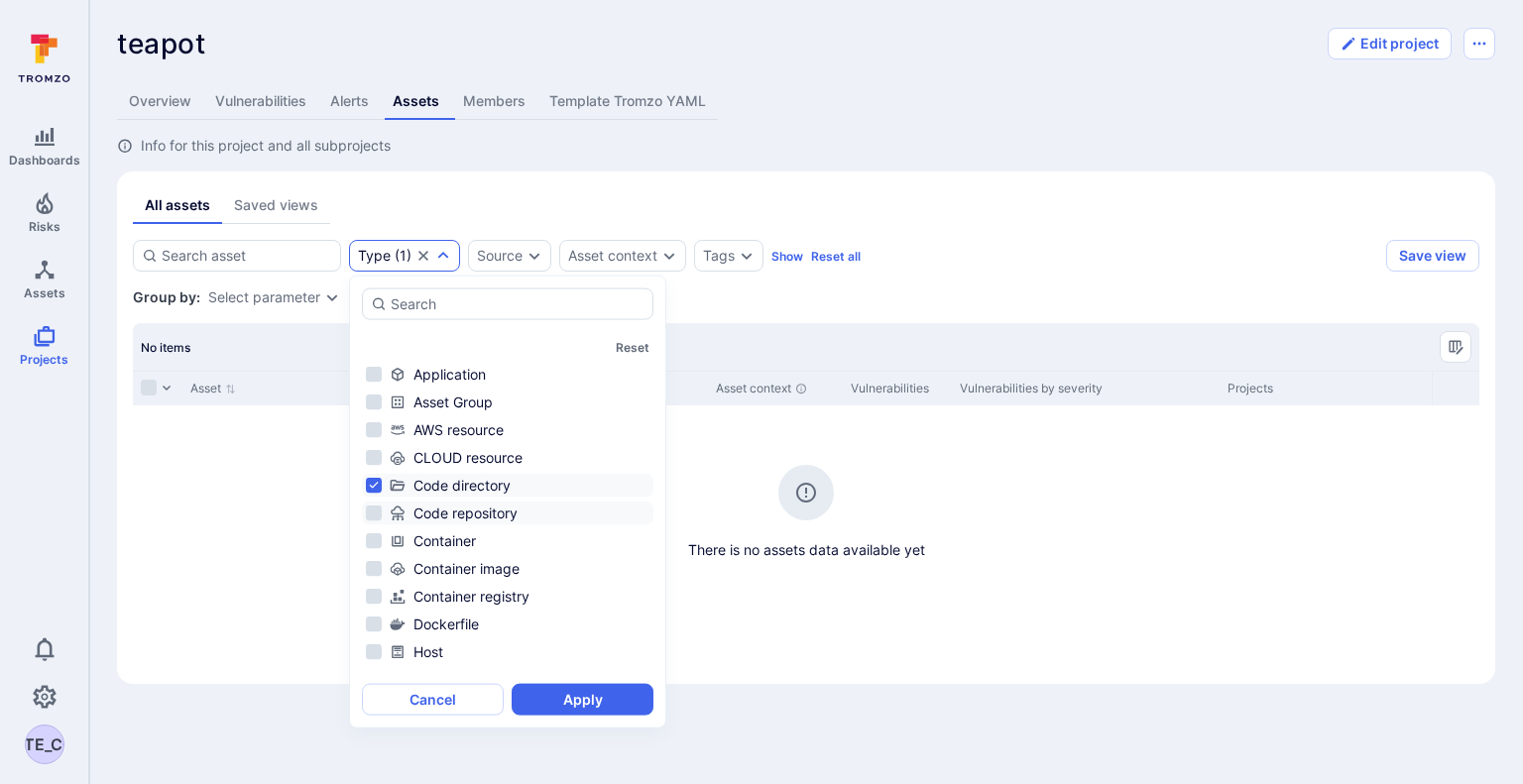 click on "Code repository" at bounding box center [508, 513] 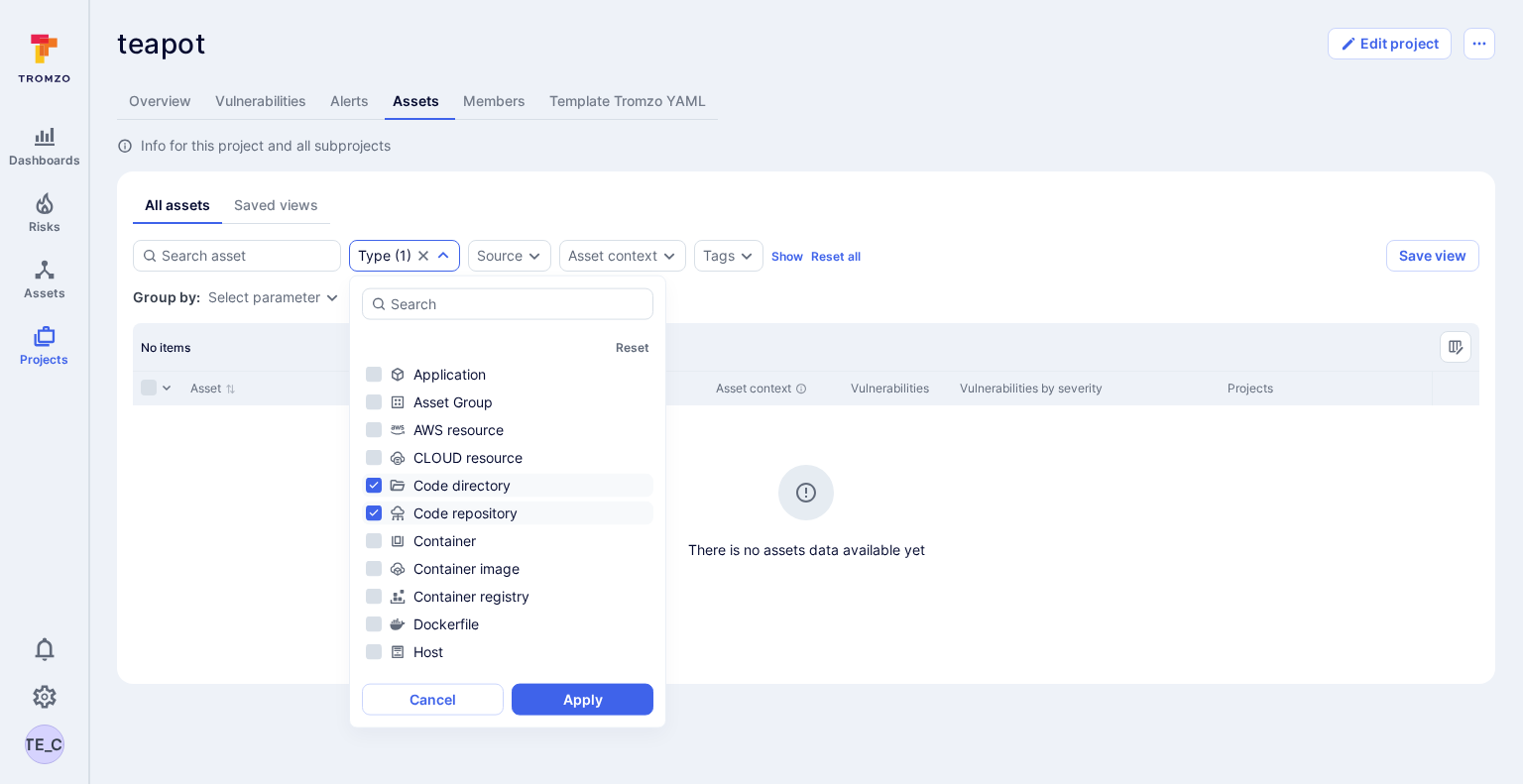 click on "Code directory" at bounding box center (508, 486) 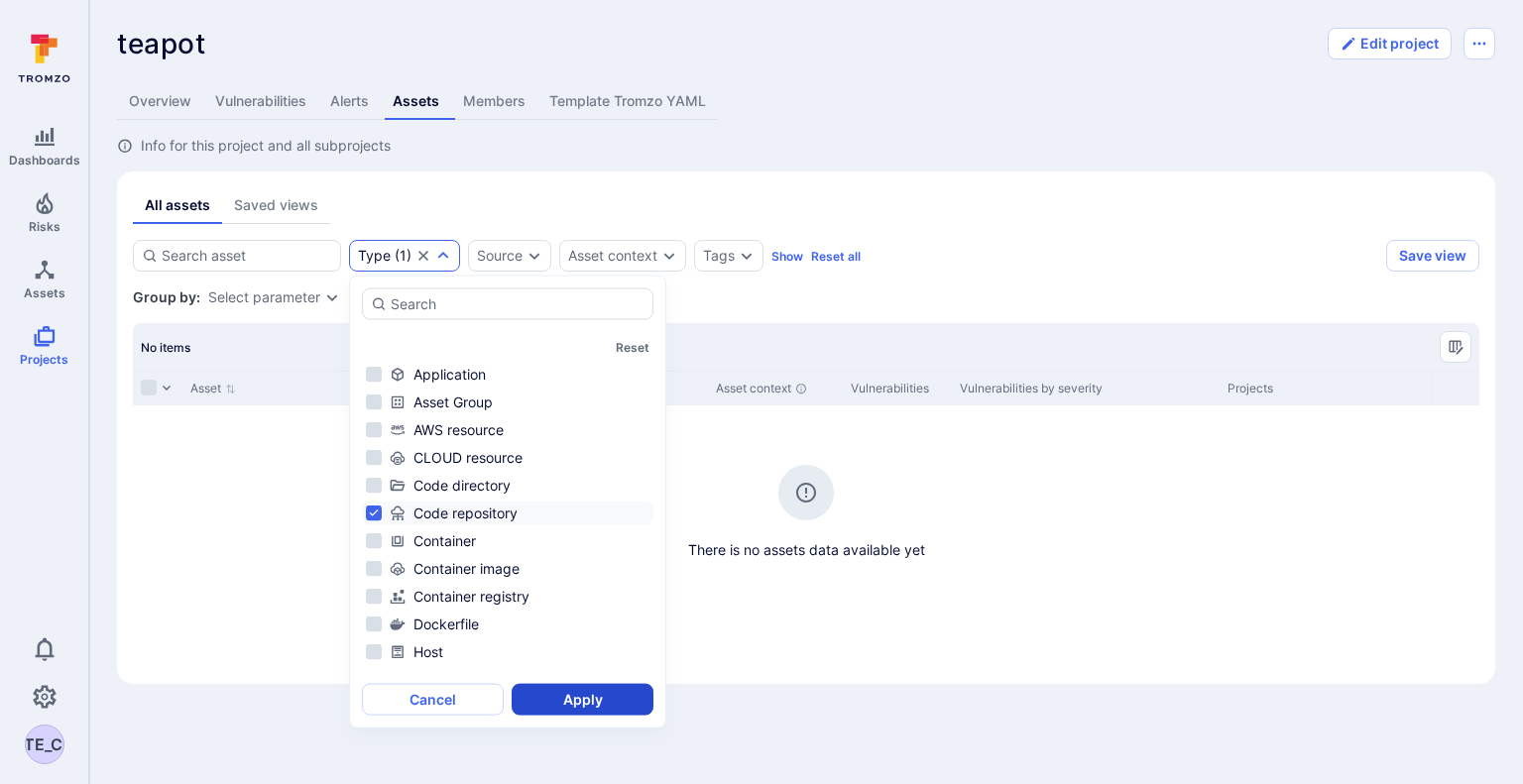 click on "Apply" at bounding box center (582, 700) 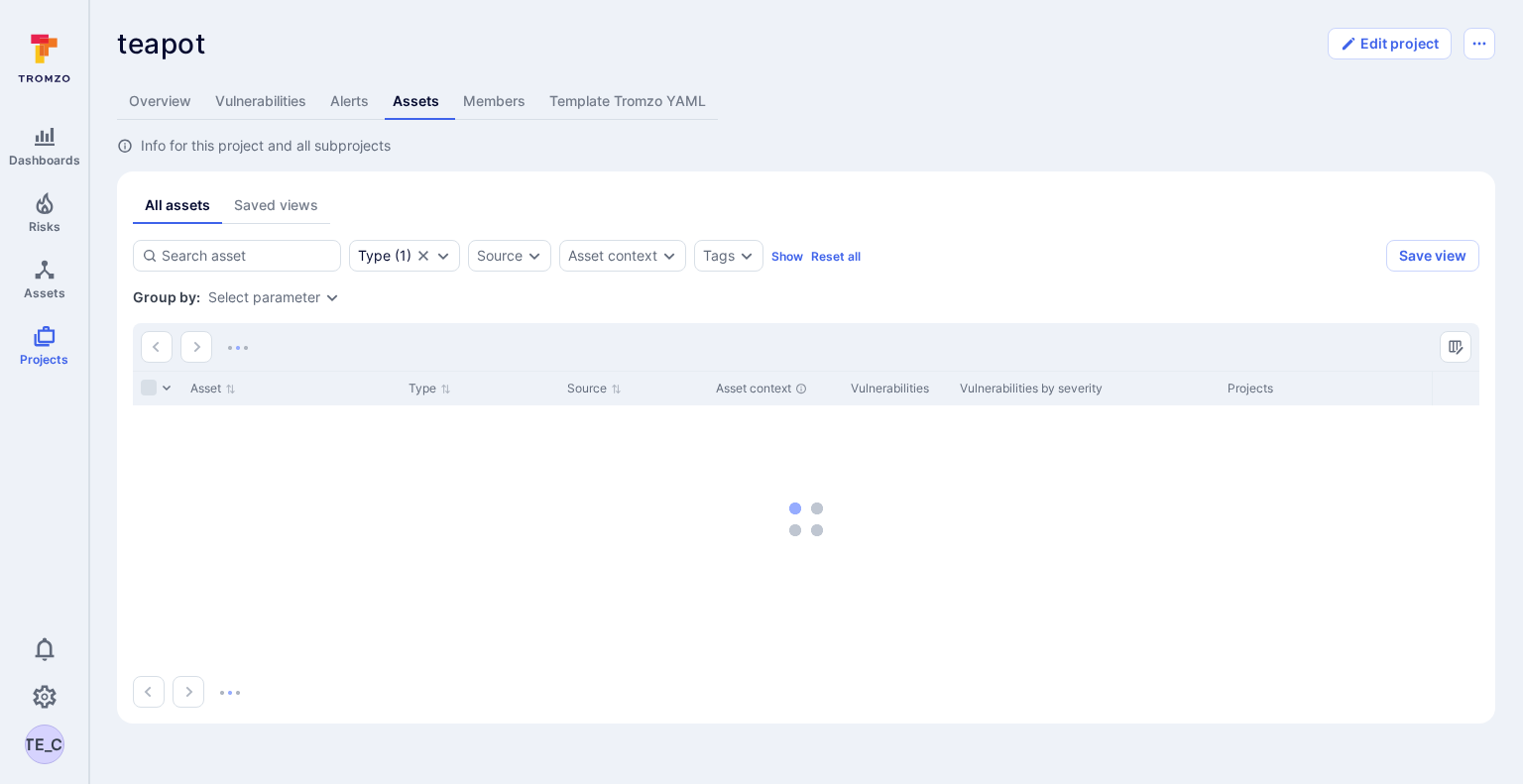 click on "All assets Saved views" at bounding box center (806, 205) 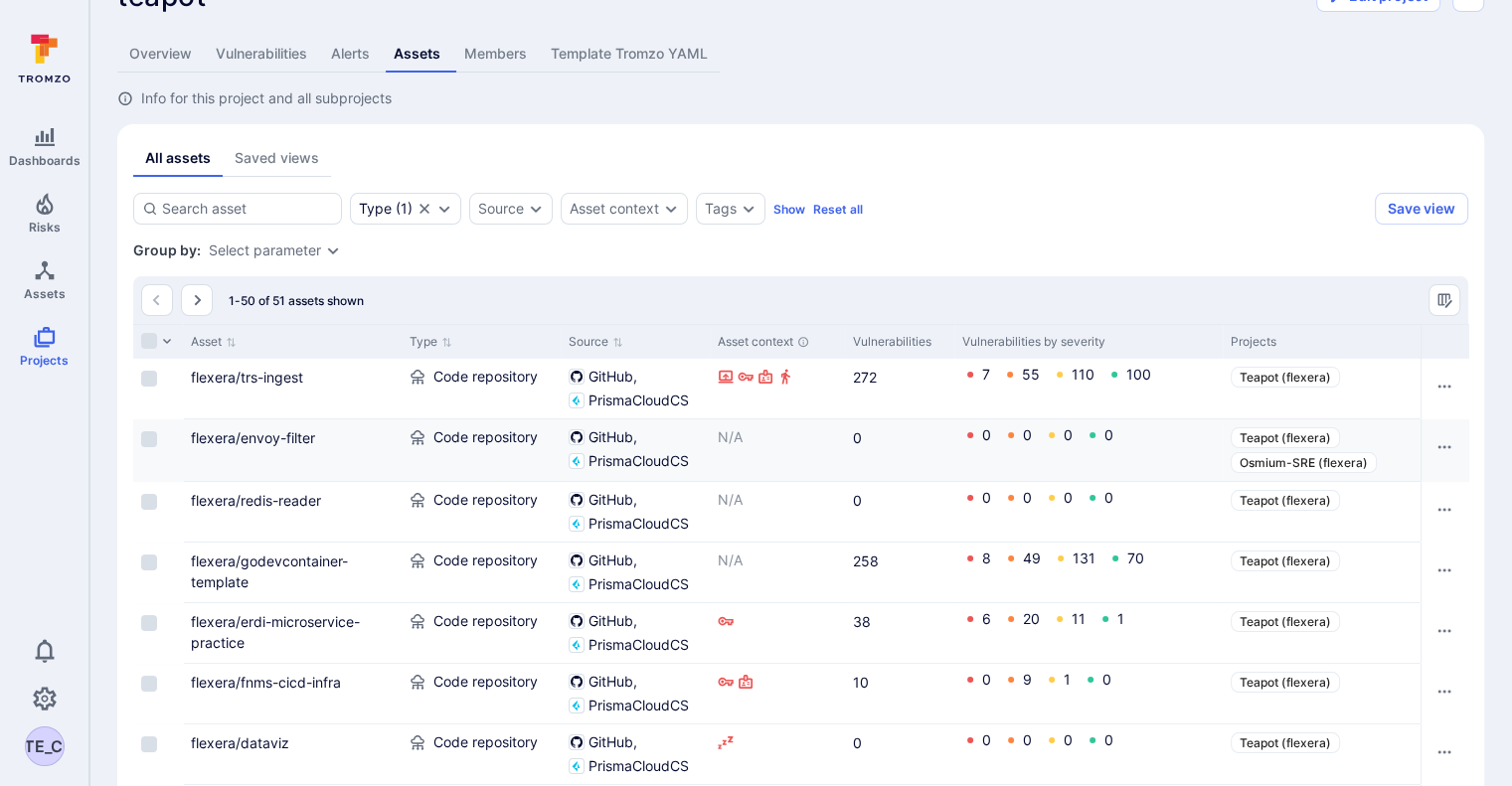 scroll, scrollTop: 68, scrollLeft: 0, axis: vertical 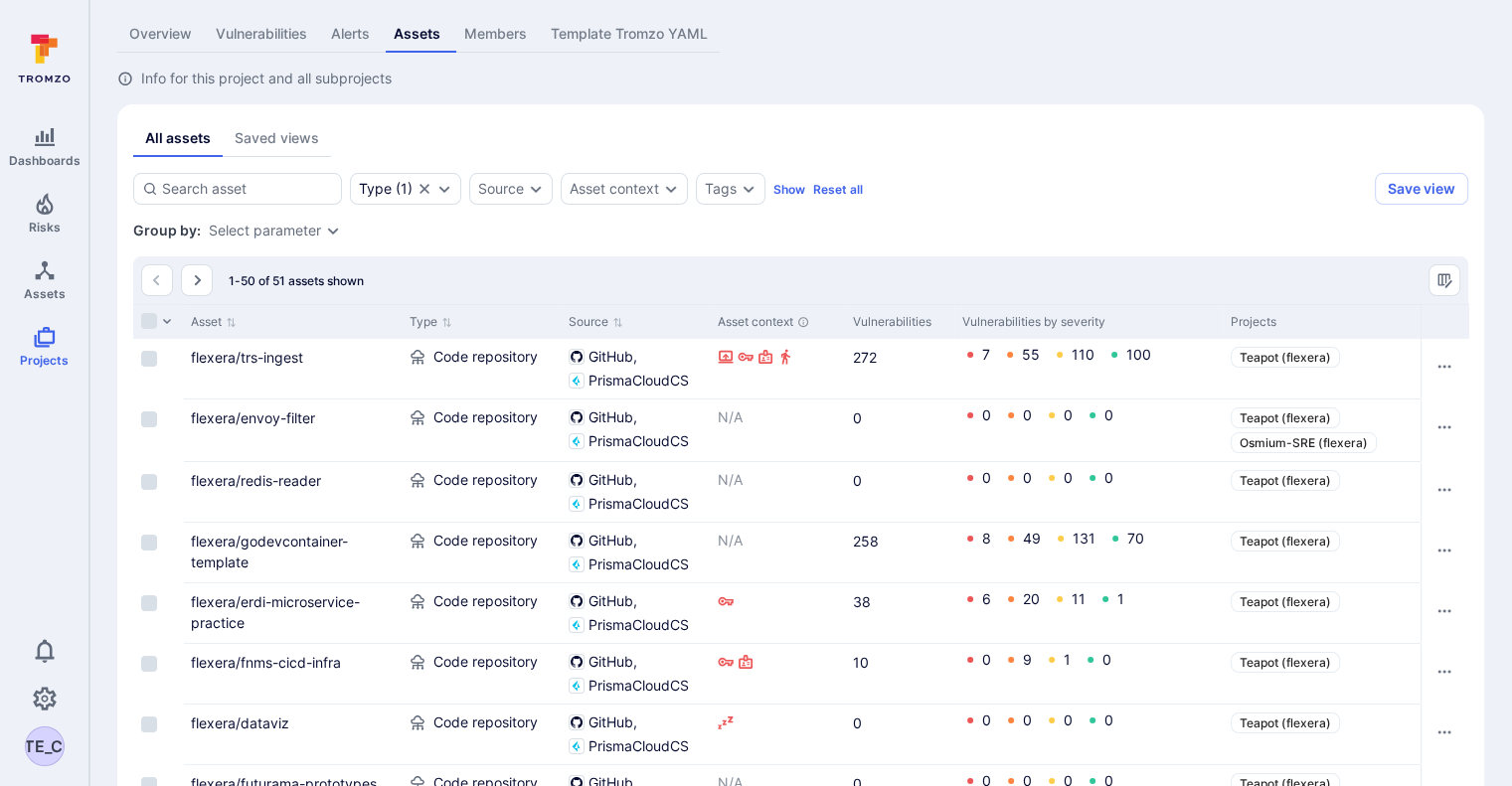 click on "All assets Saved views Type  ( 1 ) Source Asset context Tags Show Reset all Save view Type : Code repository Group by: Select parameter 1-50 of 51 assets shown Asset Type Source Asset context Vulnerabilities Vulnerabilities by severity Projects Tags Scan Coverage Description Alerts   flexera/trs-ingest Code repository GitHub PrismaCloudCS 272 7 55 110 100 Teapot (flexera) Tromzo:active Tromzo:priority + 11 github, sca:dependabot, secrets:github, sast:codeql This repository contains source code for services that support TRS ingestion phase 1 8 3 0 flexera/envoy-filter Code repository GitHub PrismaCloudCS N/A 0 0 0 0 0 Teapot (flexera) Osmium-SRE (flexera) Tromzo:inactive github_code_scanning … + 3 github, sca:dependabot, secrets:github, sast:codeql Envoy filter configuration 0 0 0 0 flexera/redis-reader Code repository GitHub PrismaCloudCS N/A 0 0 0 0 0 Teapot (flexera) Tromzo:inactive github_code_scanning … + 3 github, sca:dependabot, secrets:github 0 0 0 0 flexera/godevcontainer-template Code repository GitHub N/A 8" at bounding box center [800, 1777] 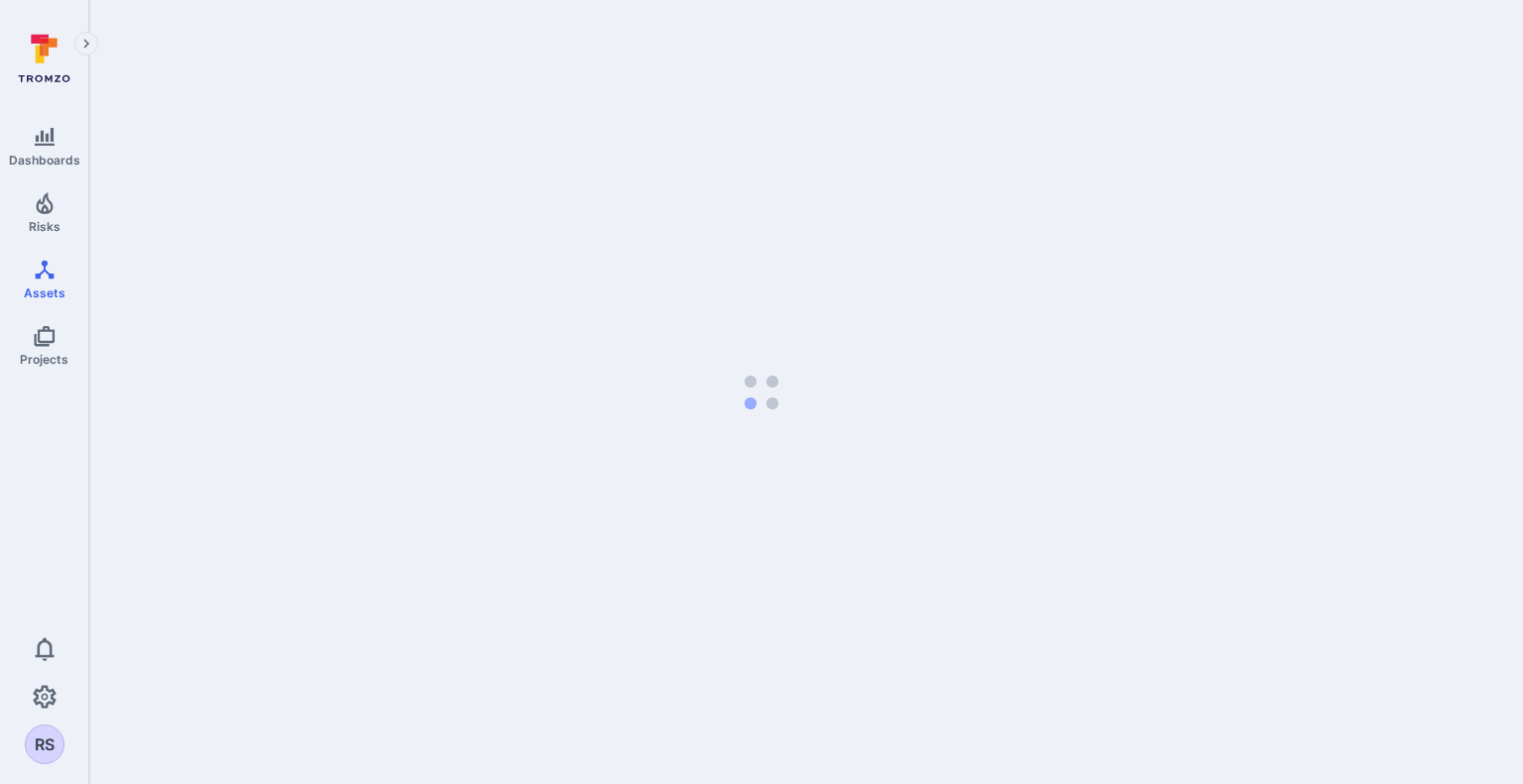 scroll, scrollTop: 0, scrollLeft: 0, axis: both 